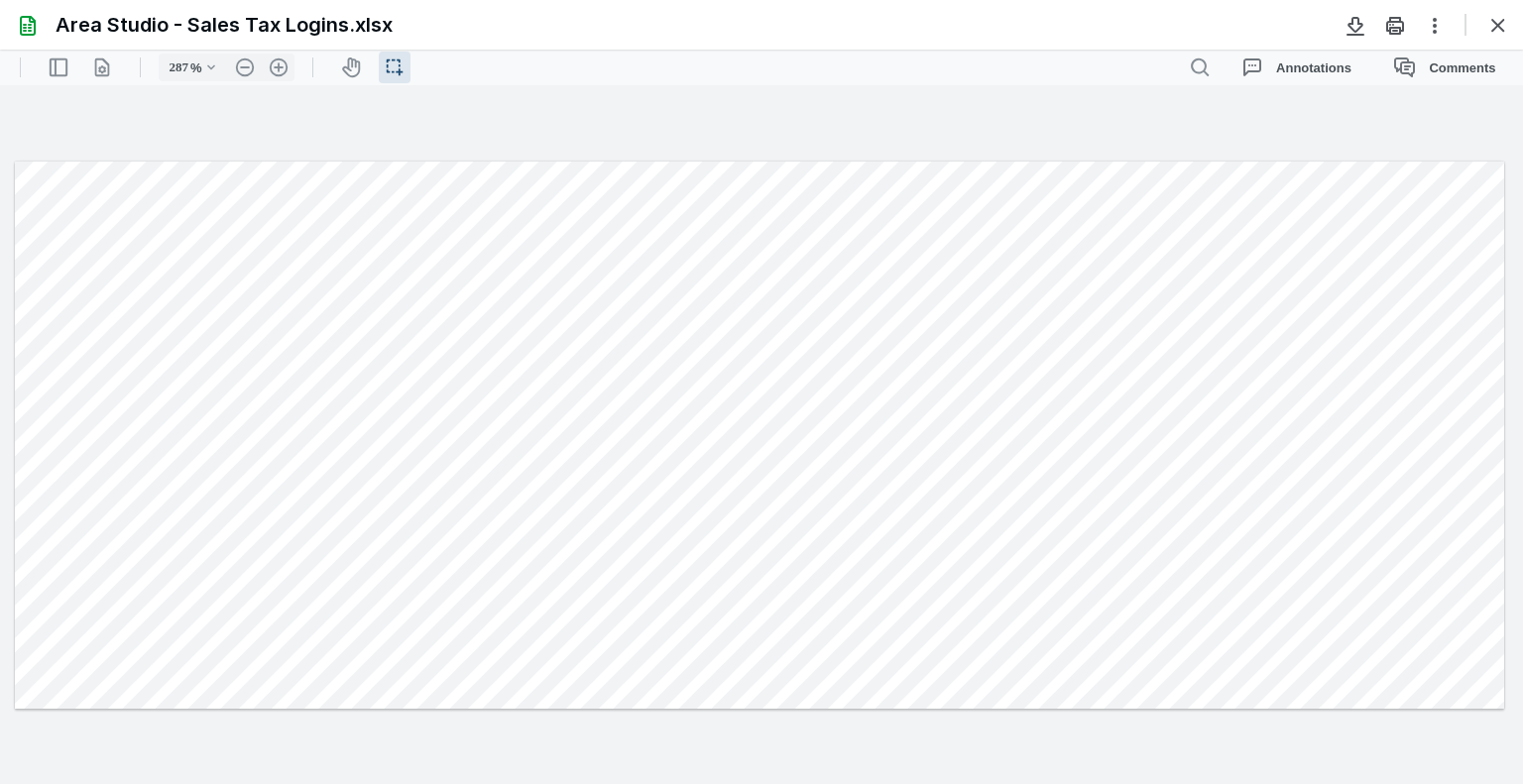 scroll, scrollTop: 0, scrollLeft: 0, axis: both 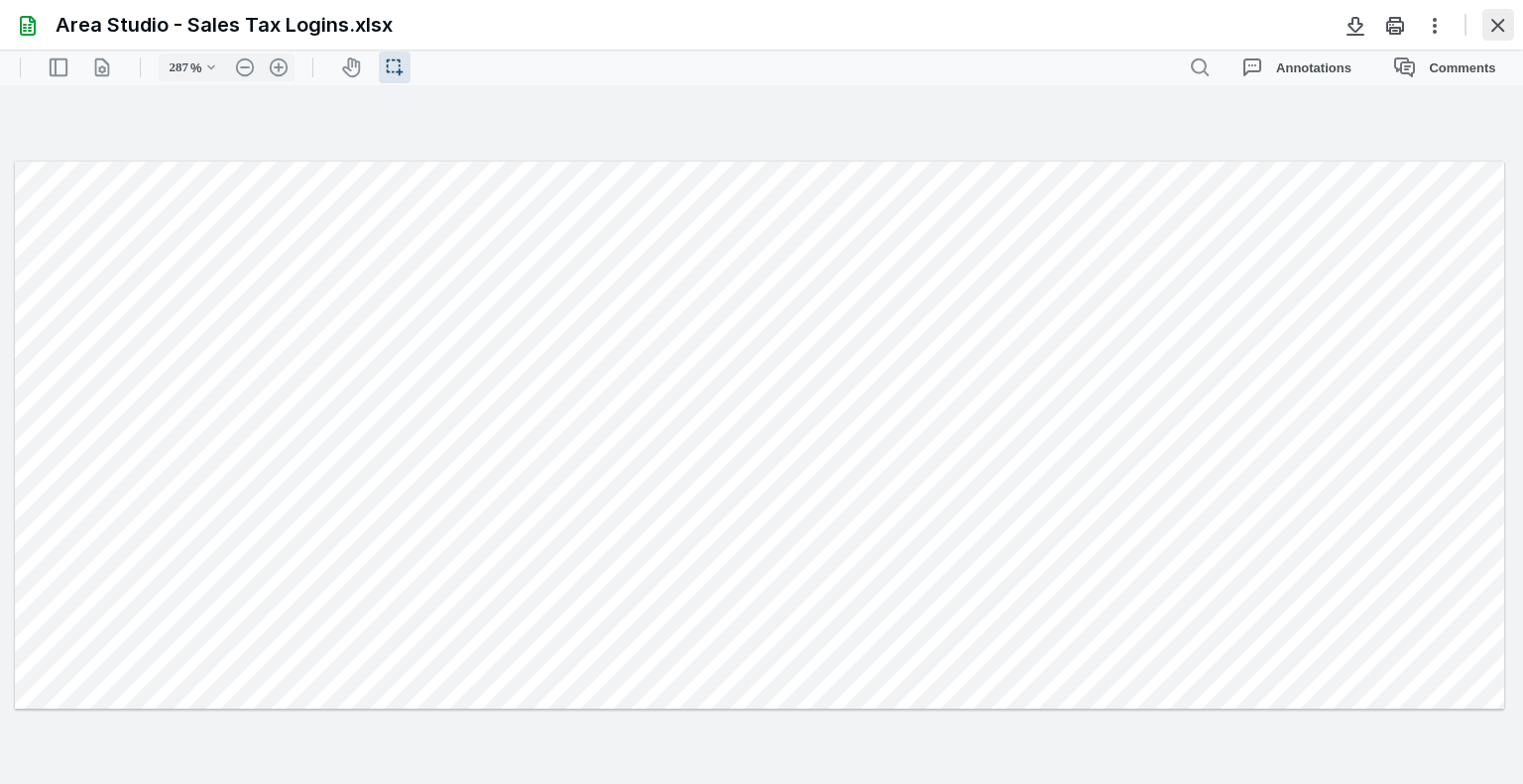click at bounding box center (1498, 25) 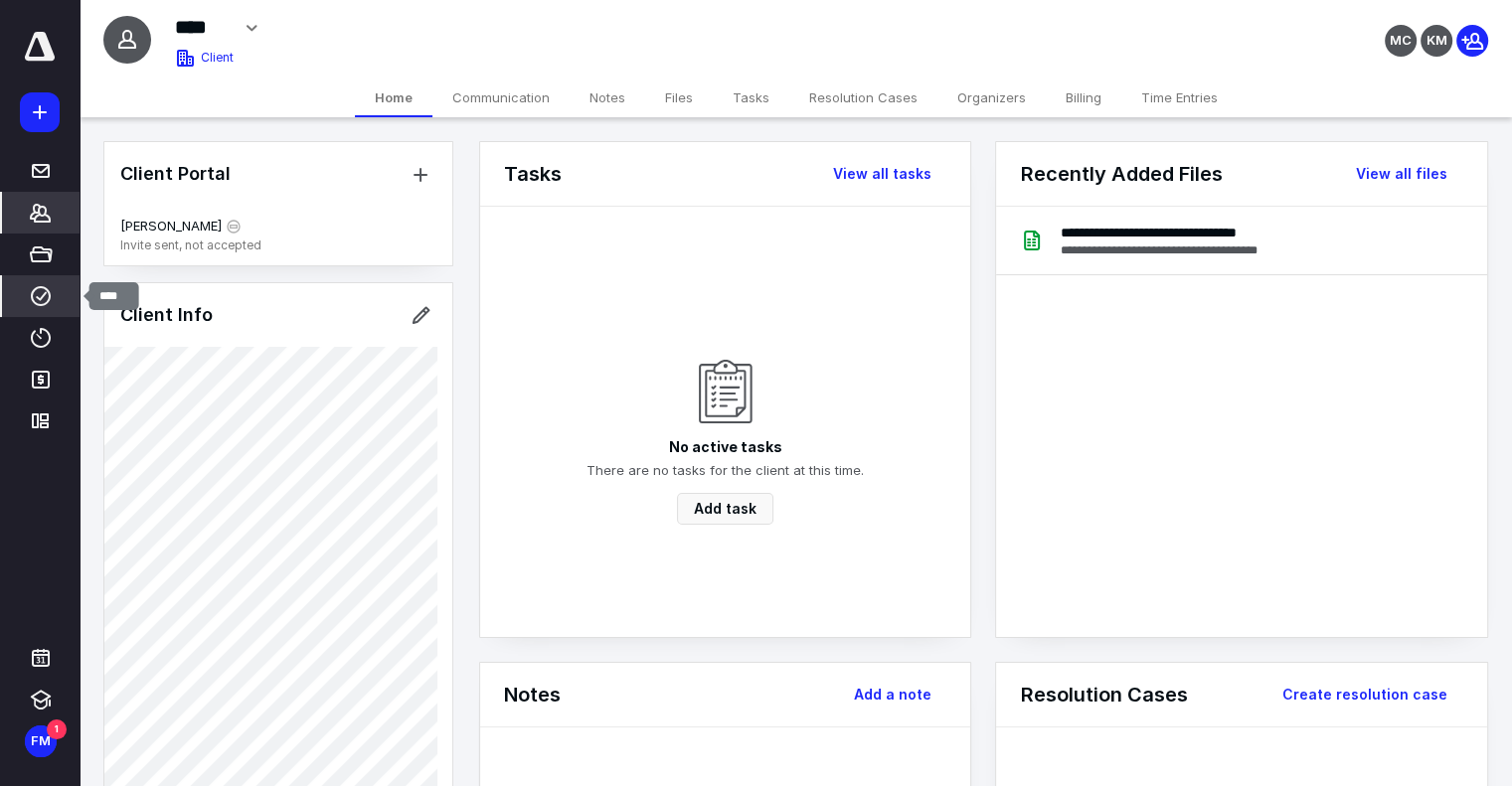 click 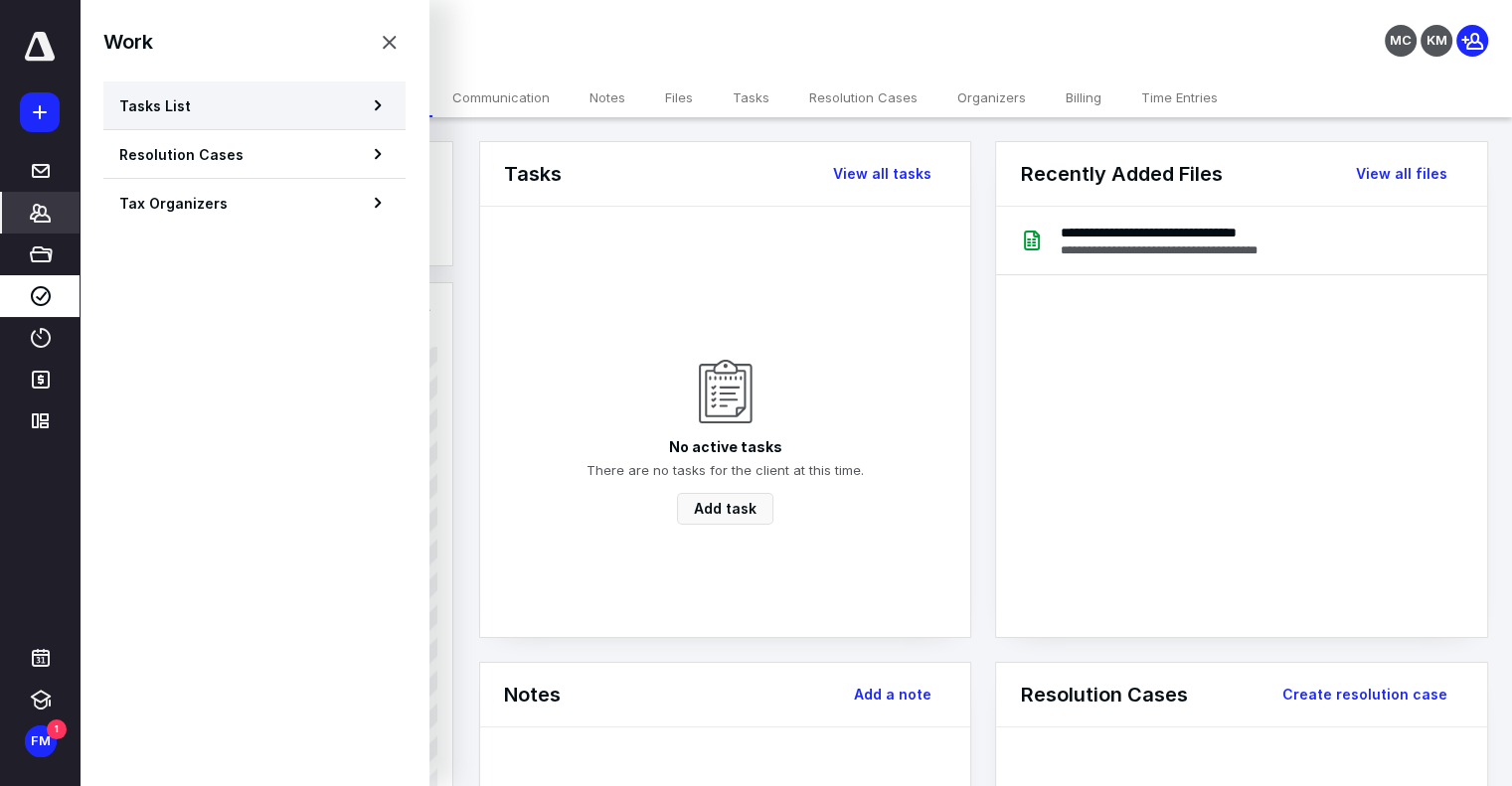 click on "Tasks List" at bounding box center [254, 105] 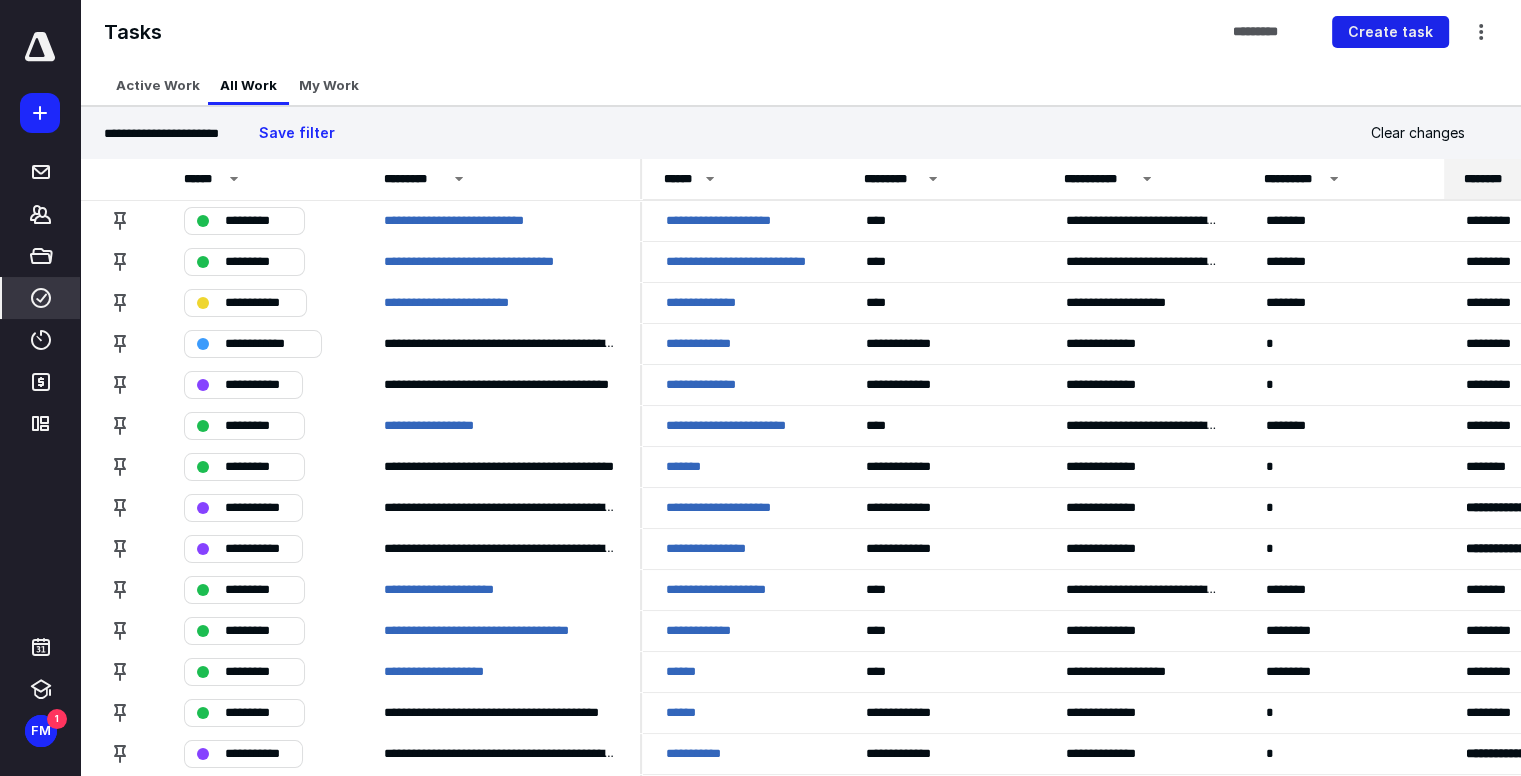click on "Create task" at bounding box center [1390, 32] 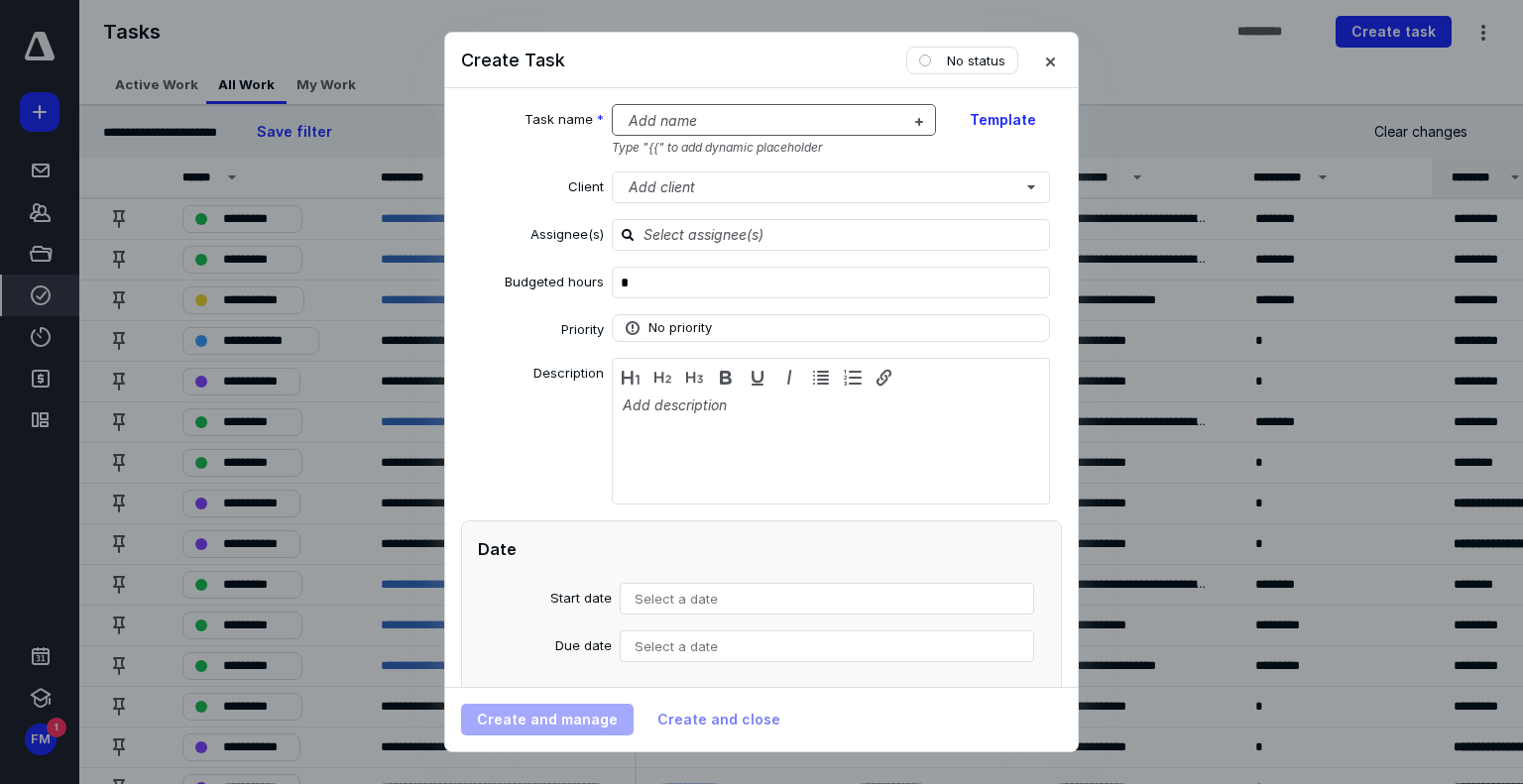 click at bounding box center (762, 121) 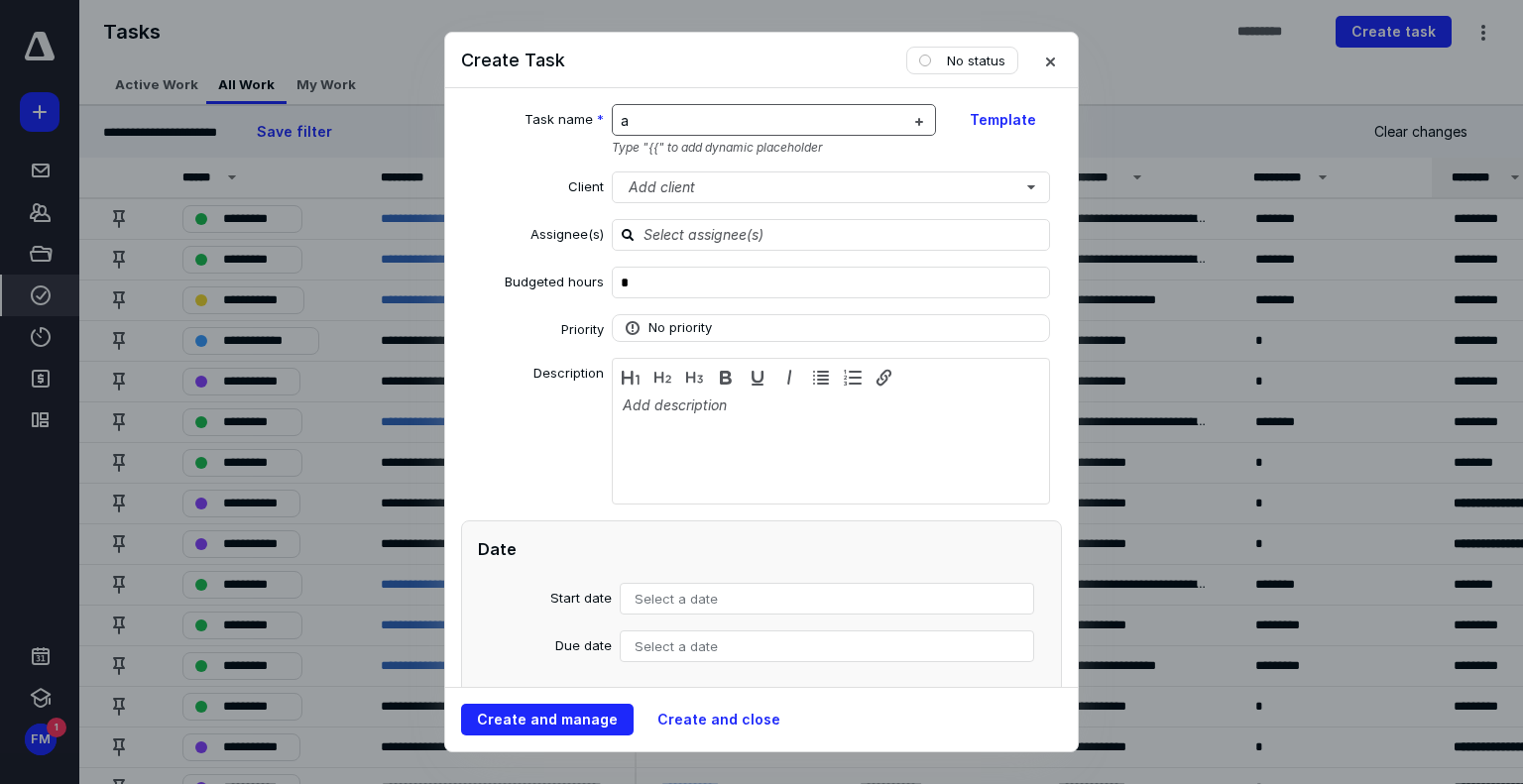 type 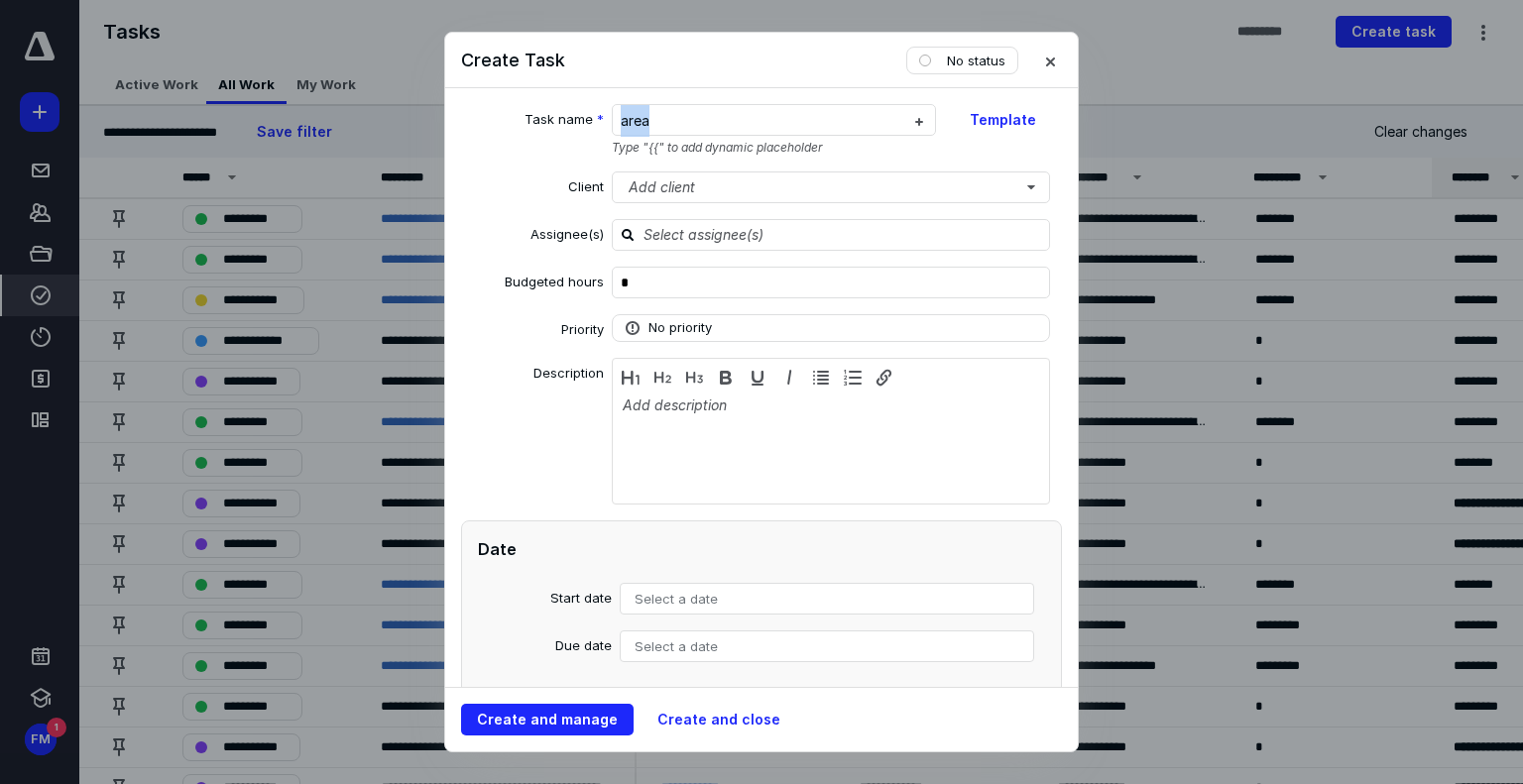 drag, startPoint x: 733, startPoint y: 128, endPoint x: 455, endPoint y: 101, distance: 279.30807 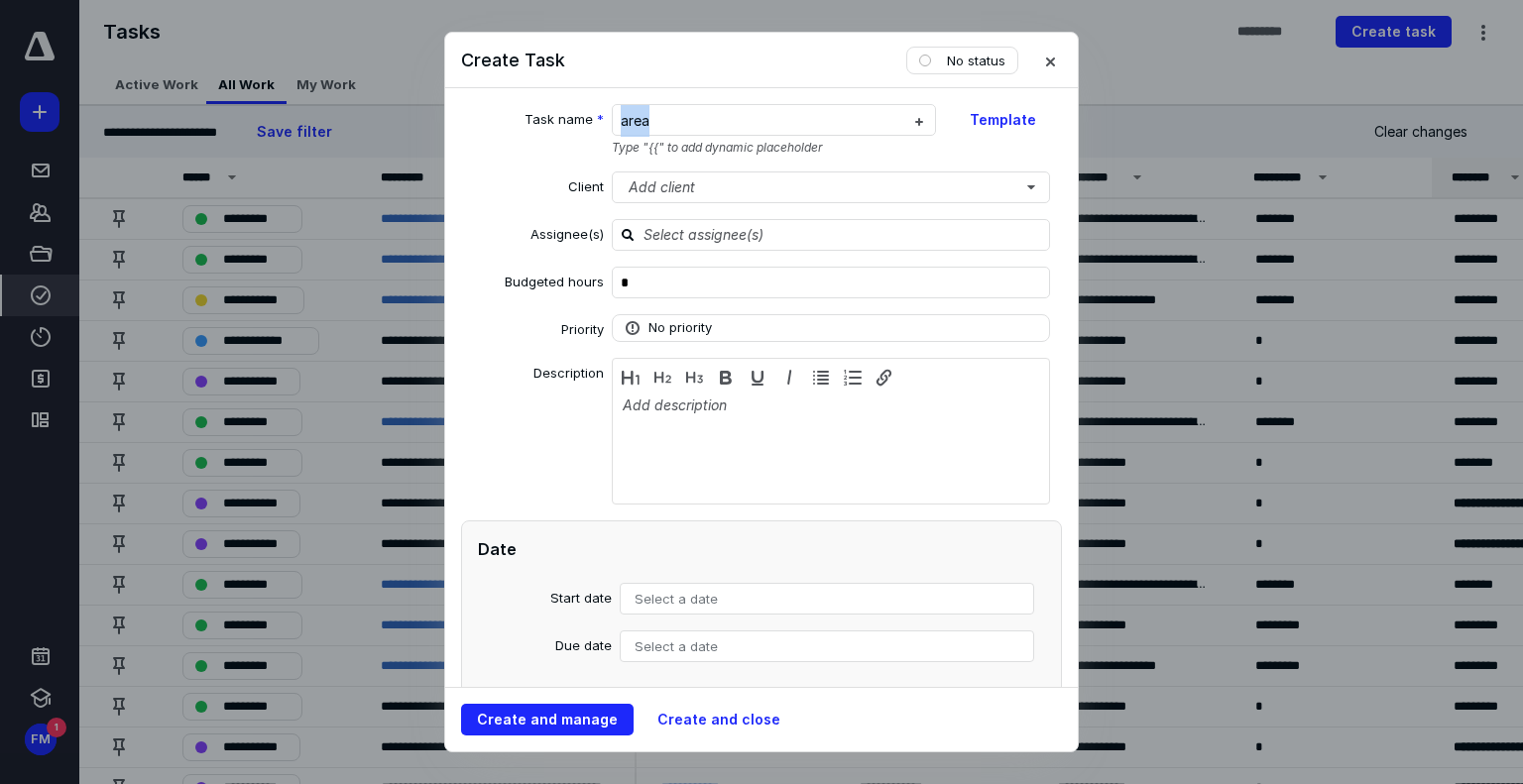 click on "Task name   * area Type "{{" to add dynamic placeholder Template Client Add client Assignee(s) Budgeted hours * Priority No priority Description Date Start date Select a date Due date Select a date Add a date Recurring Tax preparation fields Reminder Add reminder File Add file Automation Add automation Add a client request Add a subtask" at bounding box center (762, 388) 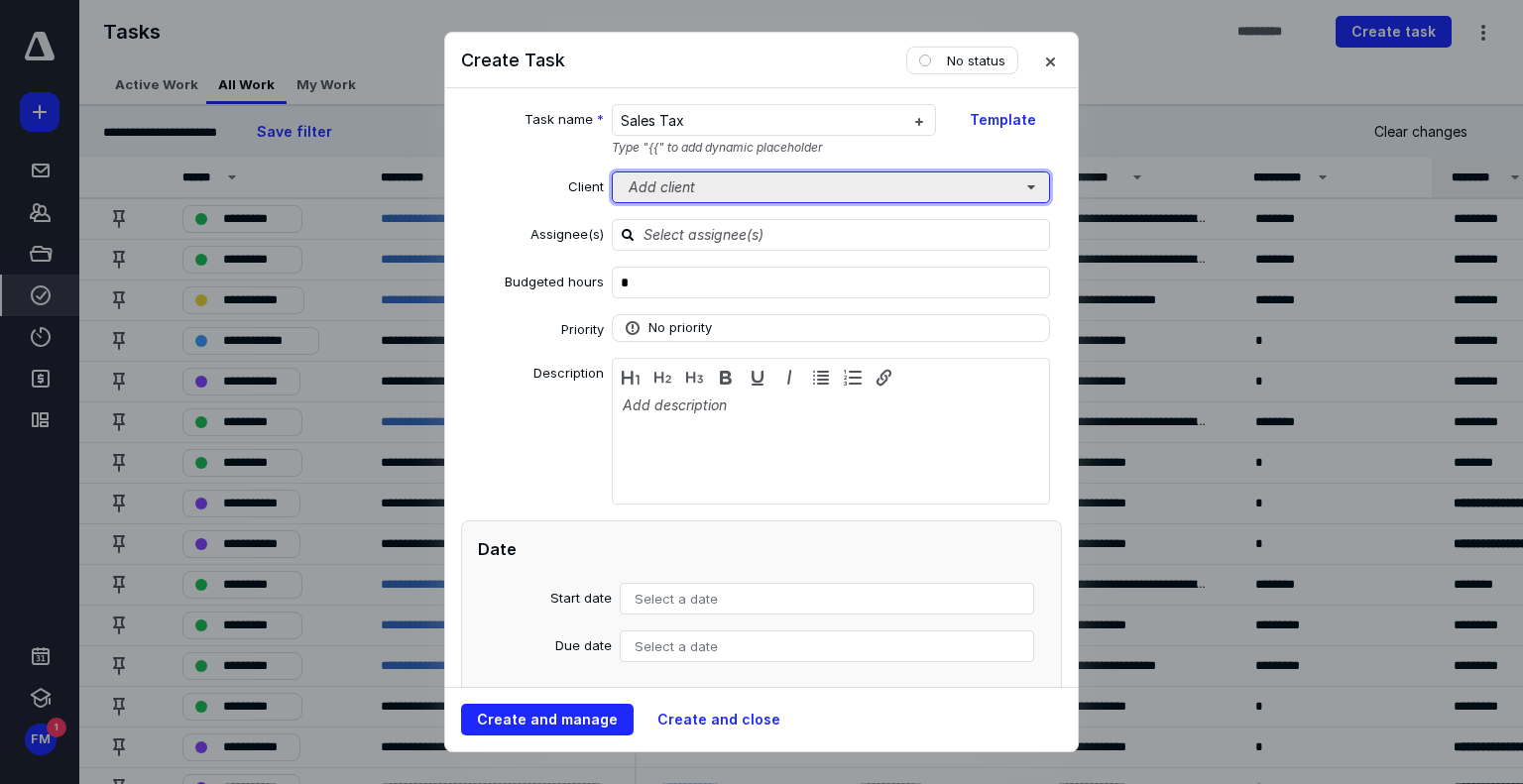 click on "Add client" at bounding box center [831, 187] 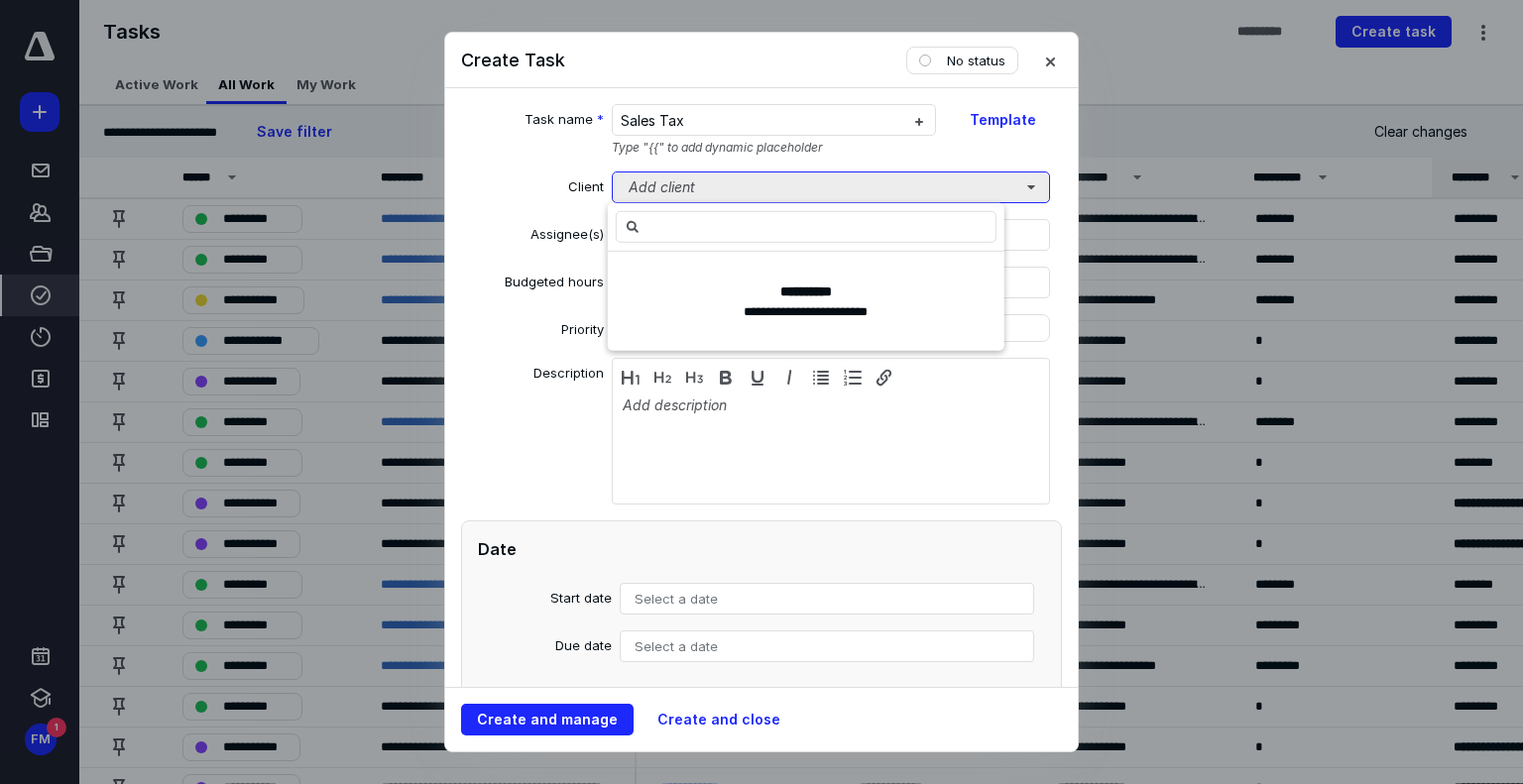 click on "Add client" at bounding box center (831, 187) 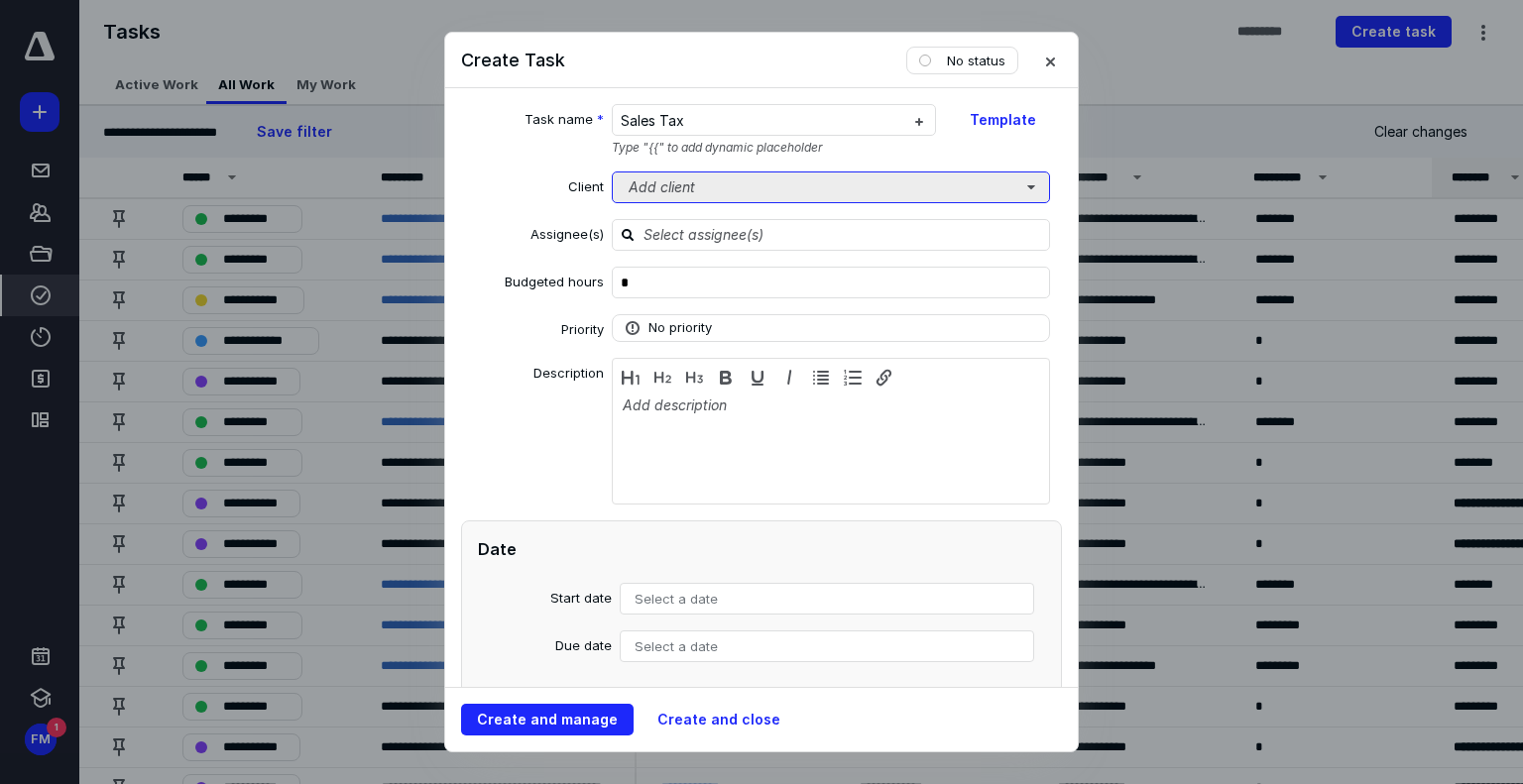 click on "Add client" at bounding box center (831, 187) 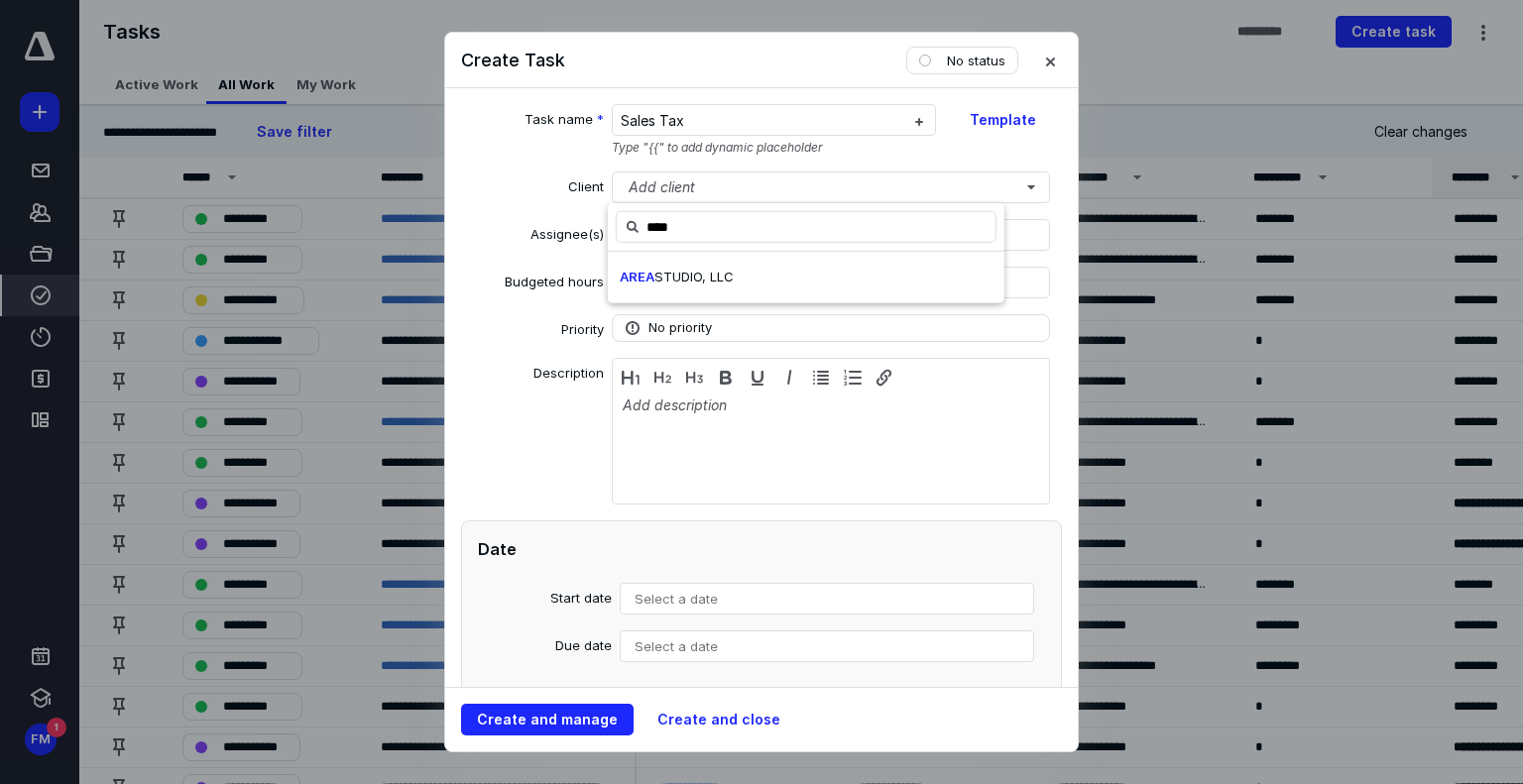 click on "AREA  STUDIO, LLC" at bounding box center [806, 278] 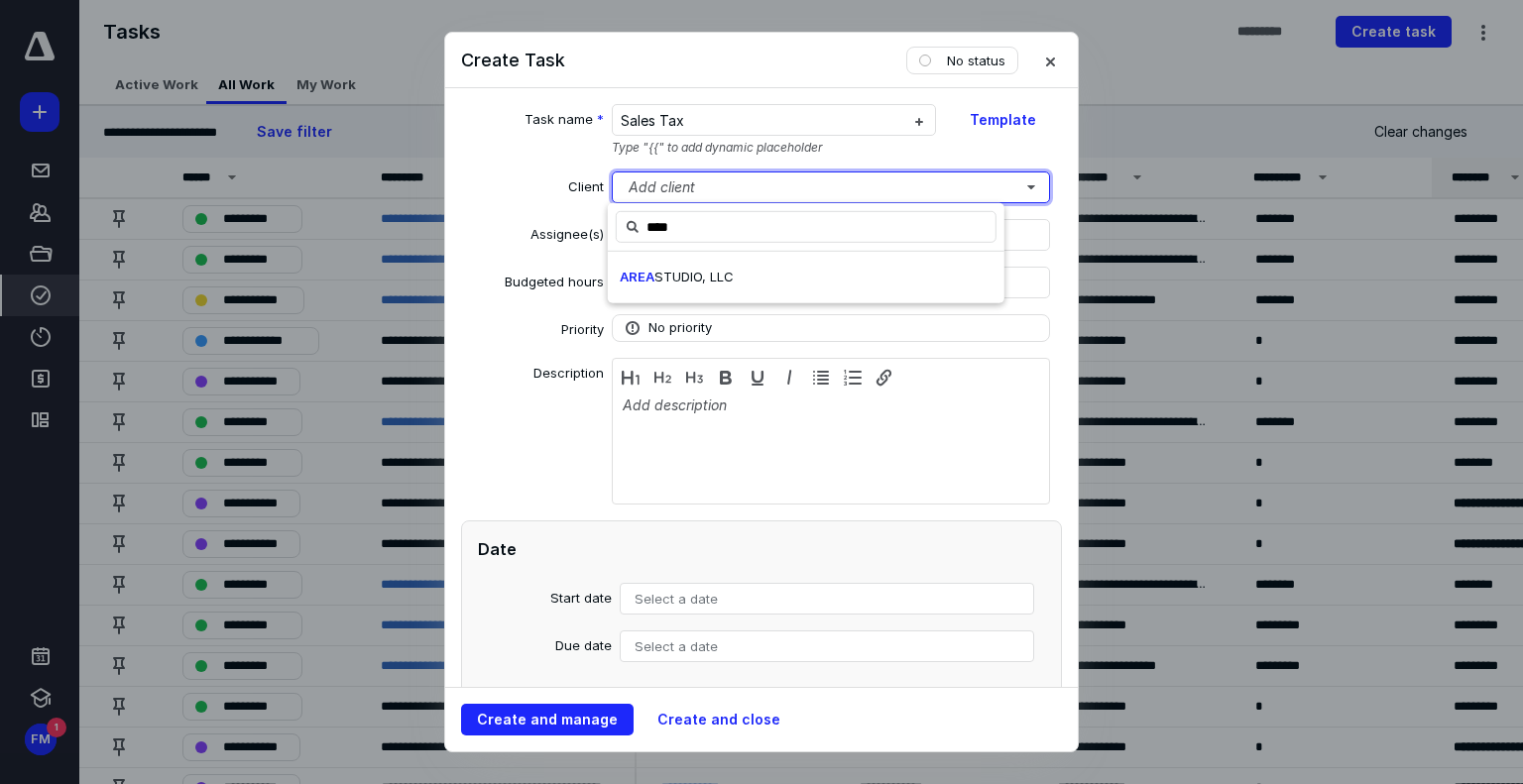 type 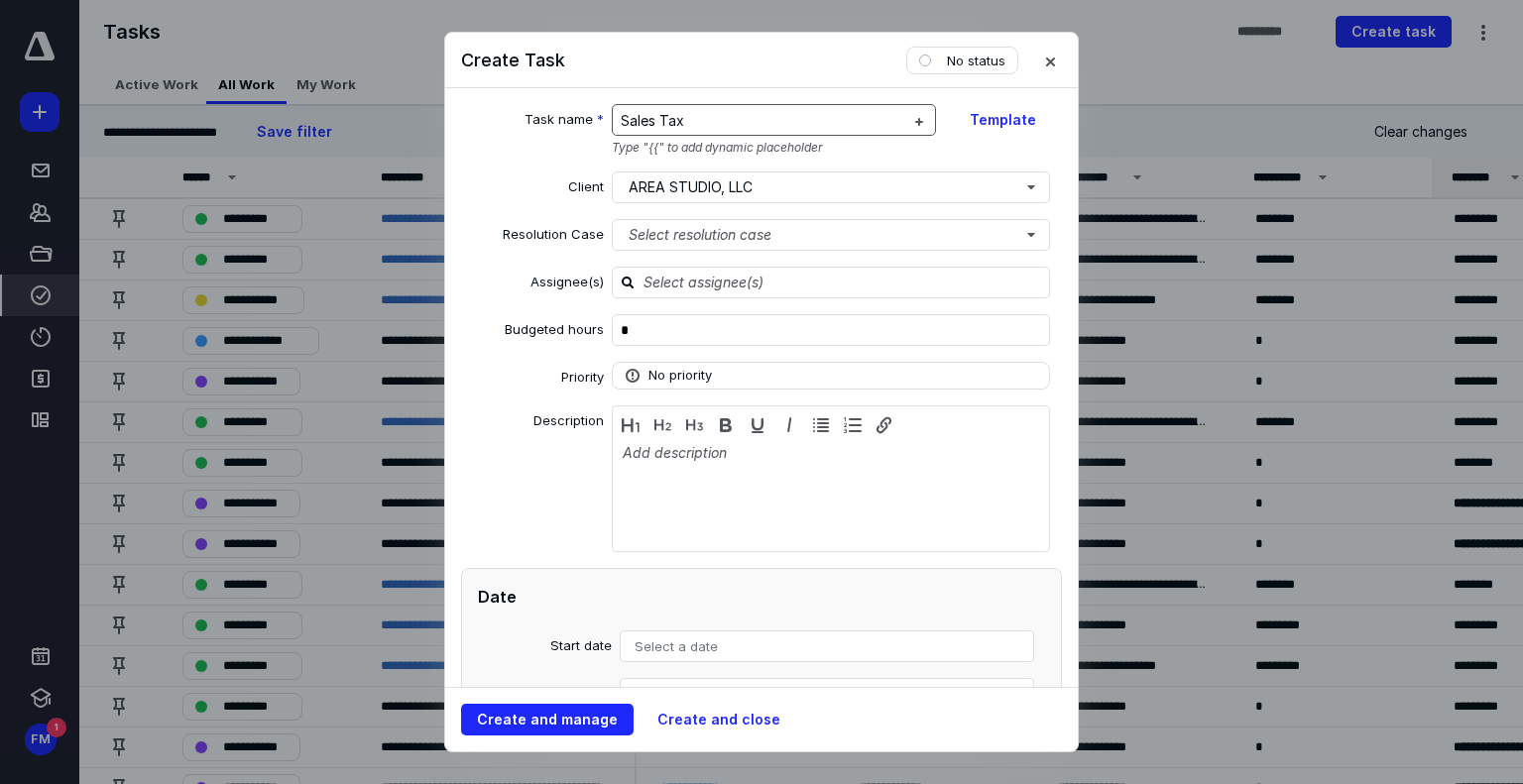 click on "Sales Tax" at bounding box center [762, 121] 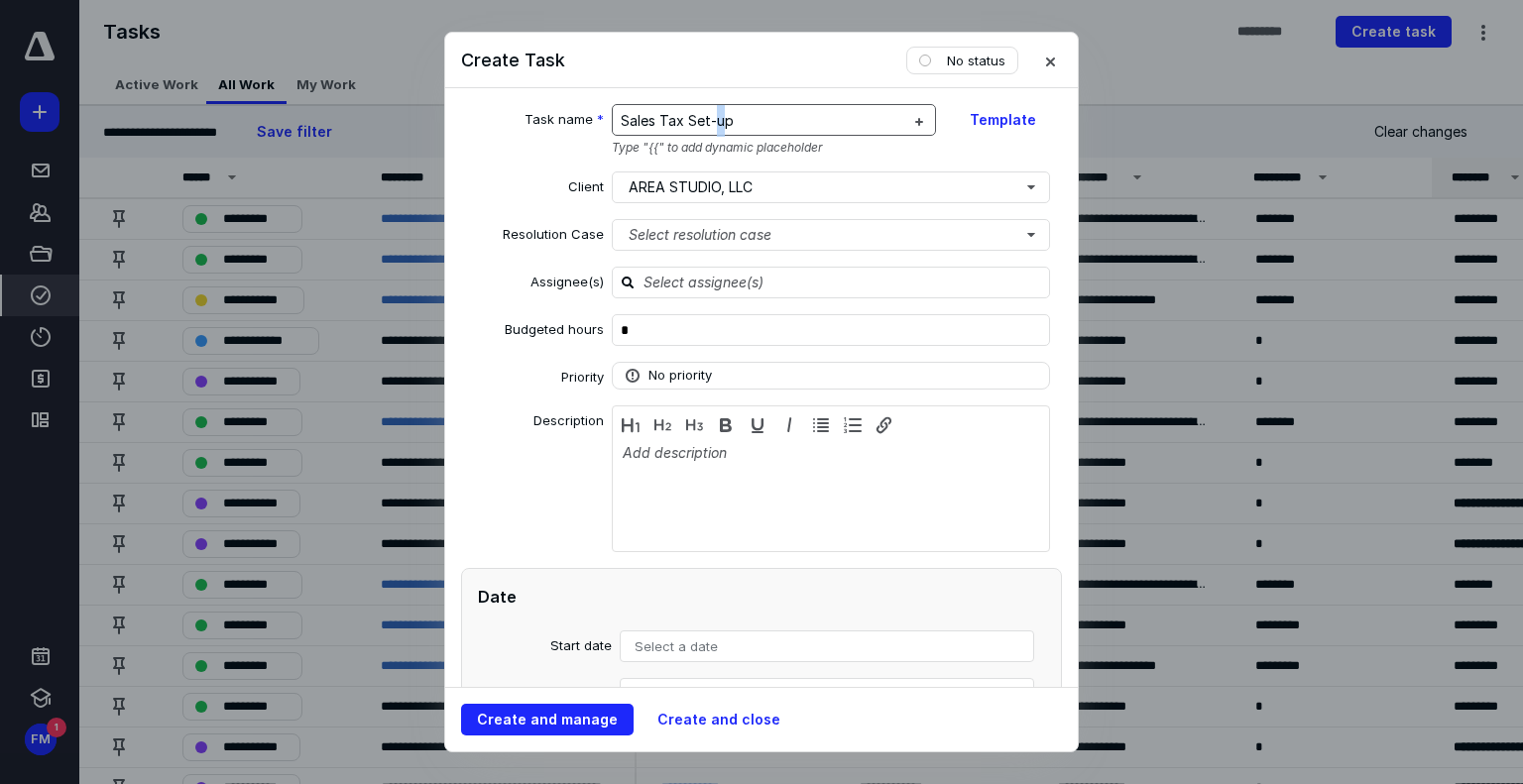 click on "Sales Tax Set-up" at bounding box center (677, 120) 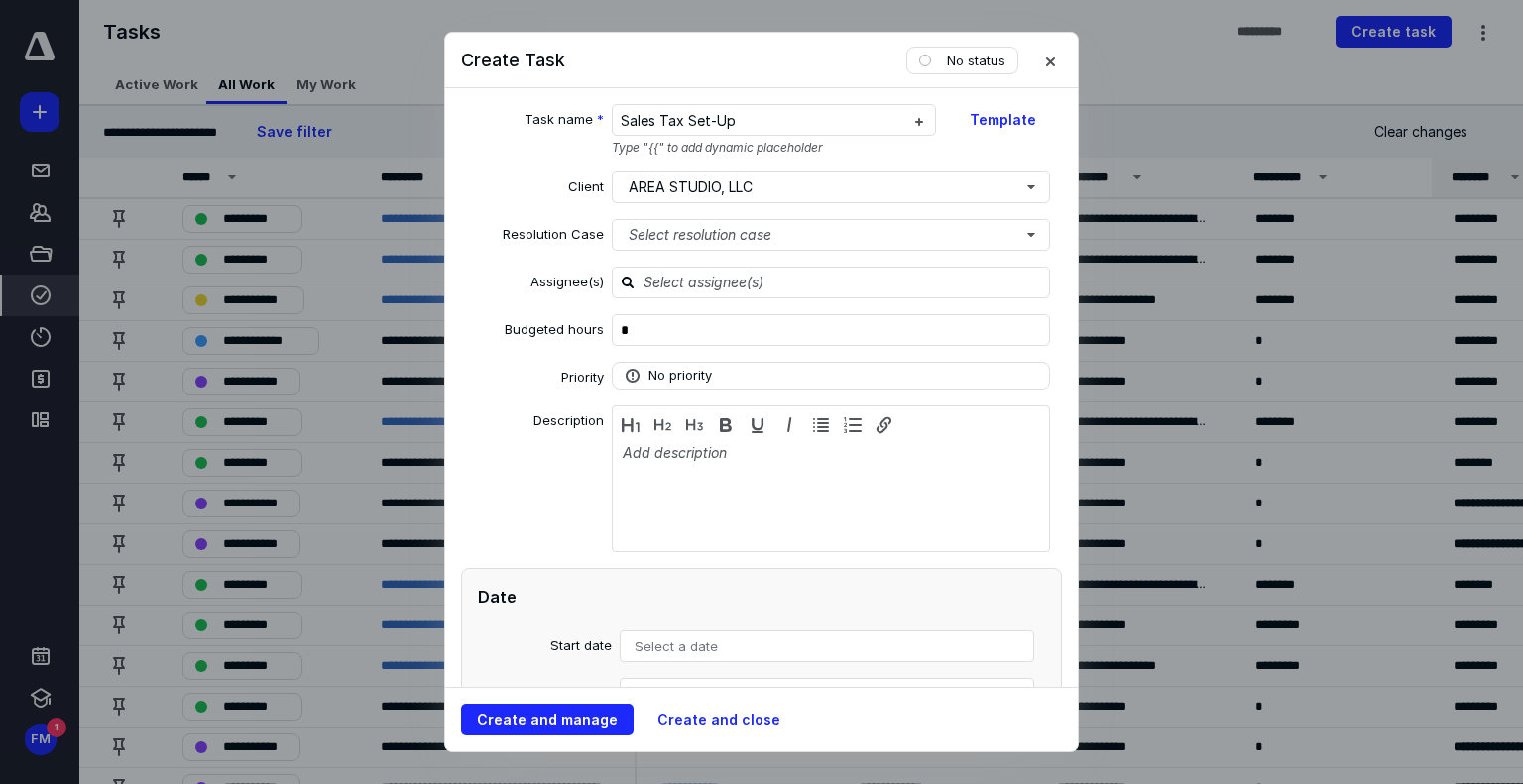click on "Type "{{" to add dynamic placeholder" at bounding box center [774, 148] 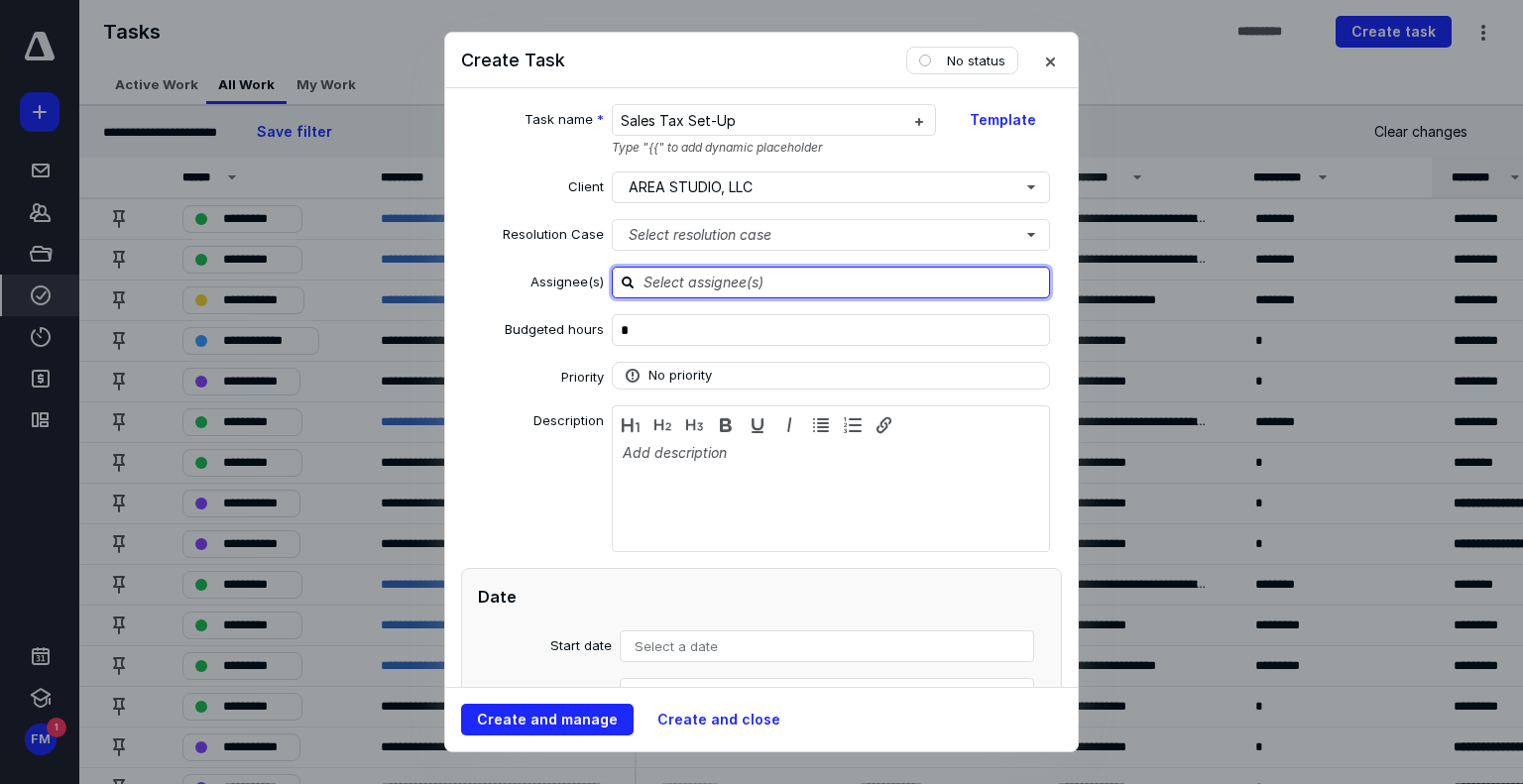 click at bounding box center (843, 281) 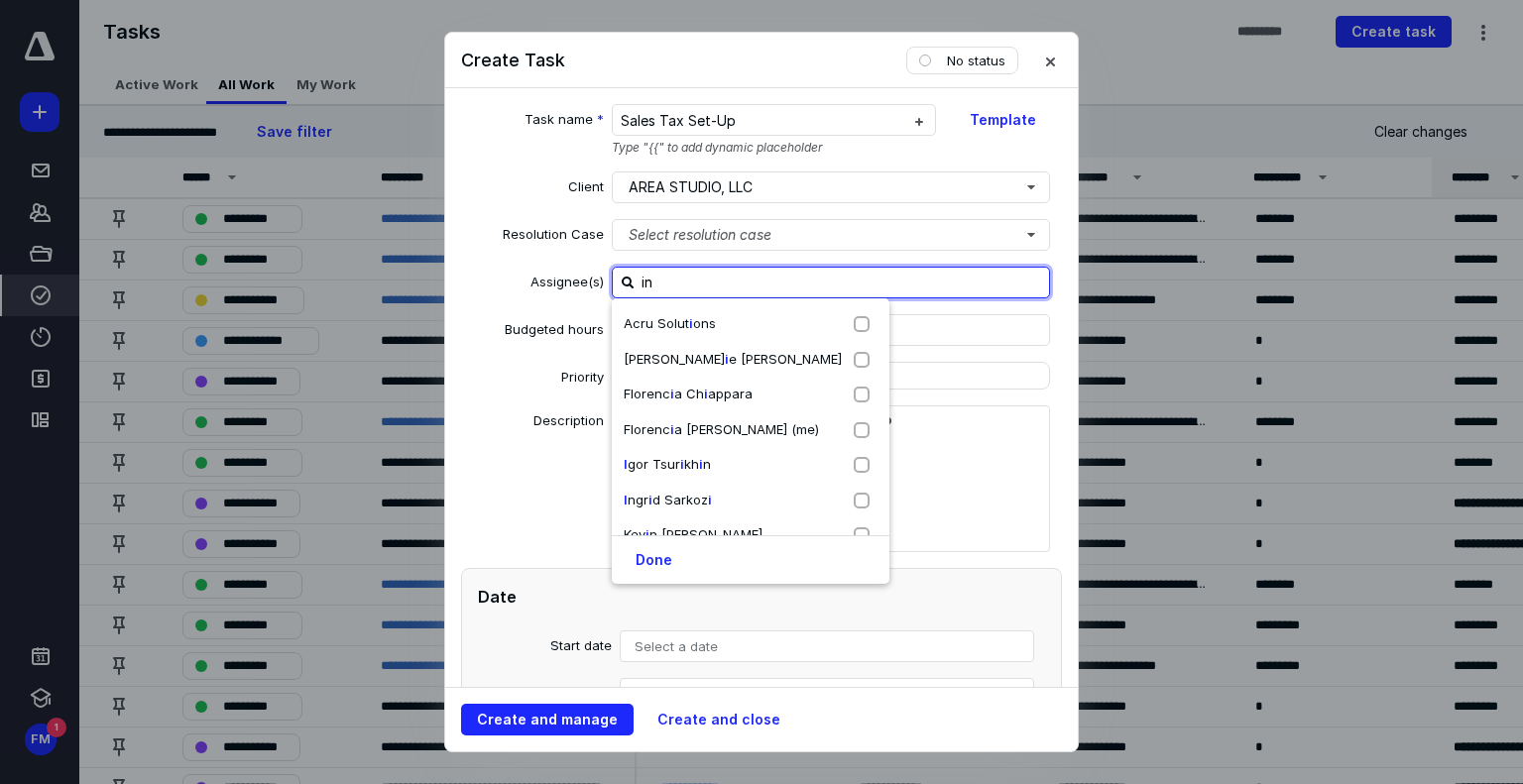 type on "ing" 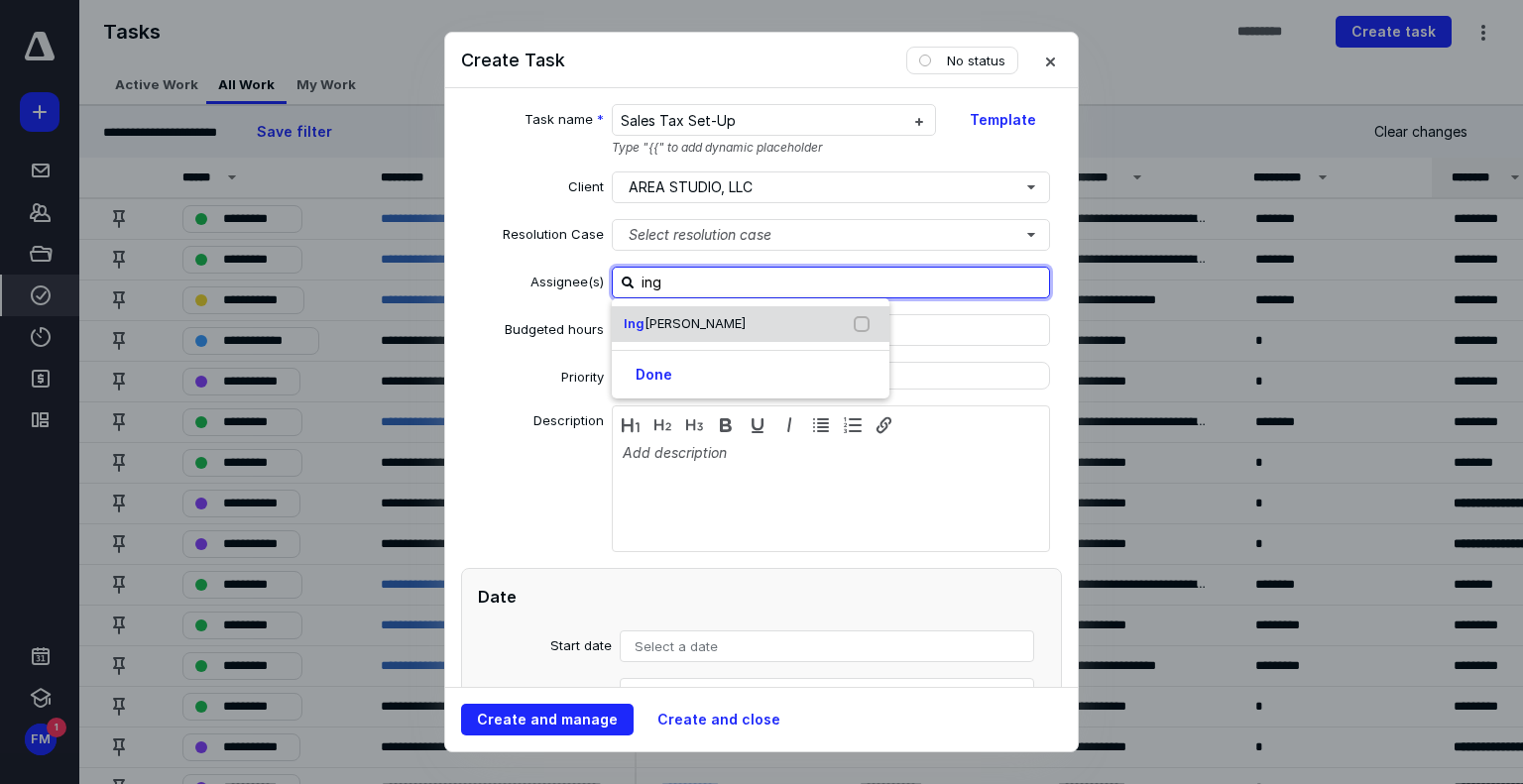 click on "Ing [PERSON_NAME]" at bounding box center (751, 324) 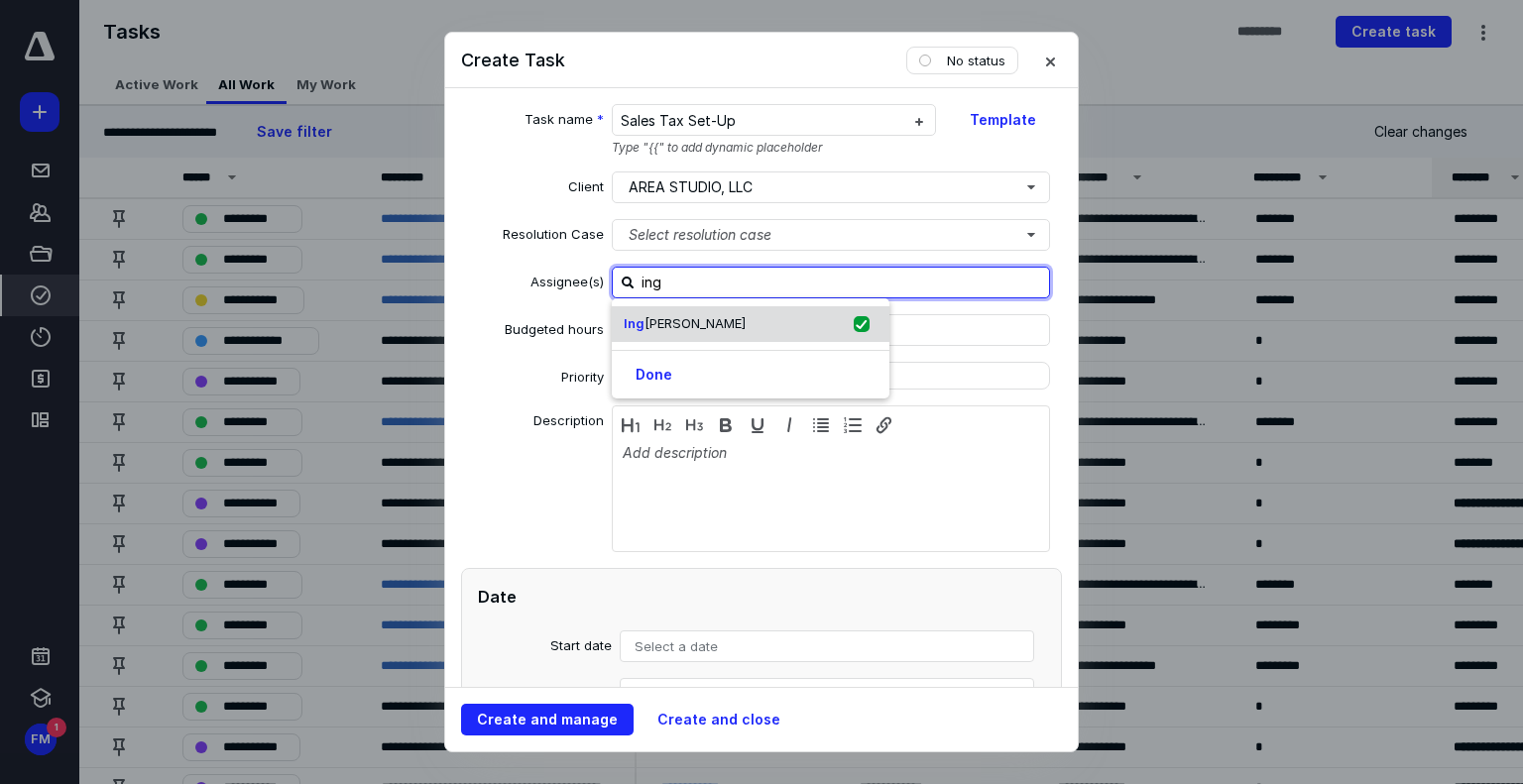 checkbox on "true" 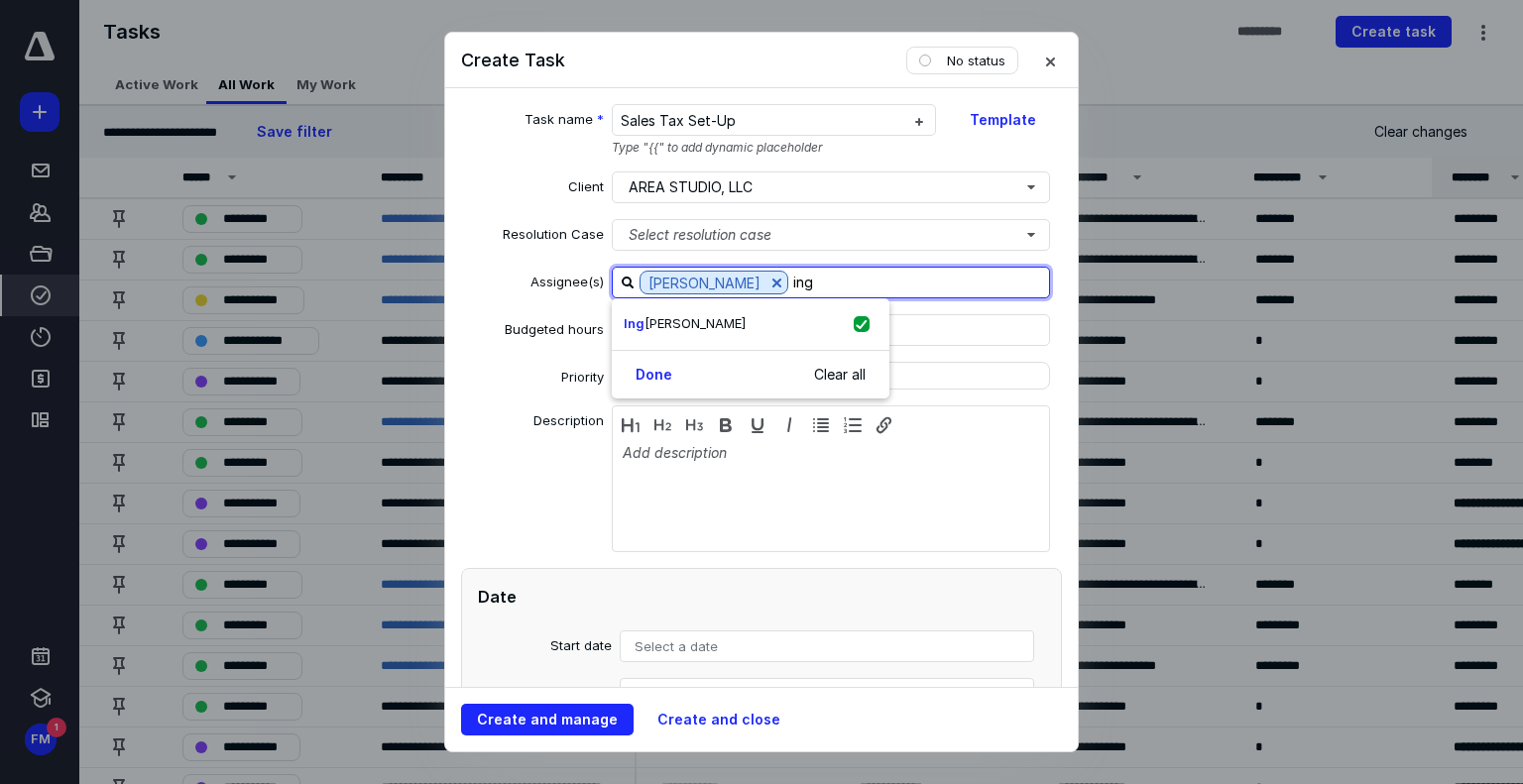 type on "ing" 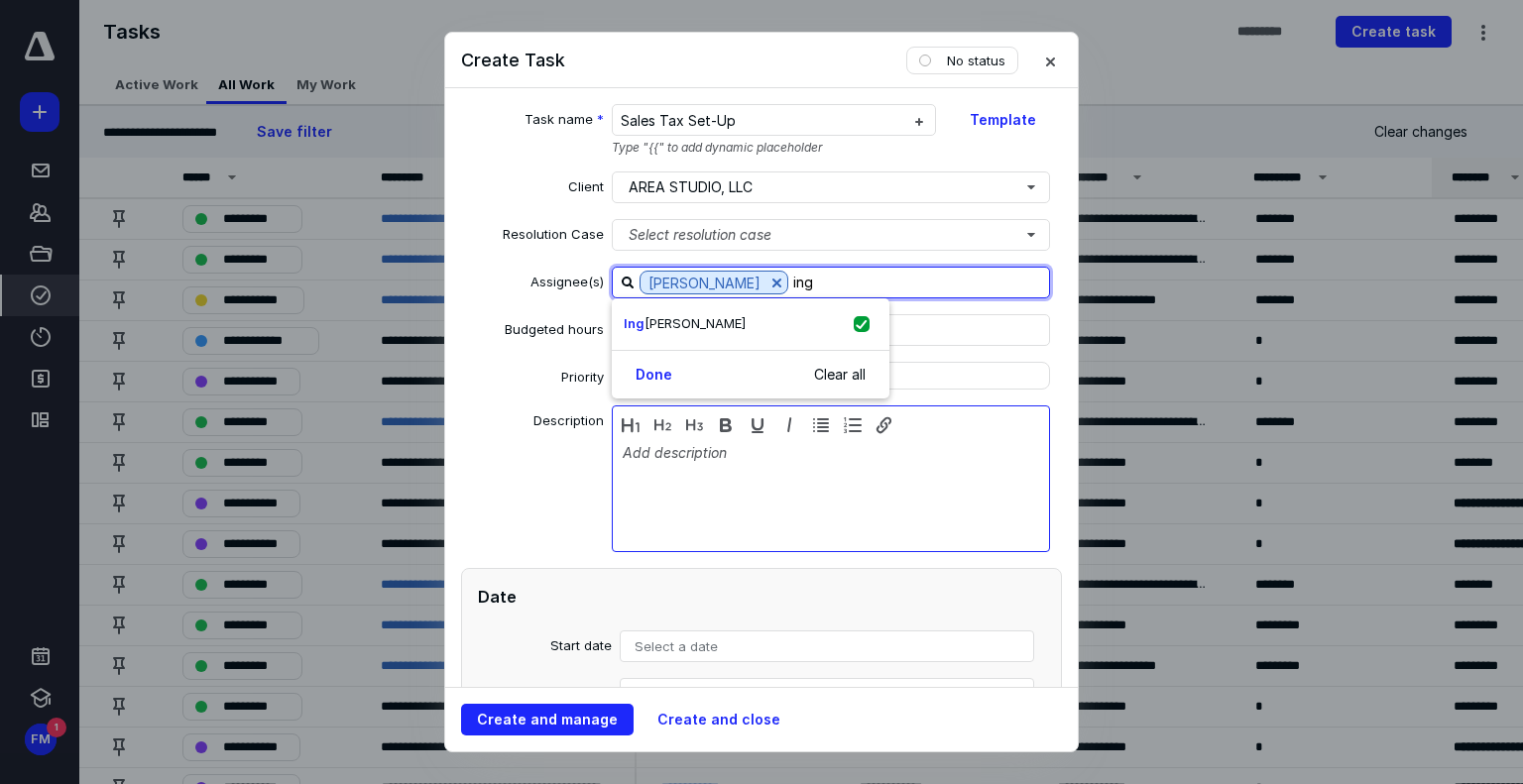 click at bounding box center [831, 494] 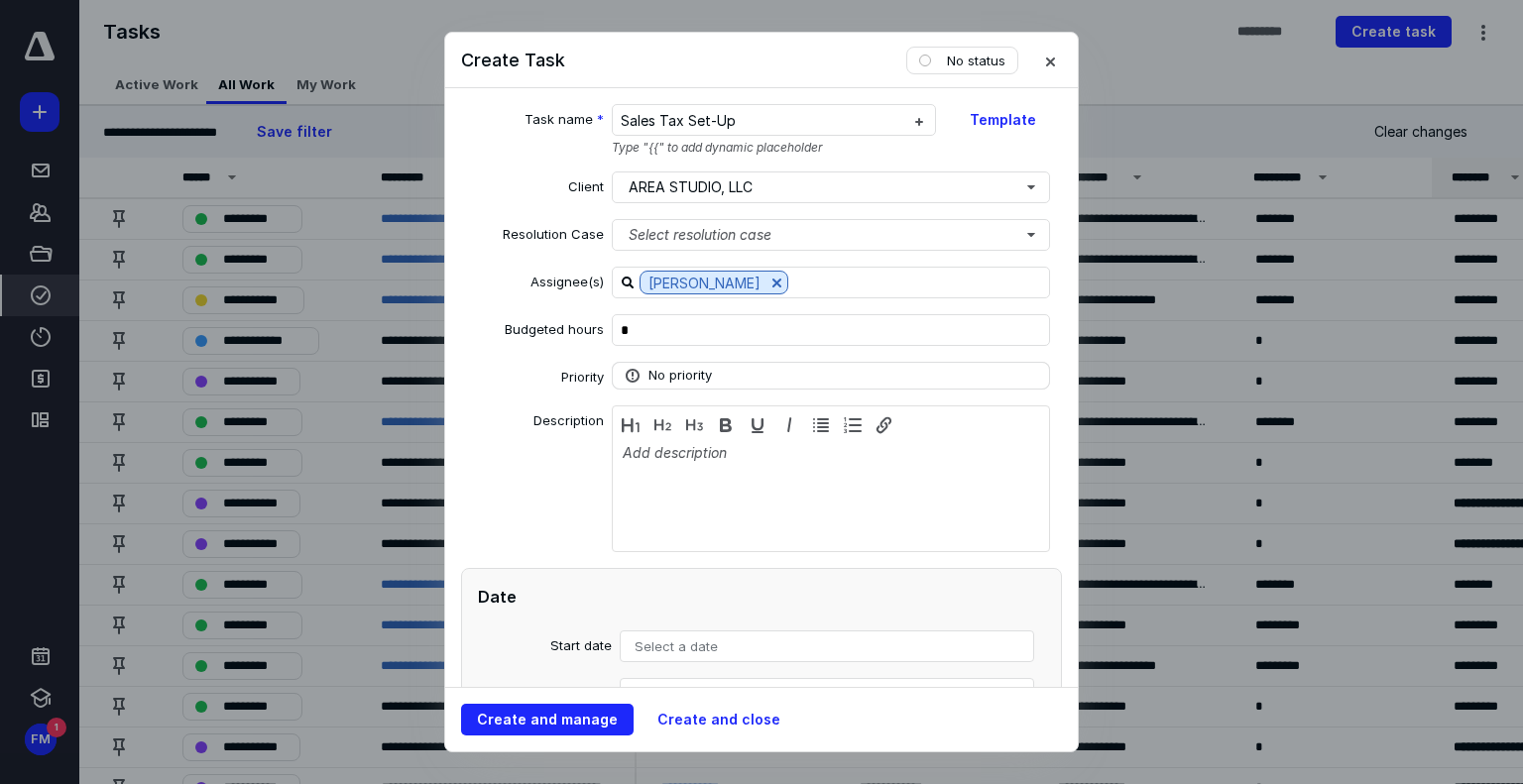 click on "No priority" at bounding box center [680, 376] 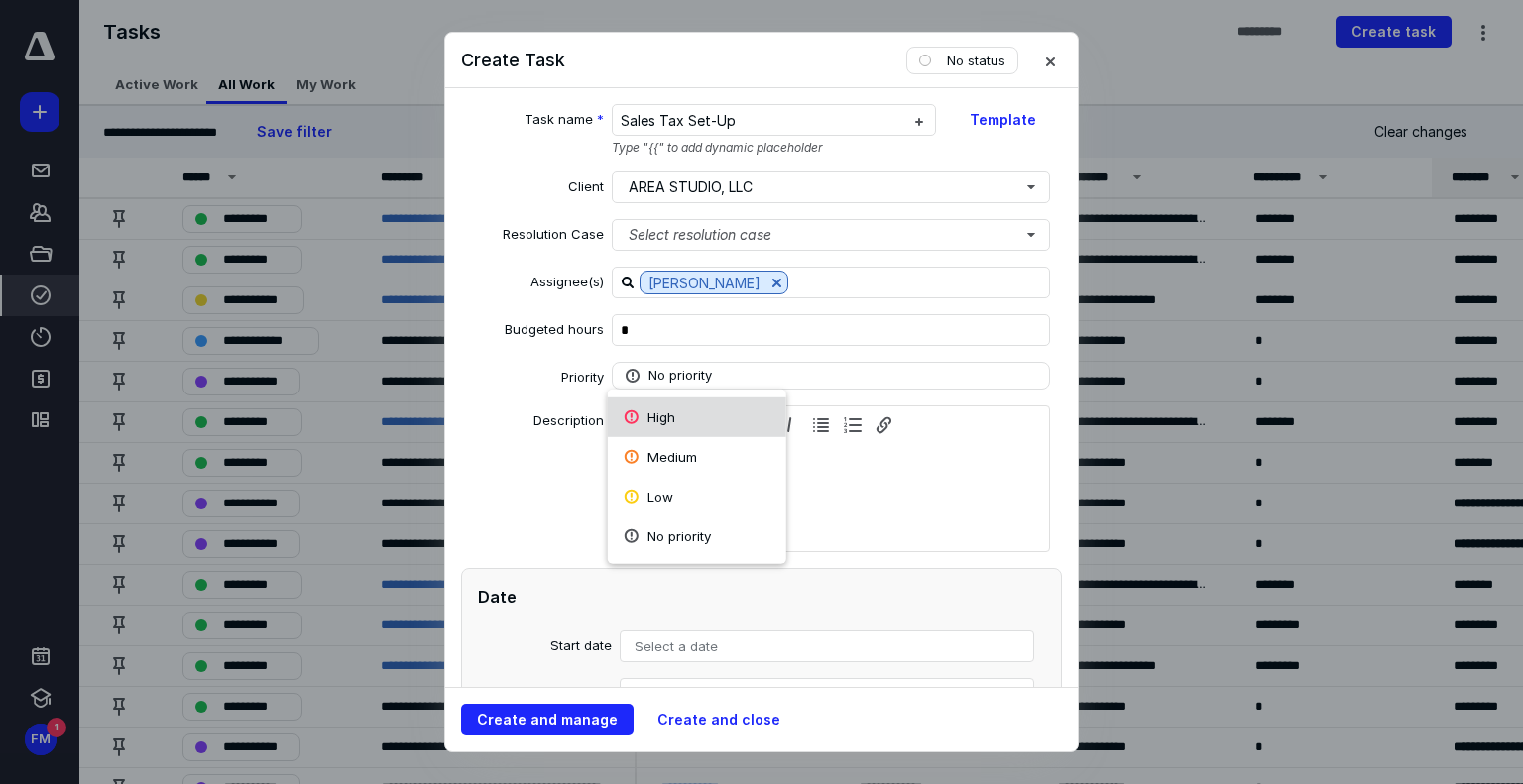 click on "High" at bounding box center [697, 417] 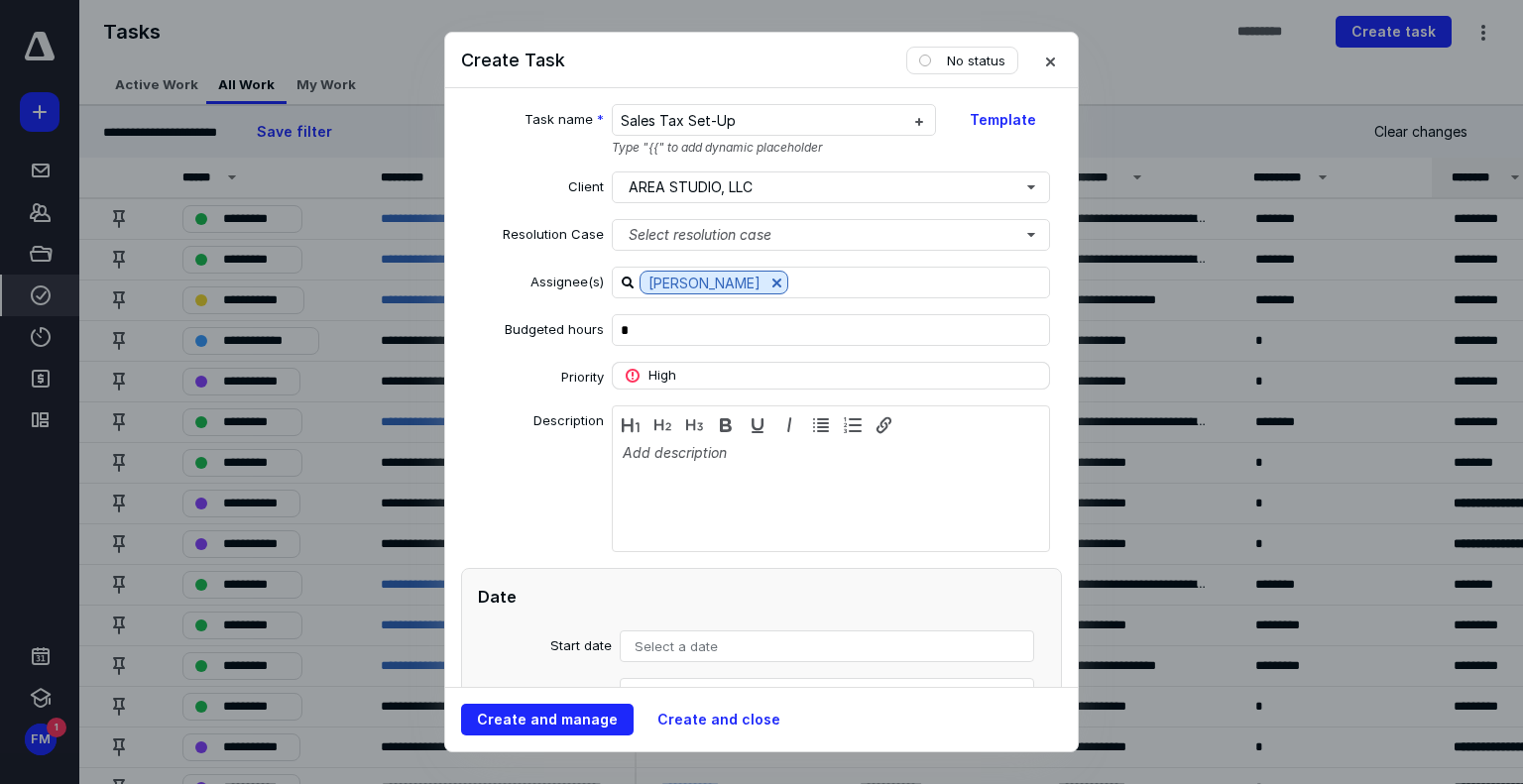 click on "High" at bounding box center [831, 376] 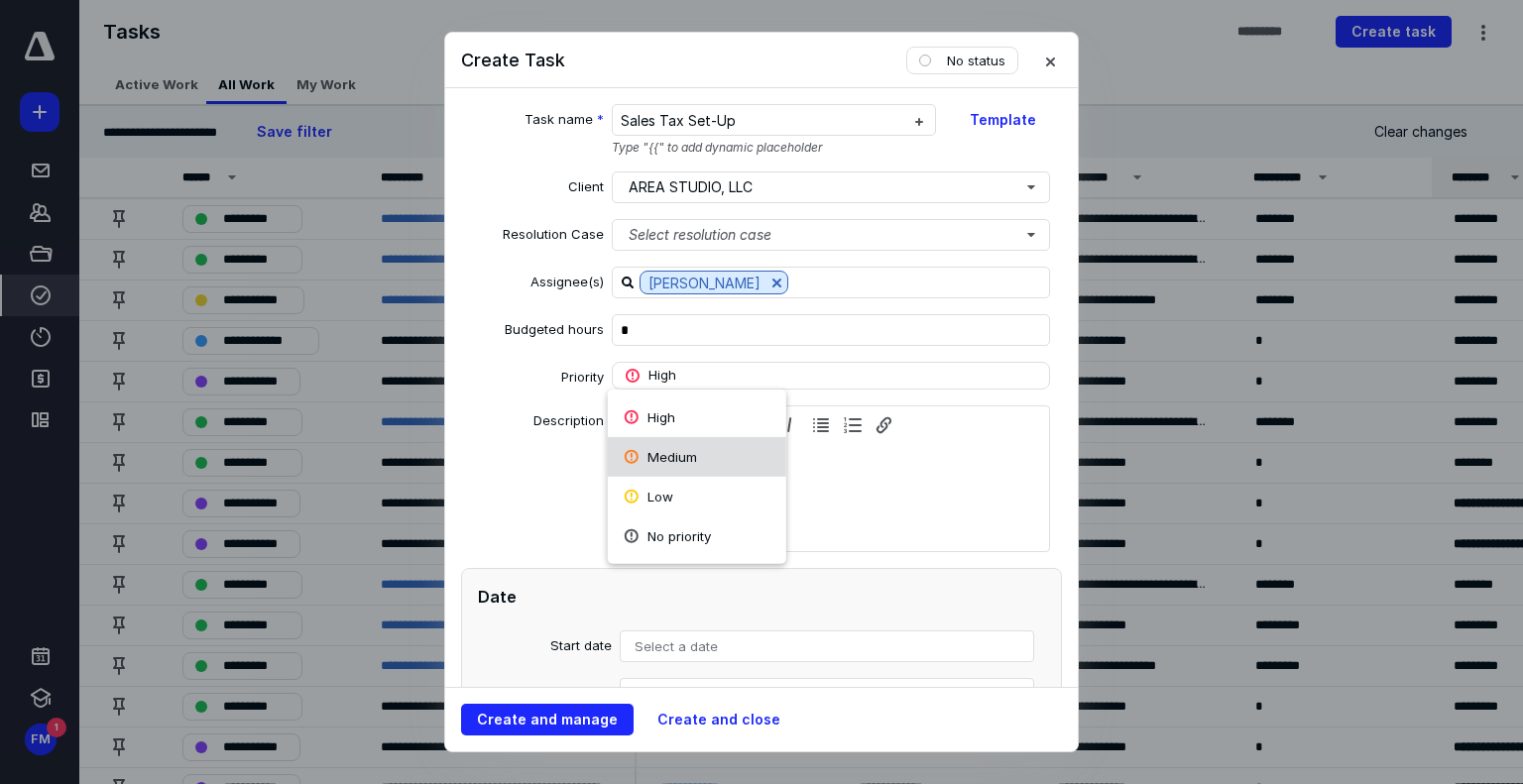 click on "Medium" at bounding box center [697, 457] 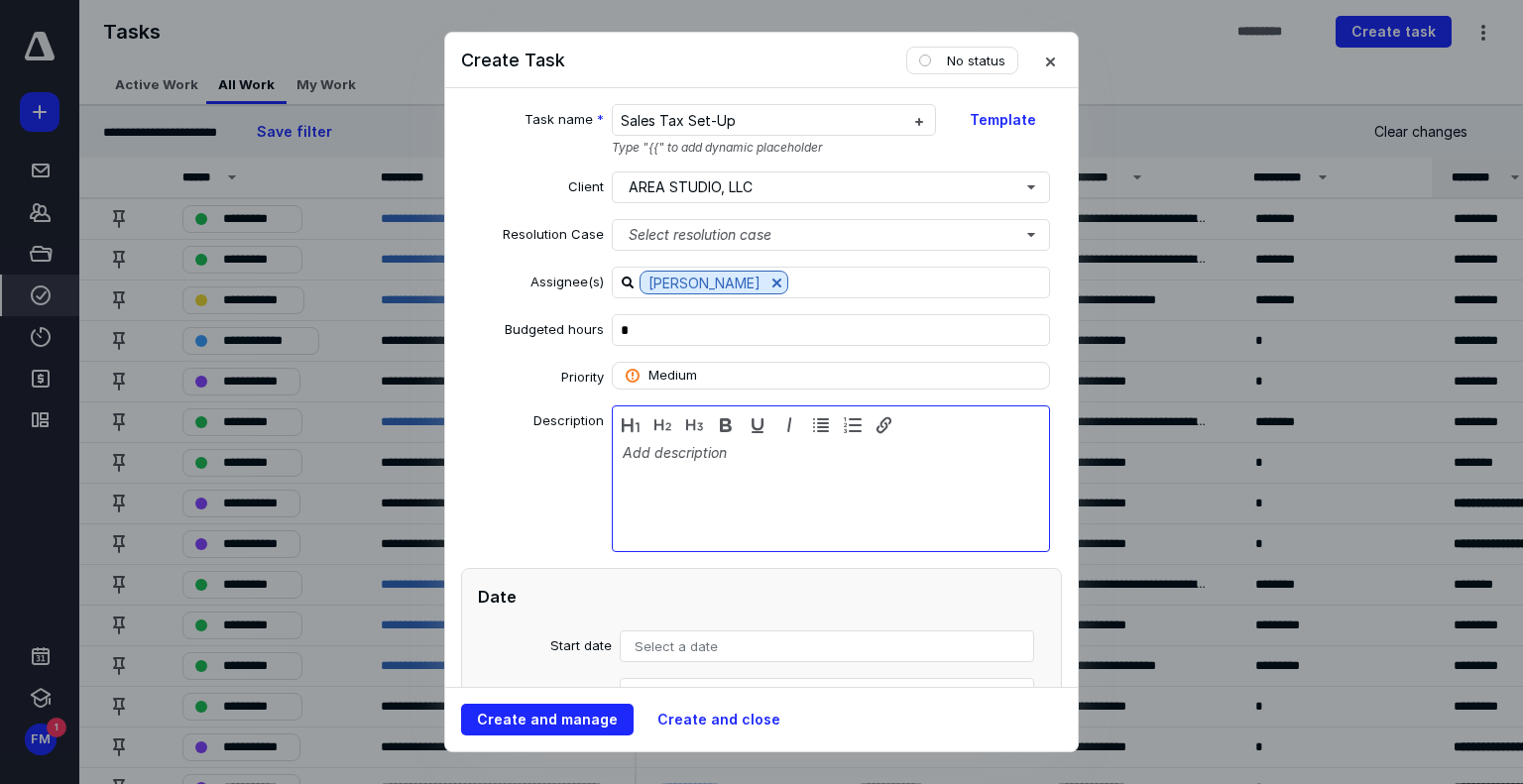 click at bounding box center (831, 494) 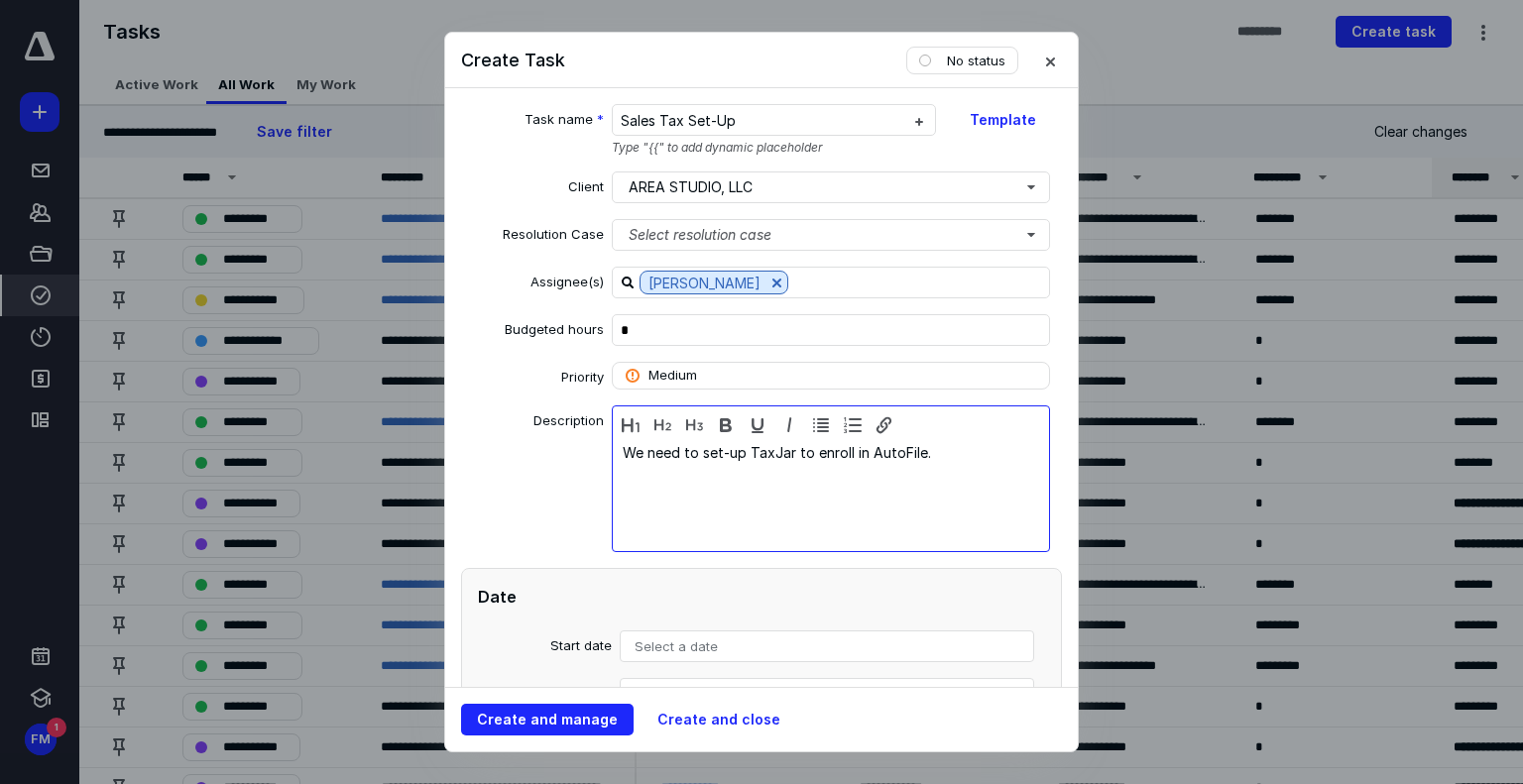 click on "We need to set-up TaxJar to enroll in AutoFile." at bounding box center (831, 494) 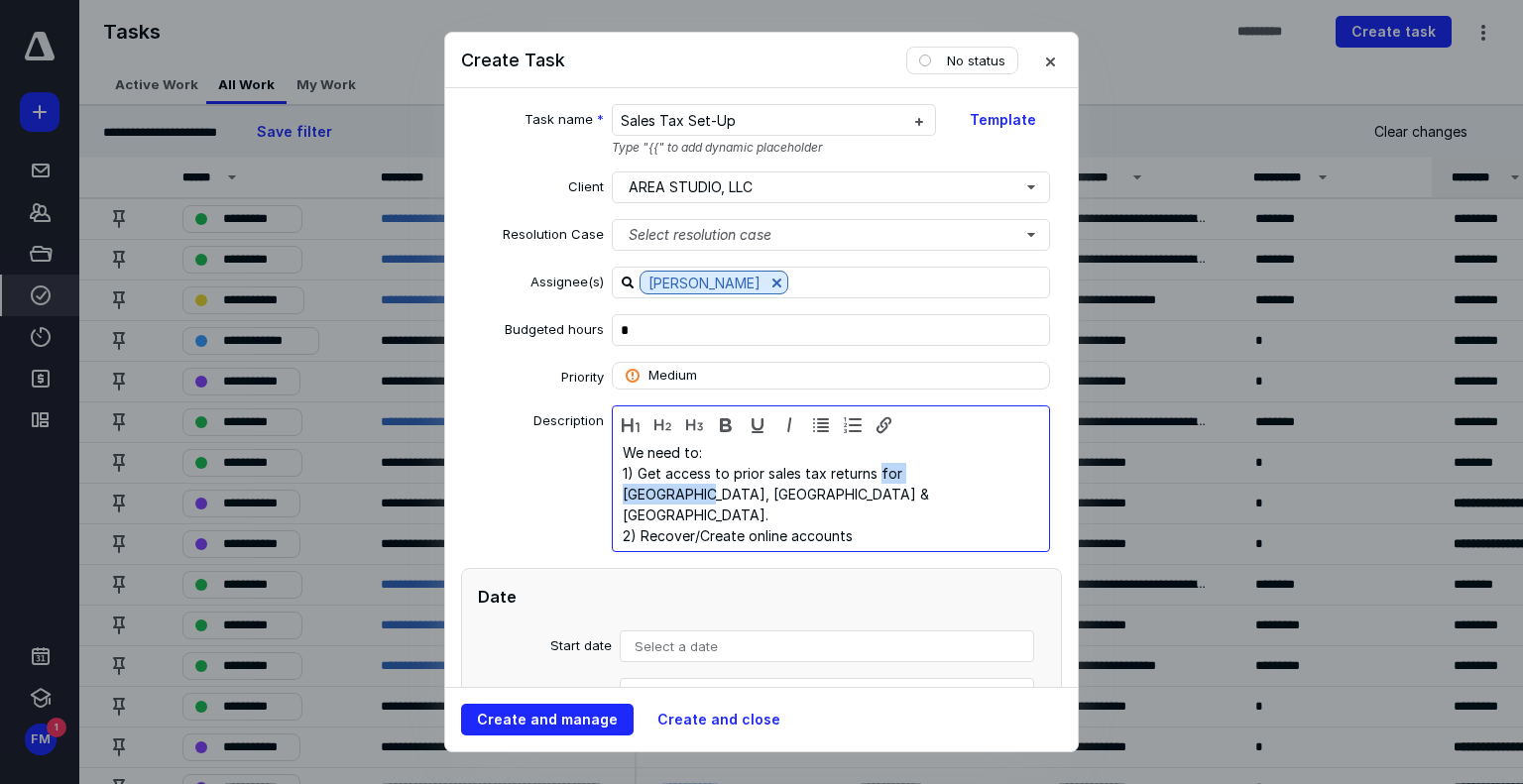 copy on "for CA, [GEOGRAPHIC_DATA] & [GEOGRAPHIC_DATA]" 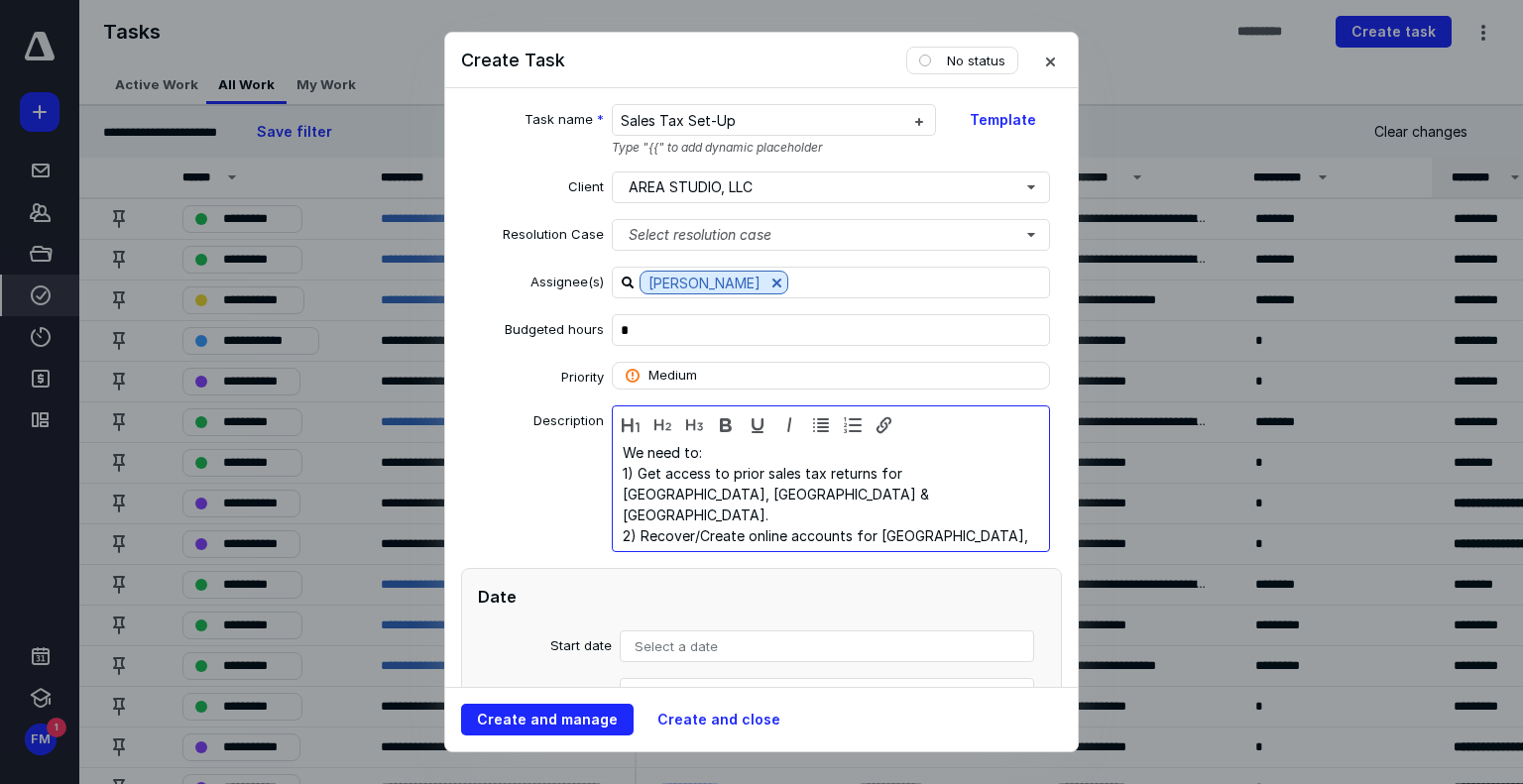 click on "F ile Missing Sales Tax Returns:" at bounding box center (831, 577) 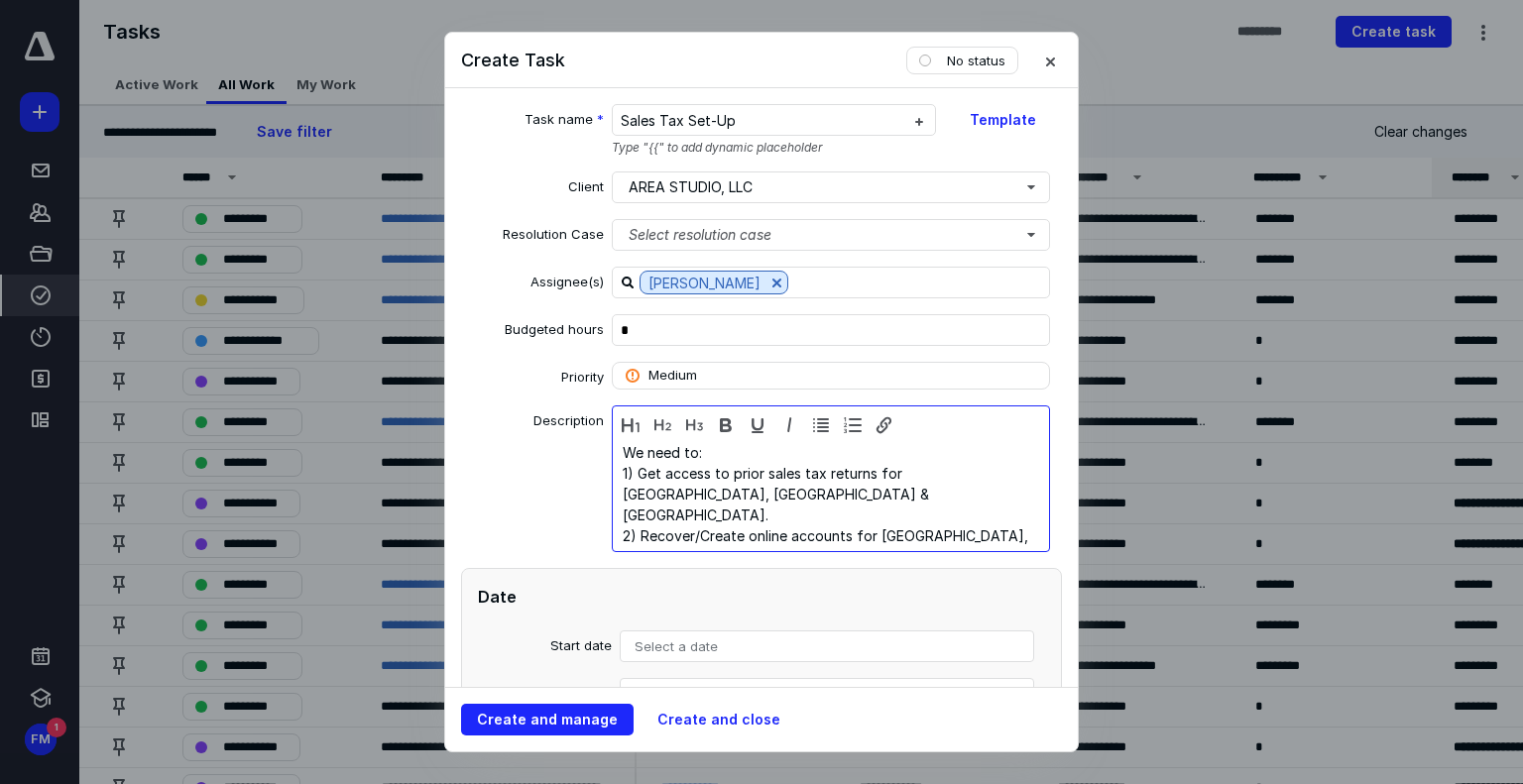 click on "3) F ile Missing Sales Tax Returns:" at bounding box center (831, 577) 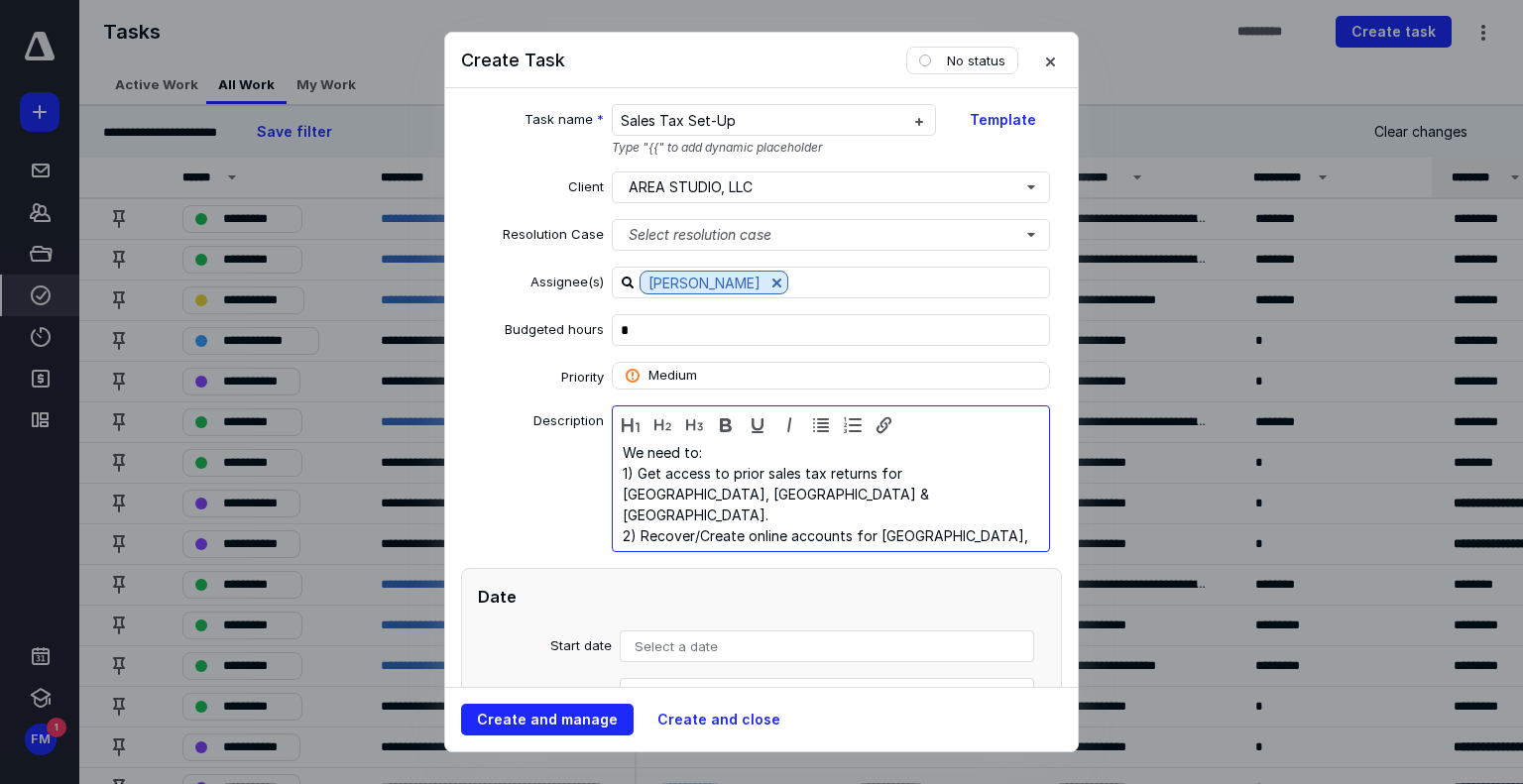 drag, startPoint x: 639, startPoint y: 539, endPoint x: 712, endPoint y: 539, distance: 73 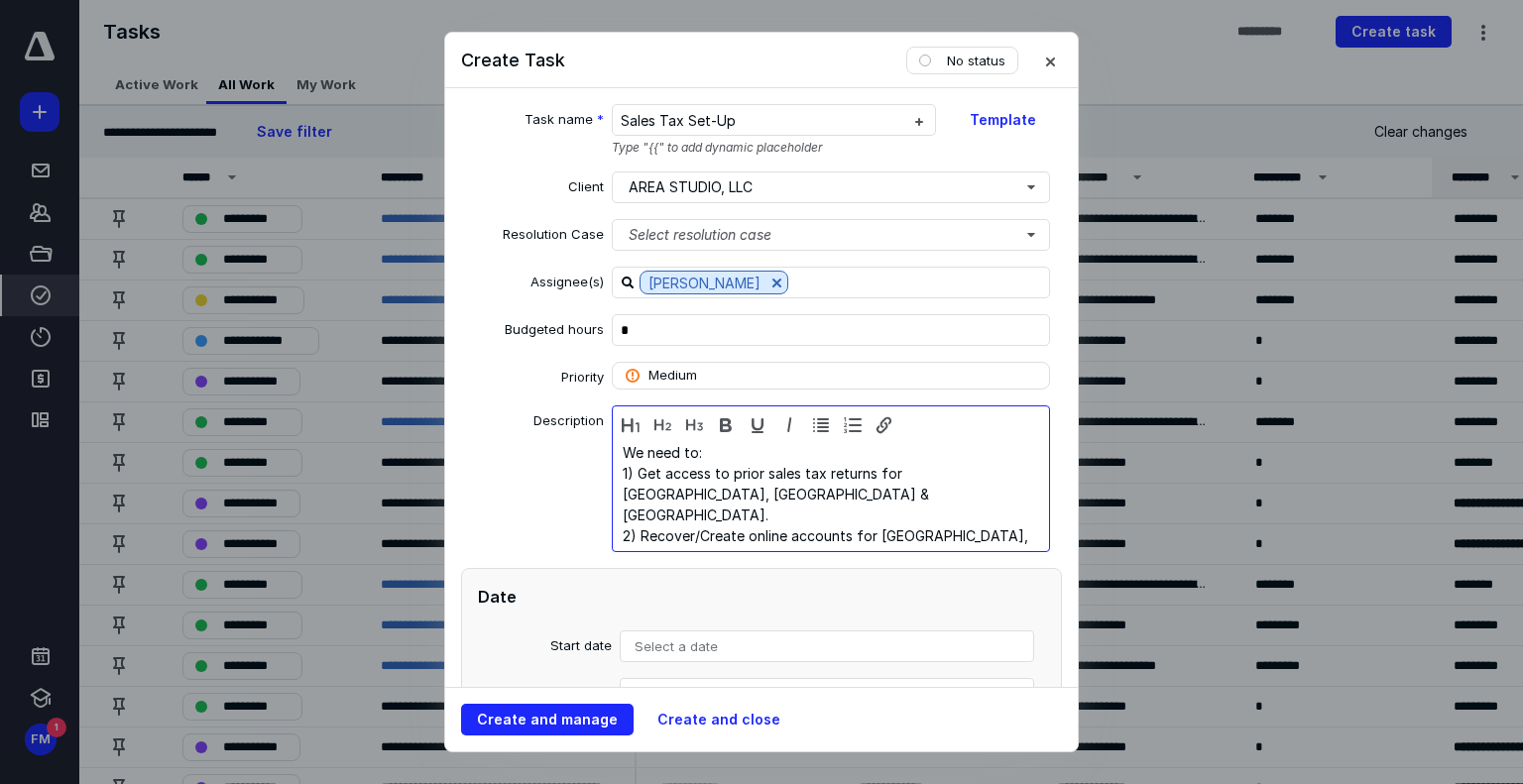 click on "4) Set-up TaxJar to enroll in AutoFile." at bounding box center [831, 598] 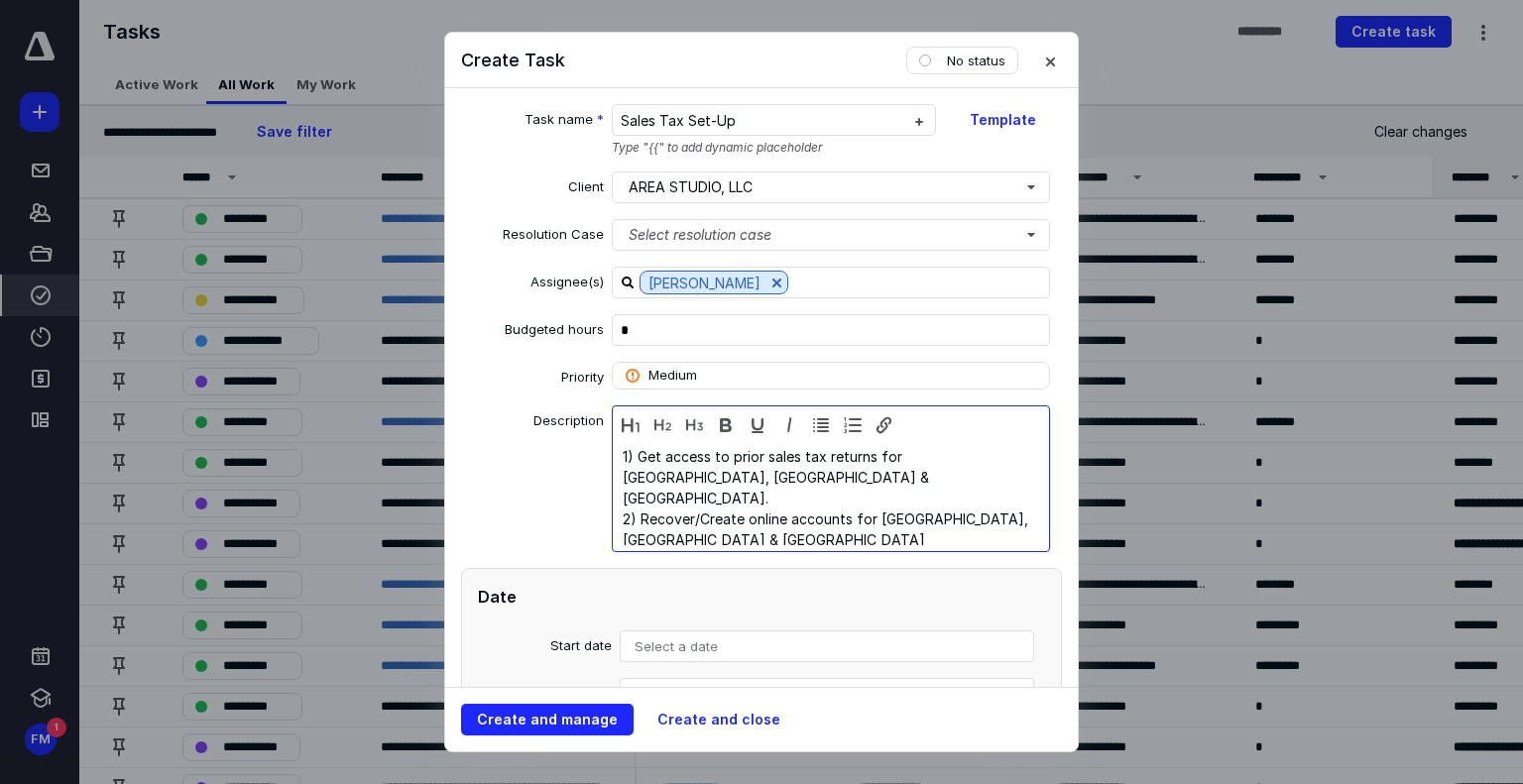 scroll, scrollTop: 21, scrollLeft: 0, axis: vertical 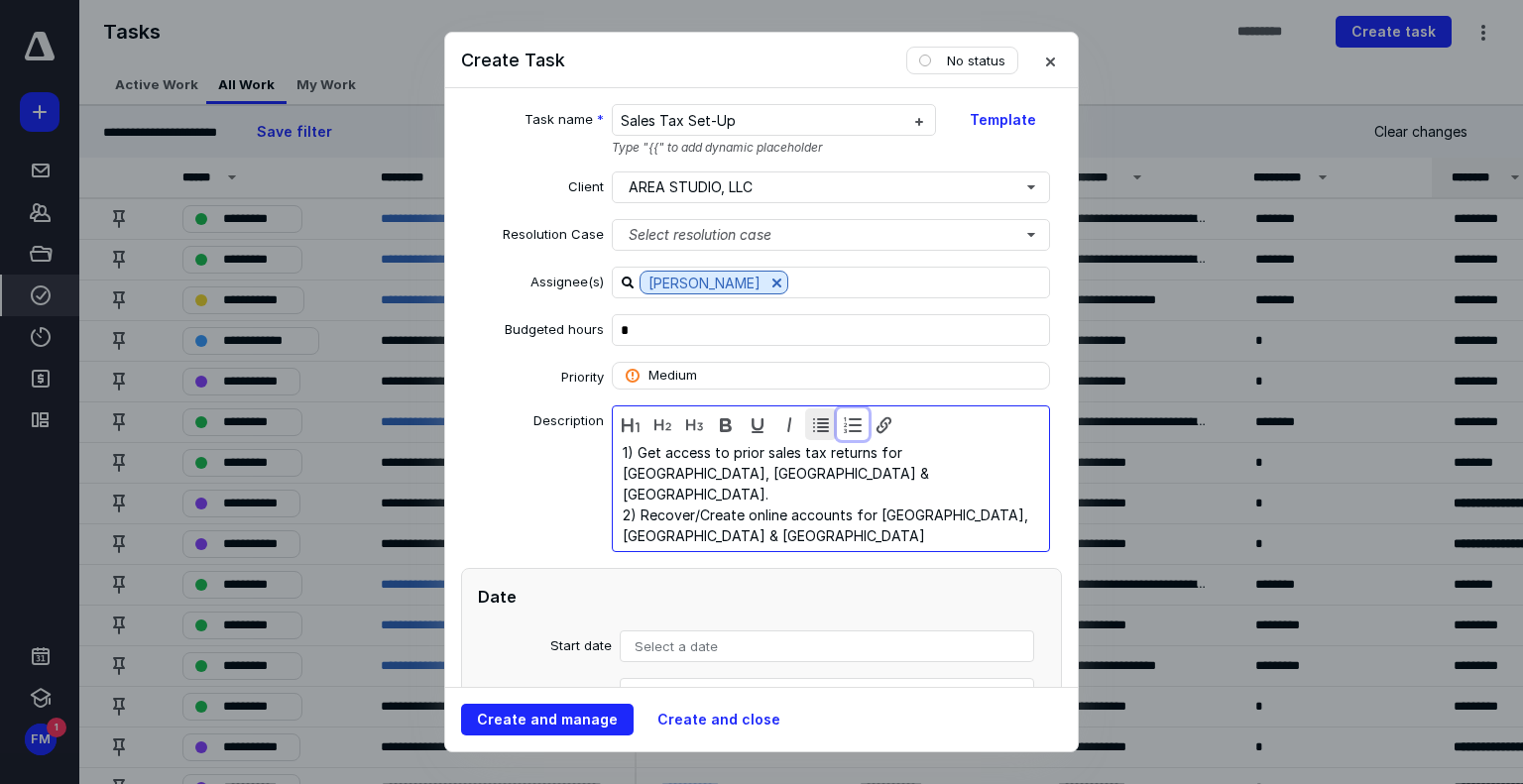 drag, startPoint x: 846, startPoint y: 419, endPoint x: 814, endPoint y: 422, distance: 32.140317 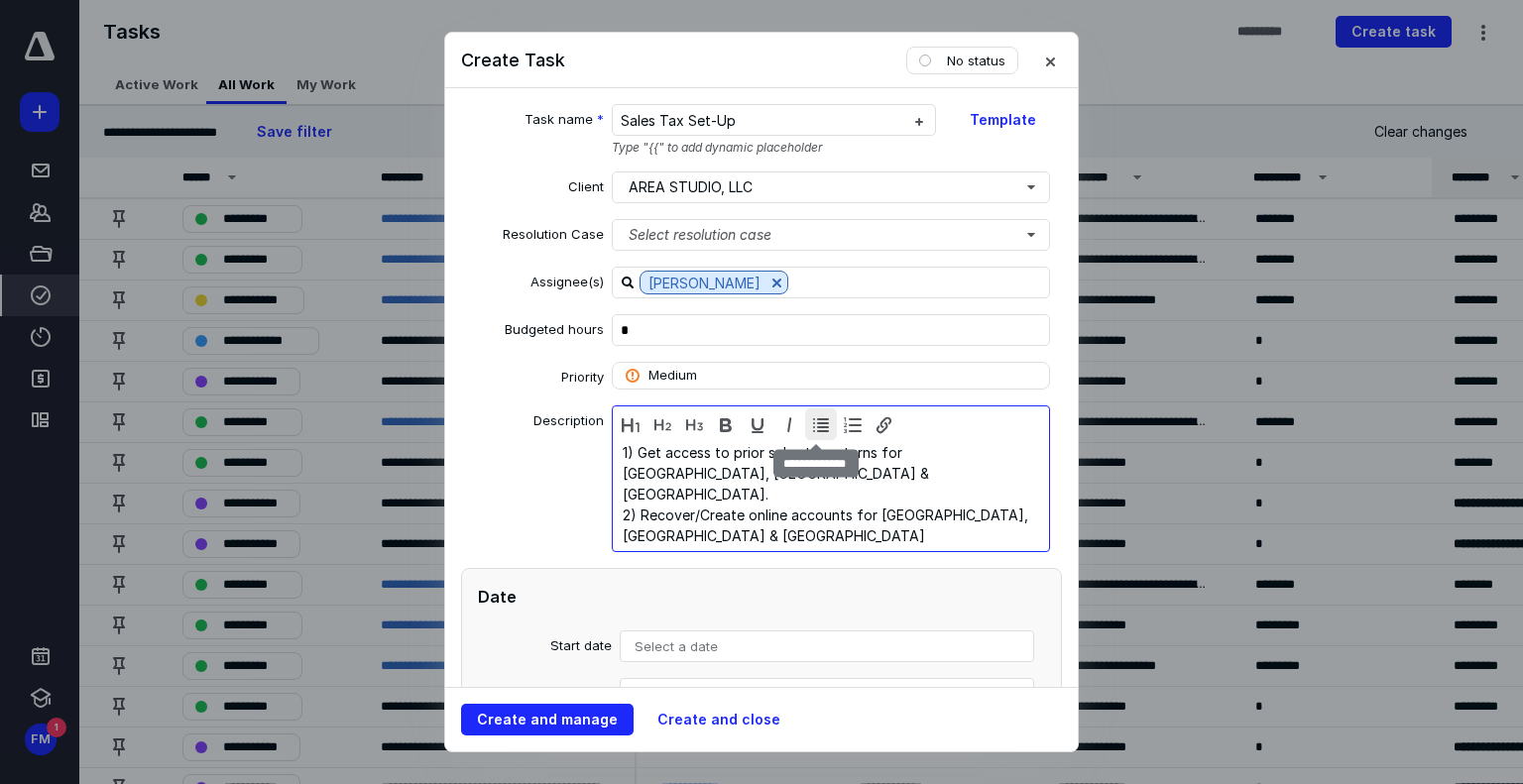 click at bounding box center (821, 424) 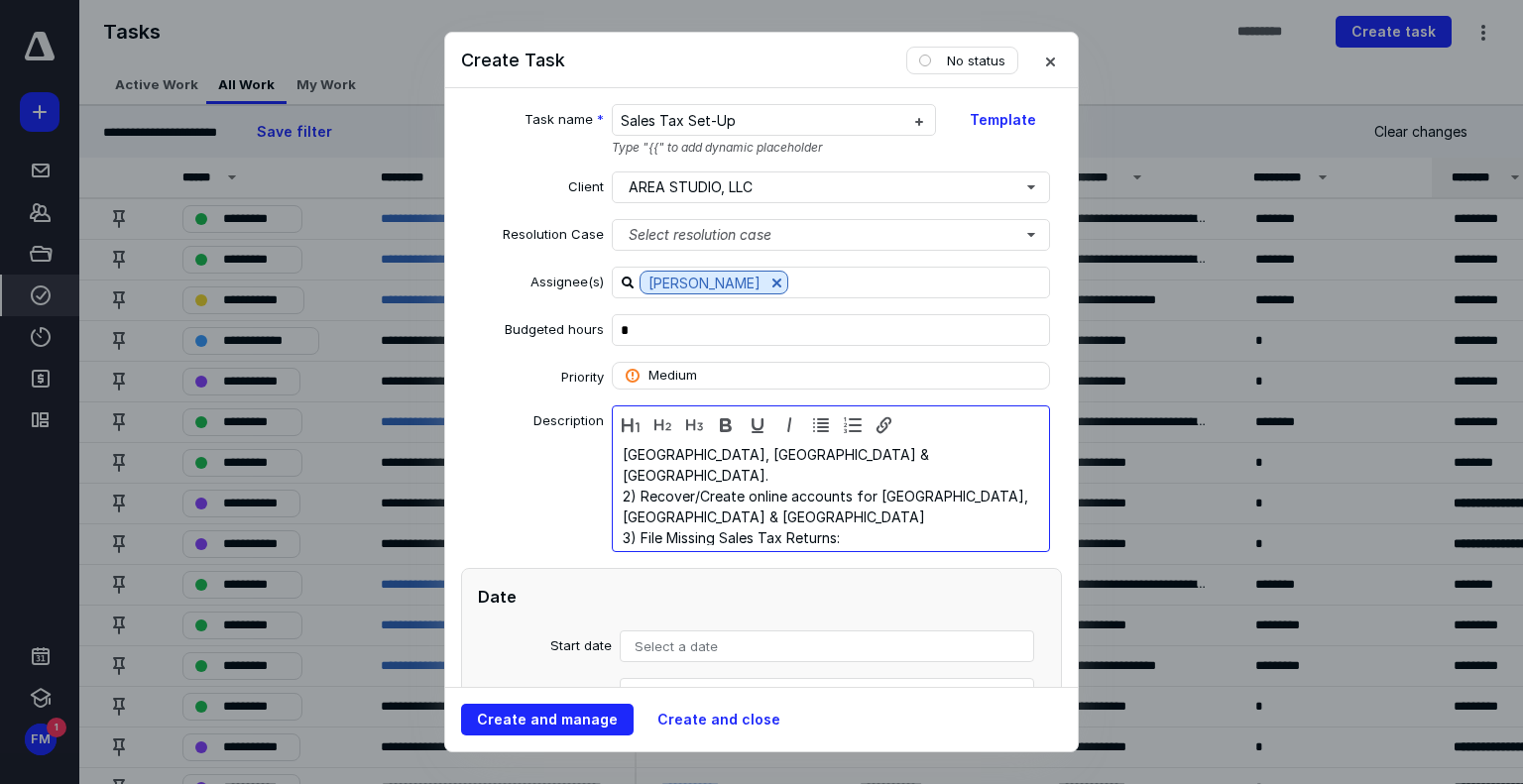 scroll, scrollTop: 60, scrollLeft: 0, axis: vertical 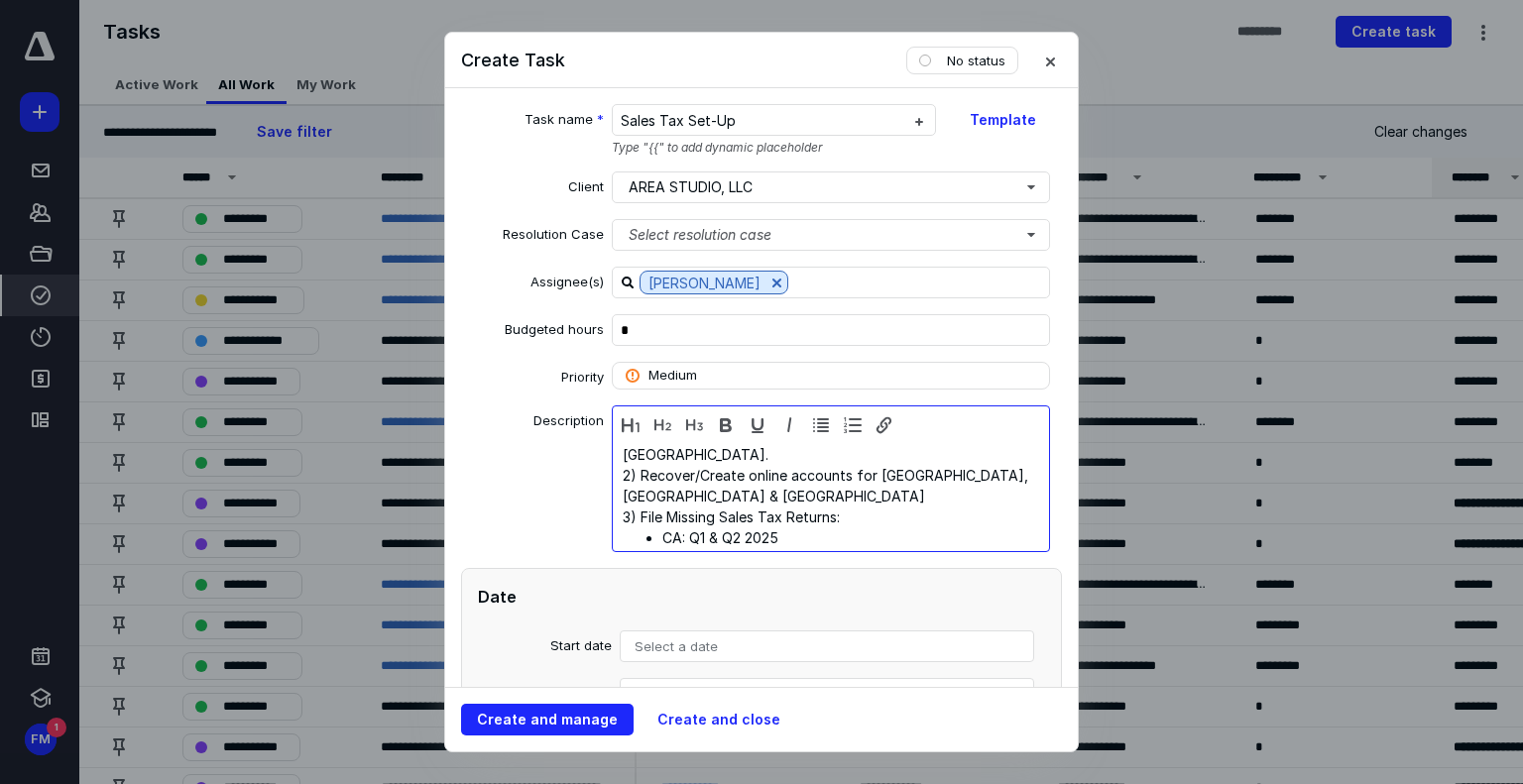 click on "NY: Q4 & Q1 2025" at bounding box center [720, 600] 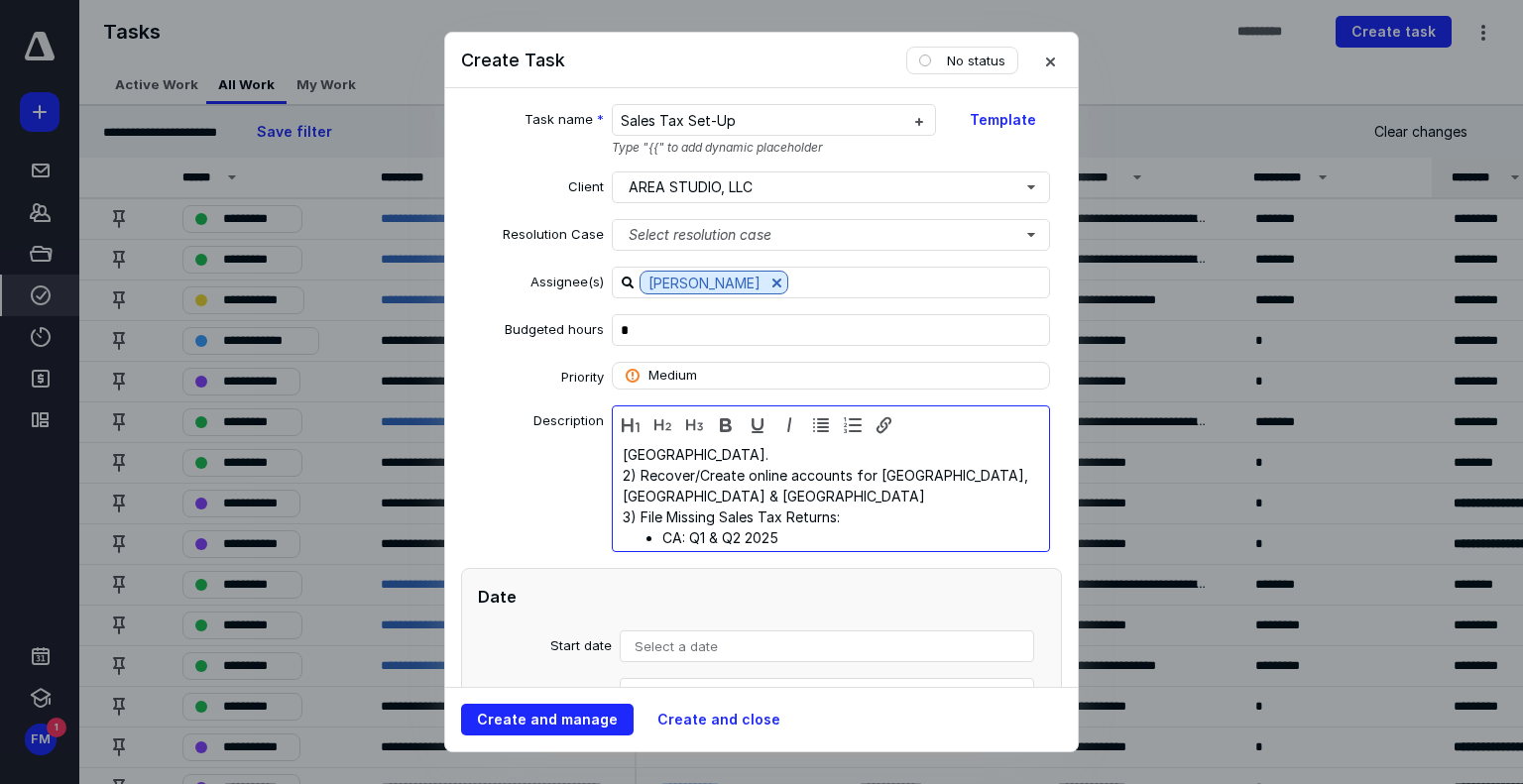 click on "NY: Q4 2024 & Q1 2025" at bounding box center (846, 600) 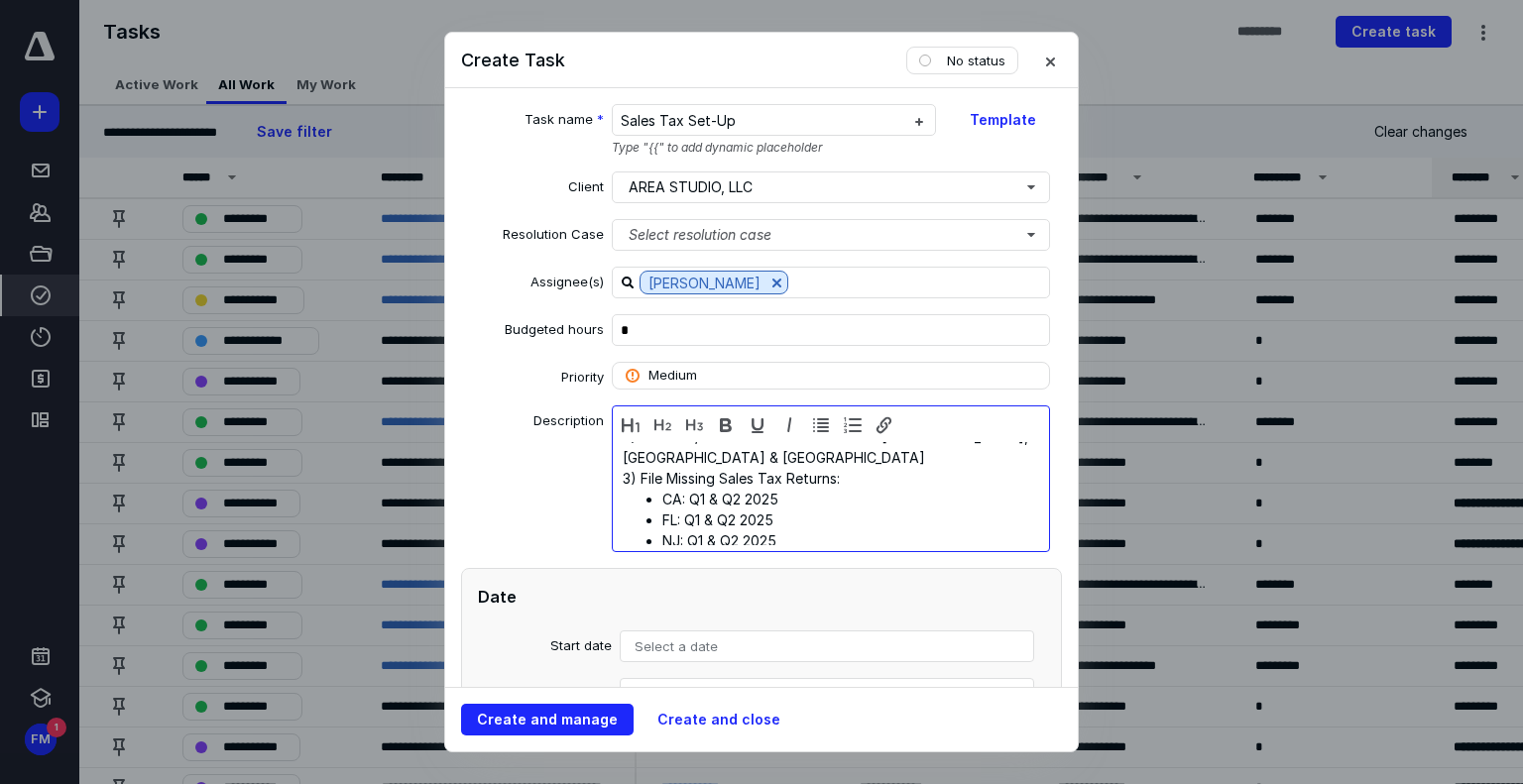 scroll, scrollTop: 104, scrollLeft: 0, axis: vertical 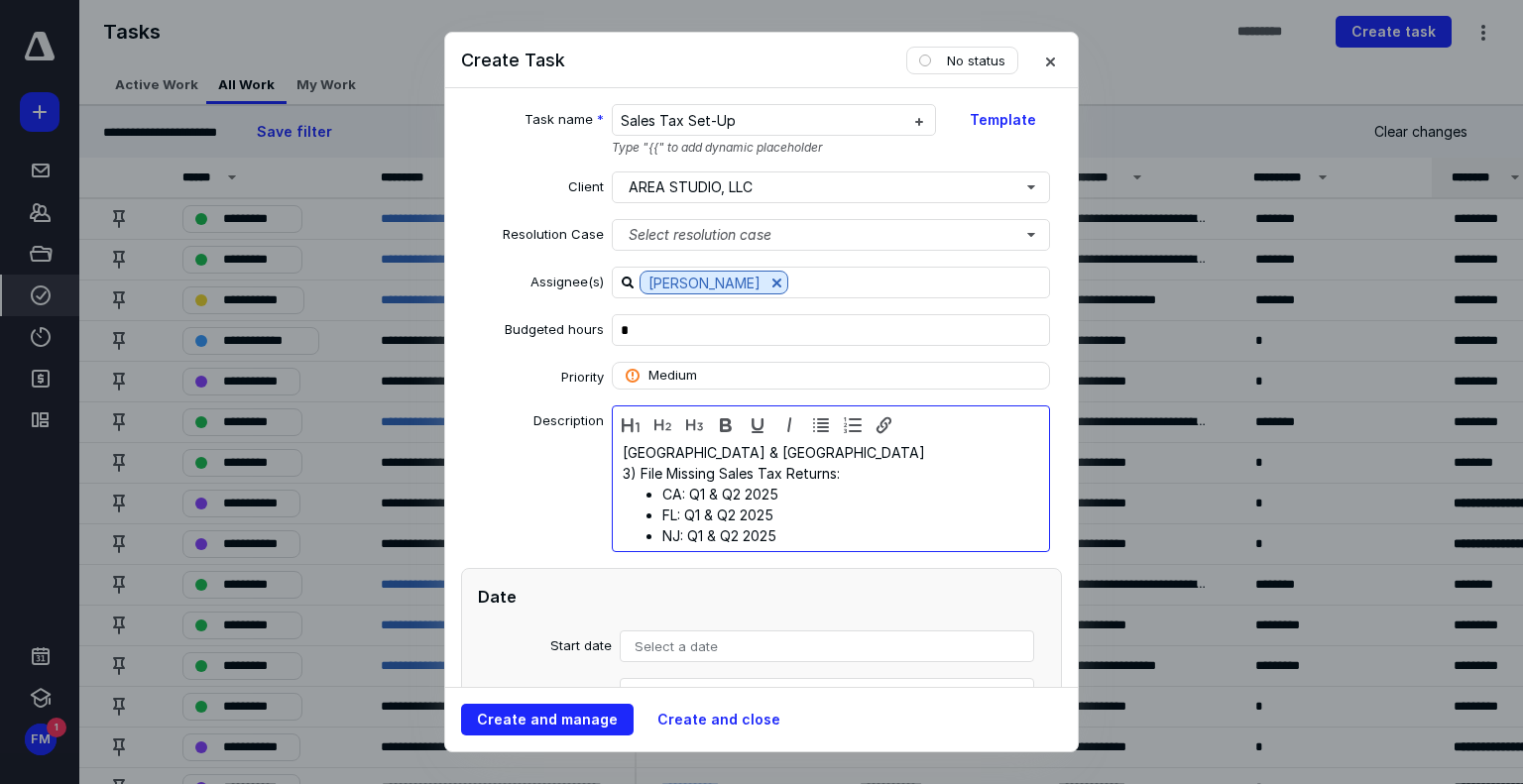 click on "NY: Q4 2024 & Q1 2025 (Already prepared need to confirm payment with client)." at bounding box center [828, 567] 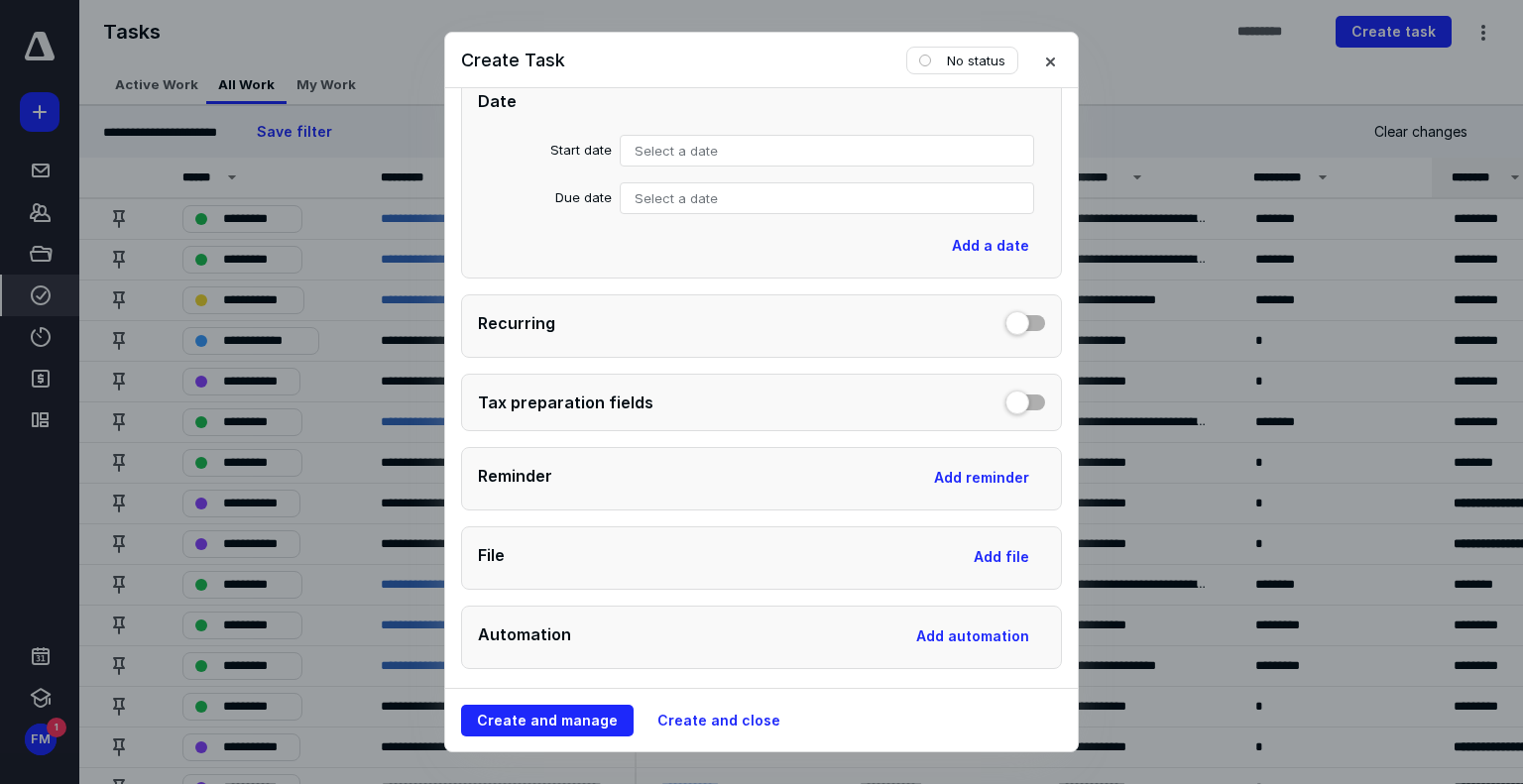scroll, scrollTop: 99, scrollLeft: 0, axis: vertical 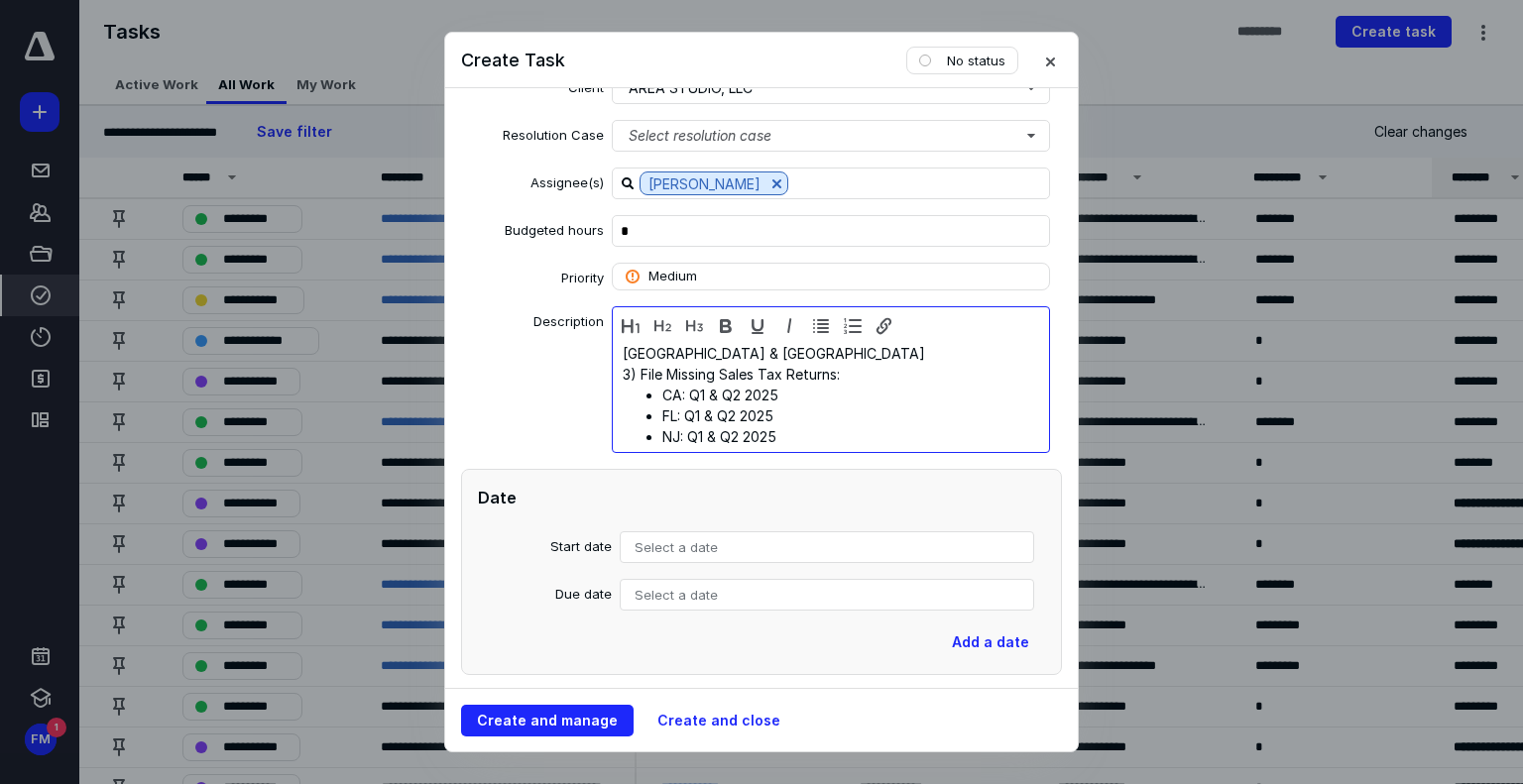click on "NY: Q4 2024 & Q1 2025 (already prepared need to confirm payment with client)." at bounding box center [846, 468] 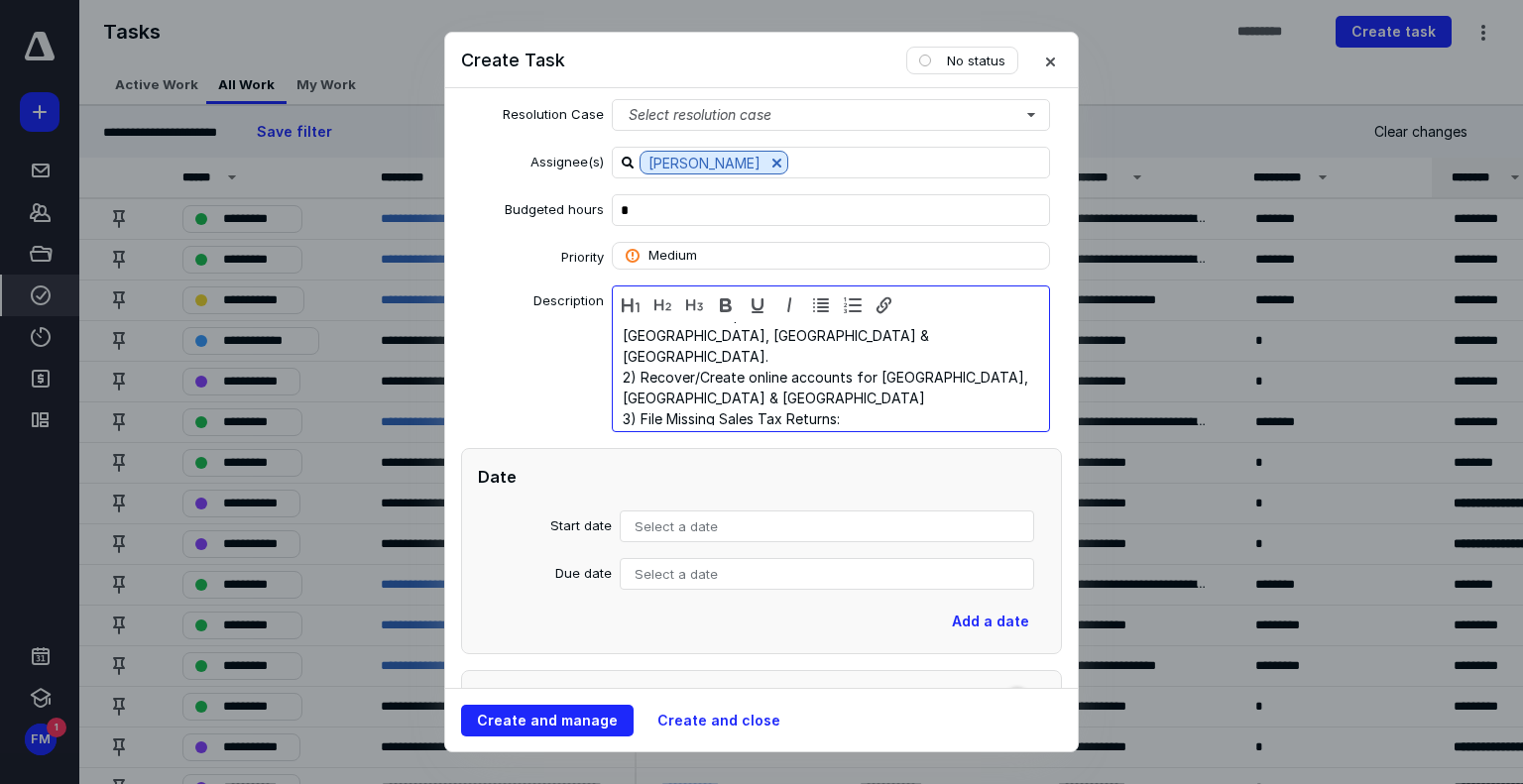 scroll, scrollTop: 0, scrollLeft: 0, axis: both 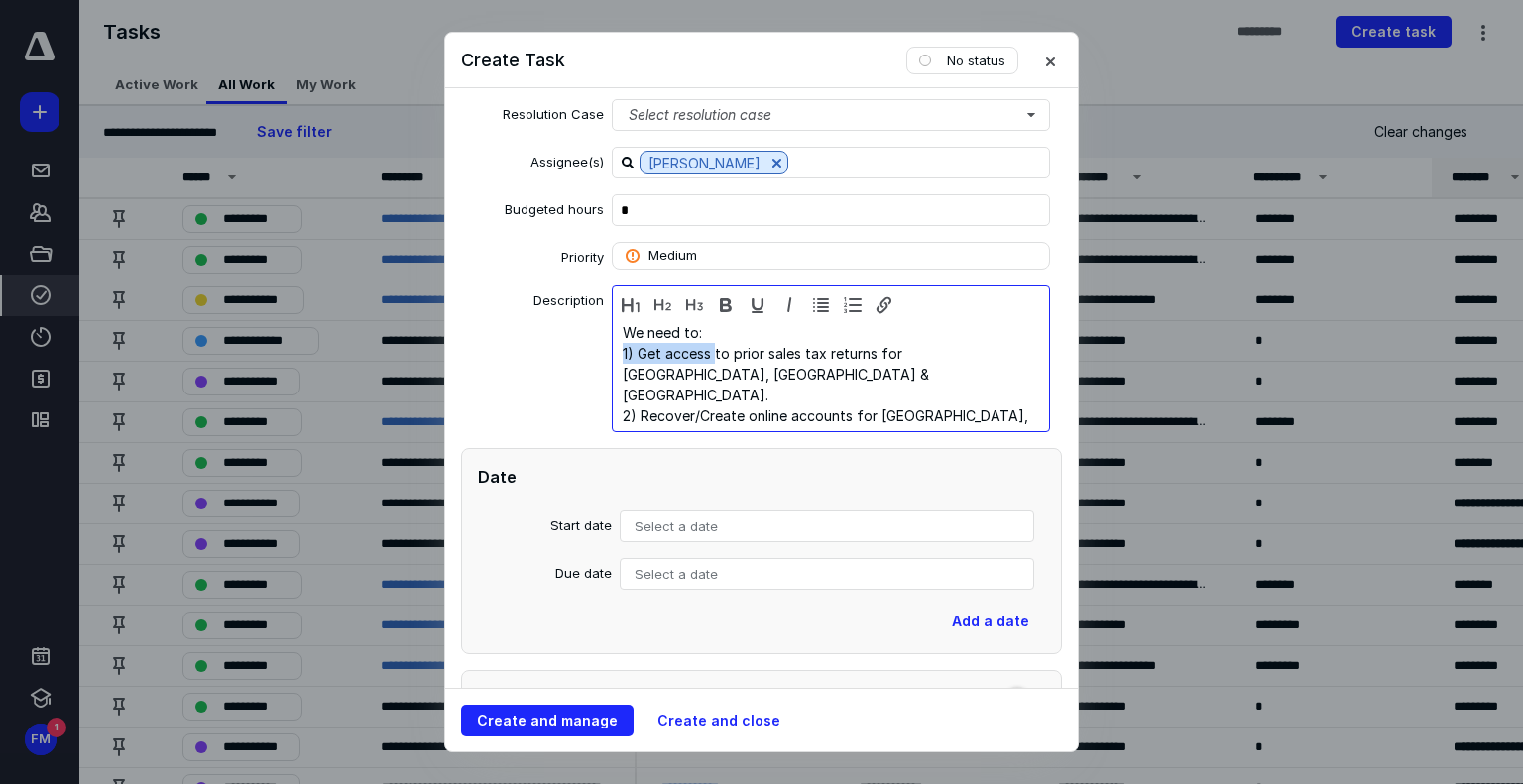 drag, startPoint x: 710, startPoint y: 345, endPoint x: 959, endPoint y: 349, distance: 249.03213 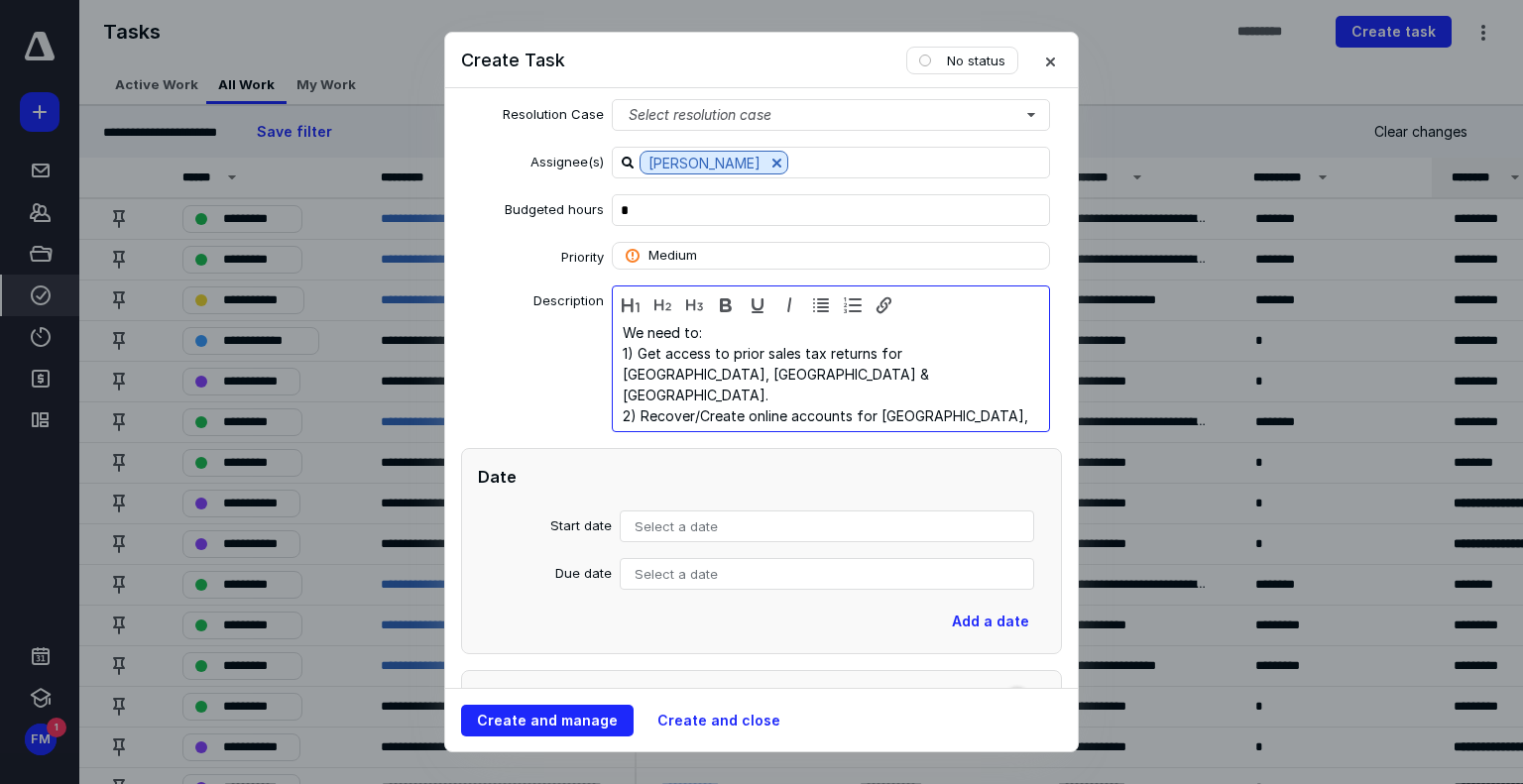 click on "1) Get access to prior sales tax returns for [GEOGRAPHIC_DATA], [GEOGRAPHIC_DATA] & [GEOGRAPHIC_DATA]." at bounding box center [826, 374] 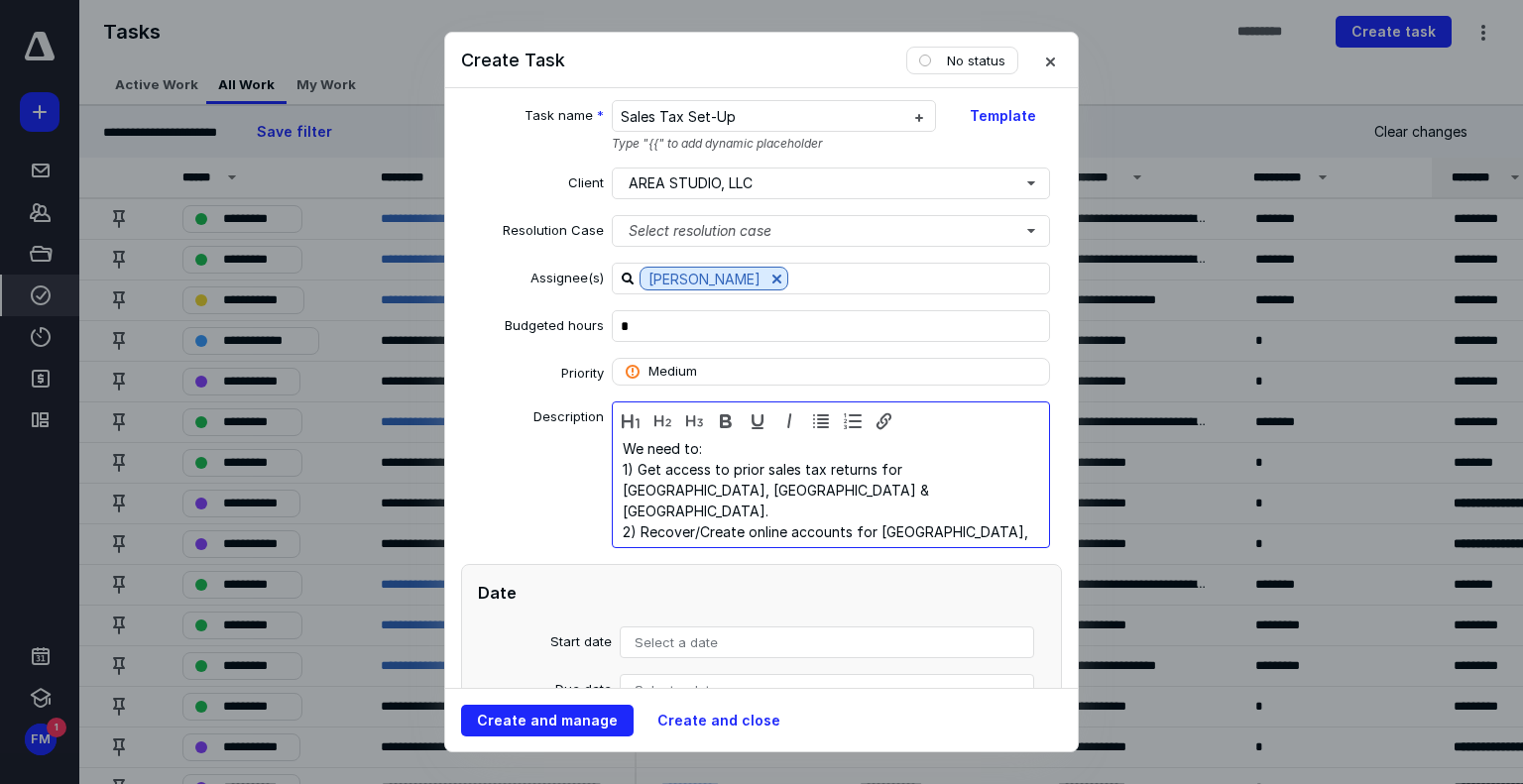 scroll, scrollTop: 0, scrollLeft: 0, axis: both 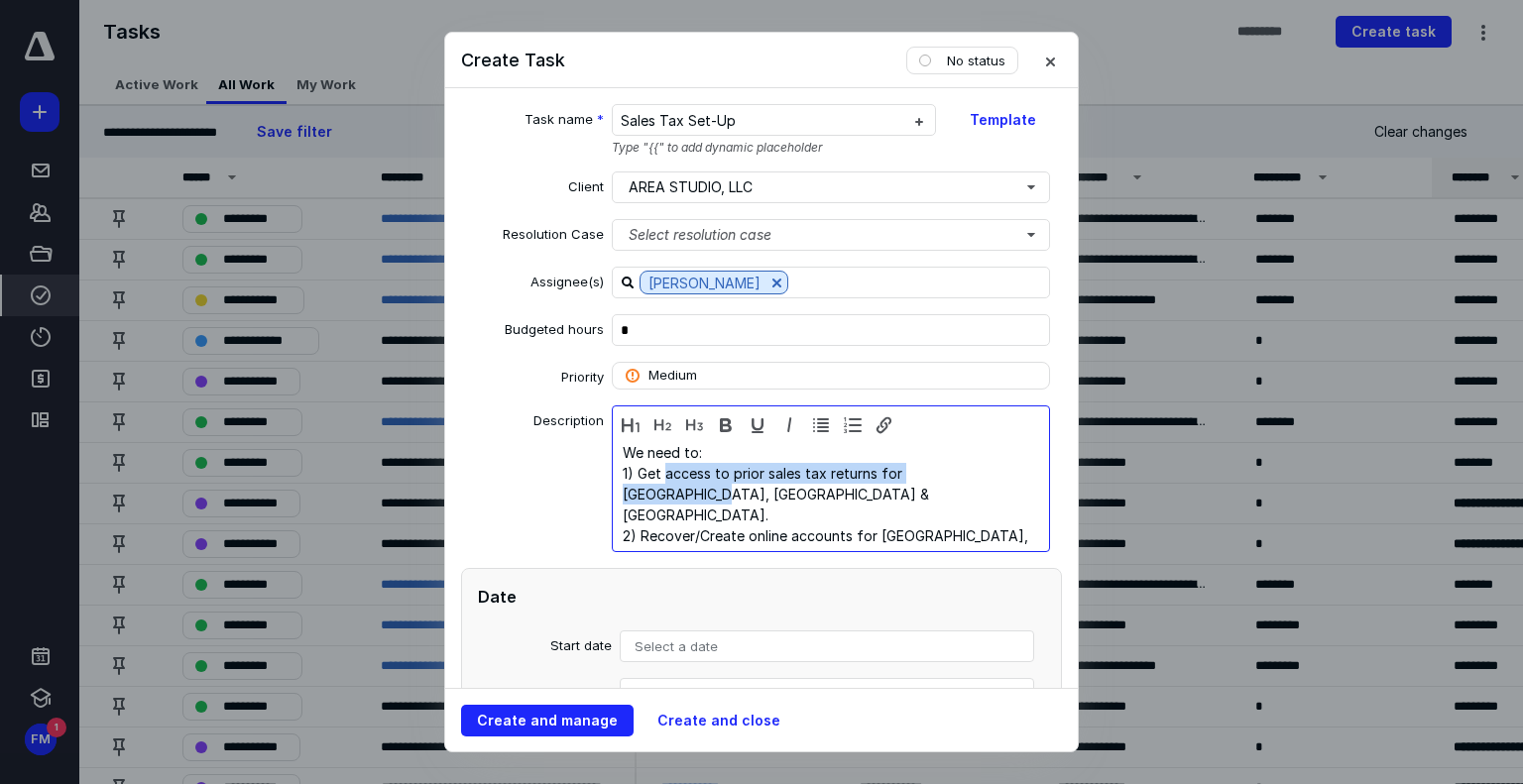 drag, startPoint x: 662, startPoint y: 471, endPoint x: 989, endPoint y: 463, distance: 327.09784 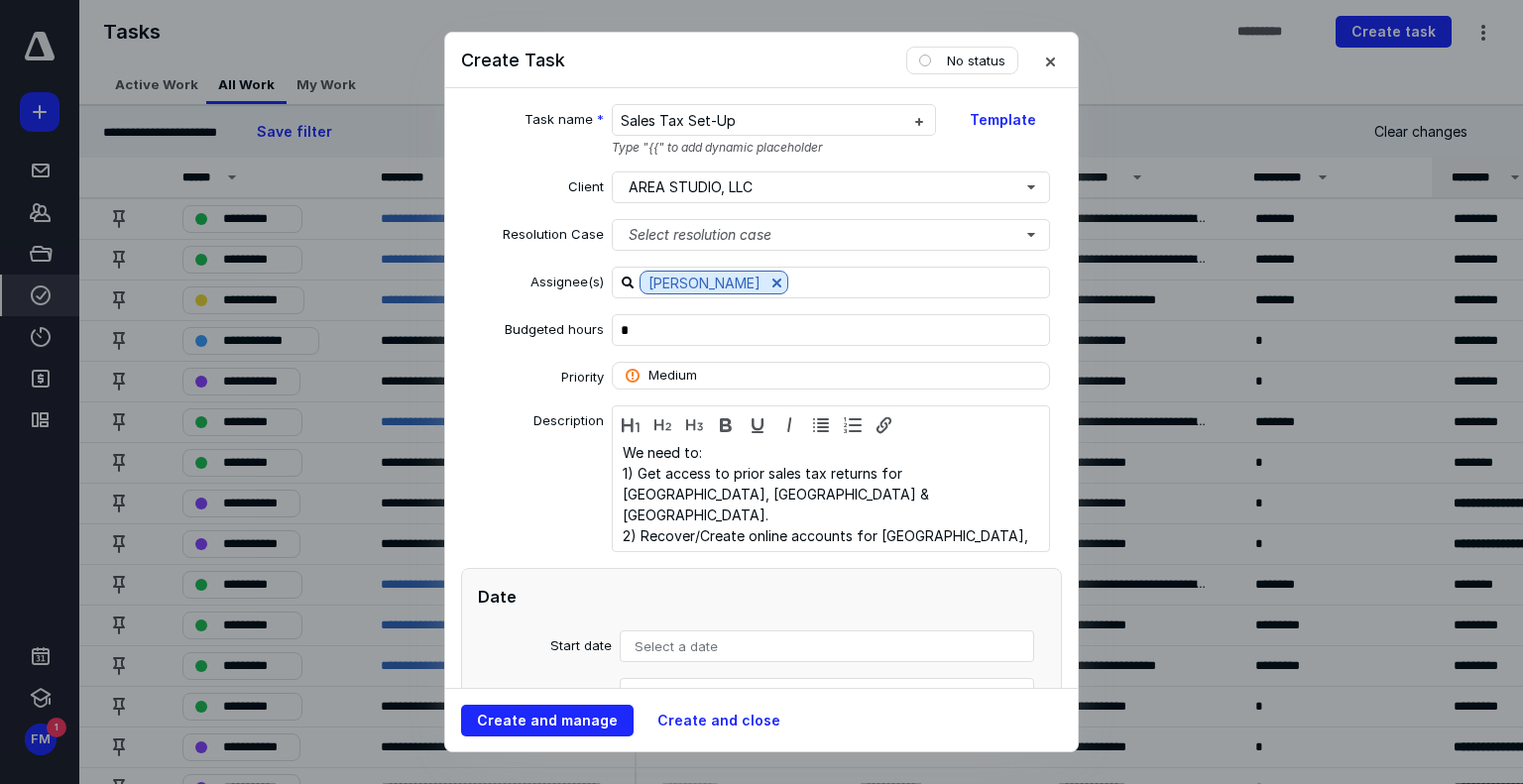 click on "We need to: 1) Get access to prior sales tax returns for [GEOGRAPHIC_DATA], [GEOGRAPHIC_DATA] & [GEOGRAPHIC_DATA].  2) Recover/Create online accounts for CA, [GEOGRAPHIC_DATA] & [GEOGRAPHIC_DATA]
3) F ile Missing Sales Tax Returns: CA: Q1 & Q2 2025 FL: Q1 & Q2 2025 NJ: Q1 & Q2 2025 NY: Q4 2024 & Q1 2025 4) Set-up TaxJar to enroll in AutoFile." at bounding box center [826, 494] 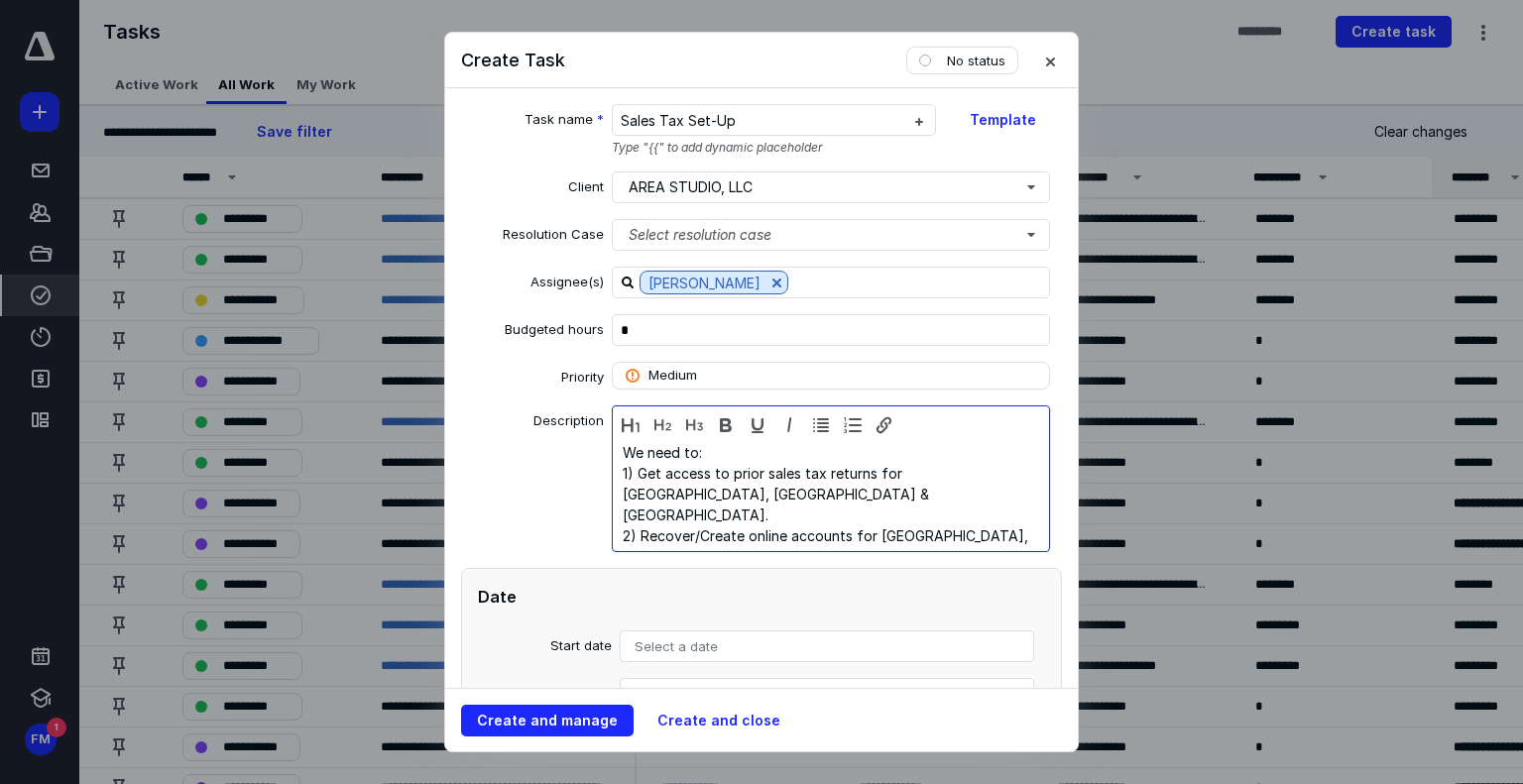 click on "2) Recover/Create online accounts for [GEOGRAPHIC_DATA], [GEOGRAPHIC_DATA] & [GEOGRAPHIC_DATA]" at bounding box center (826, 546) 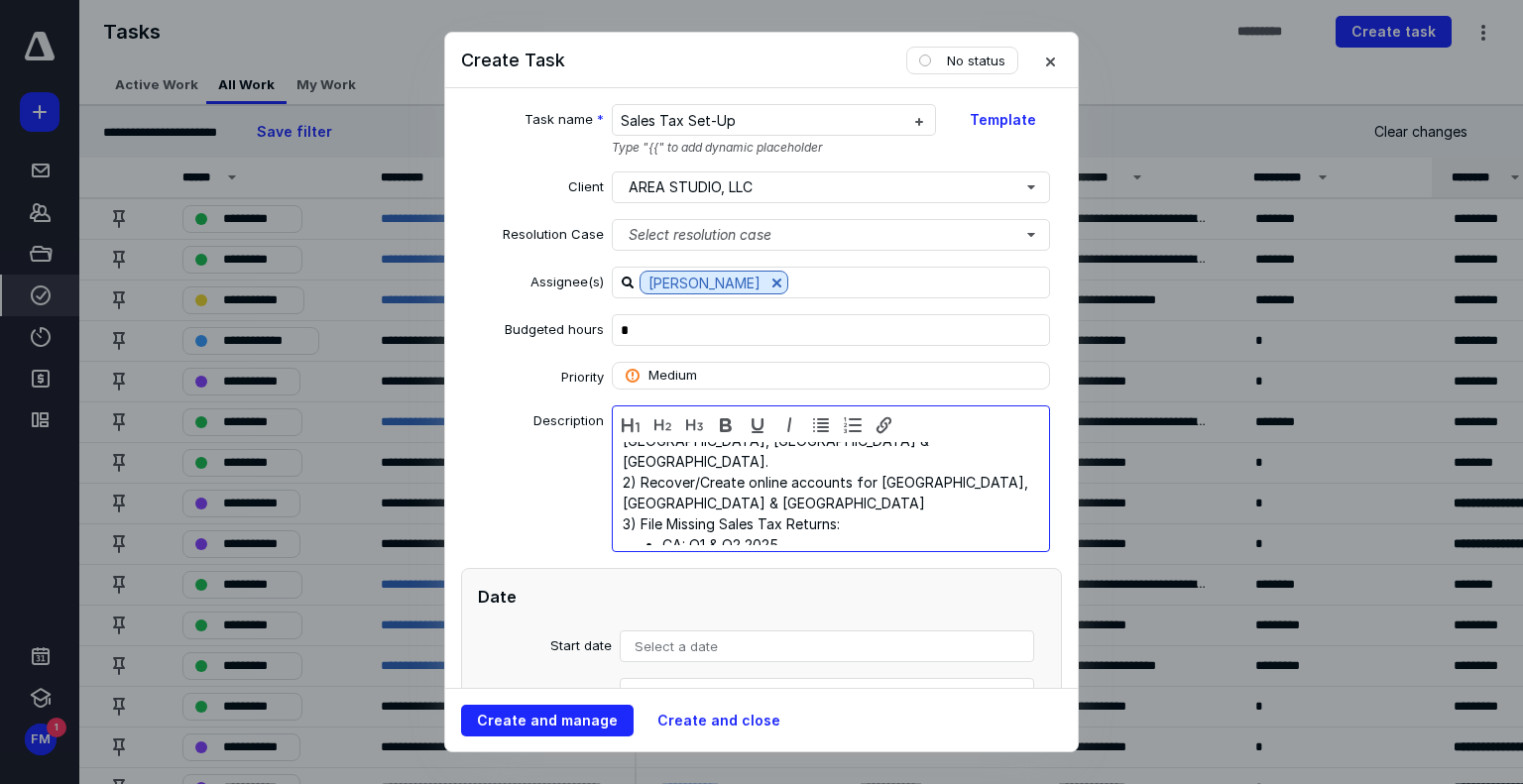 scroll, scrollTop: 83, scrollLeft: 0, axis: vertical 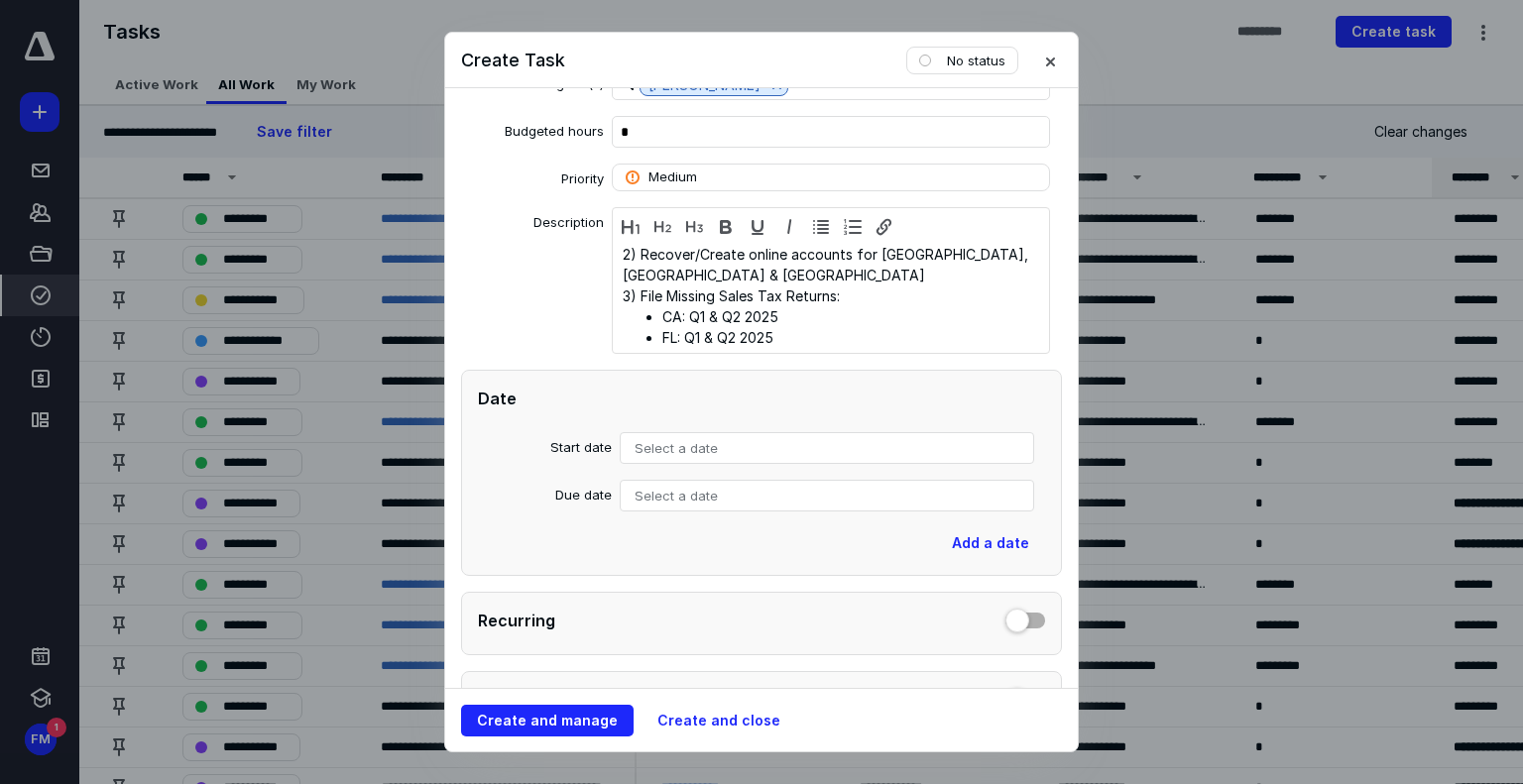 click on "Select a date" at bounding box center (827, 448) 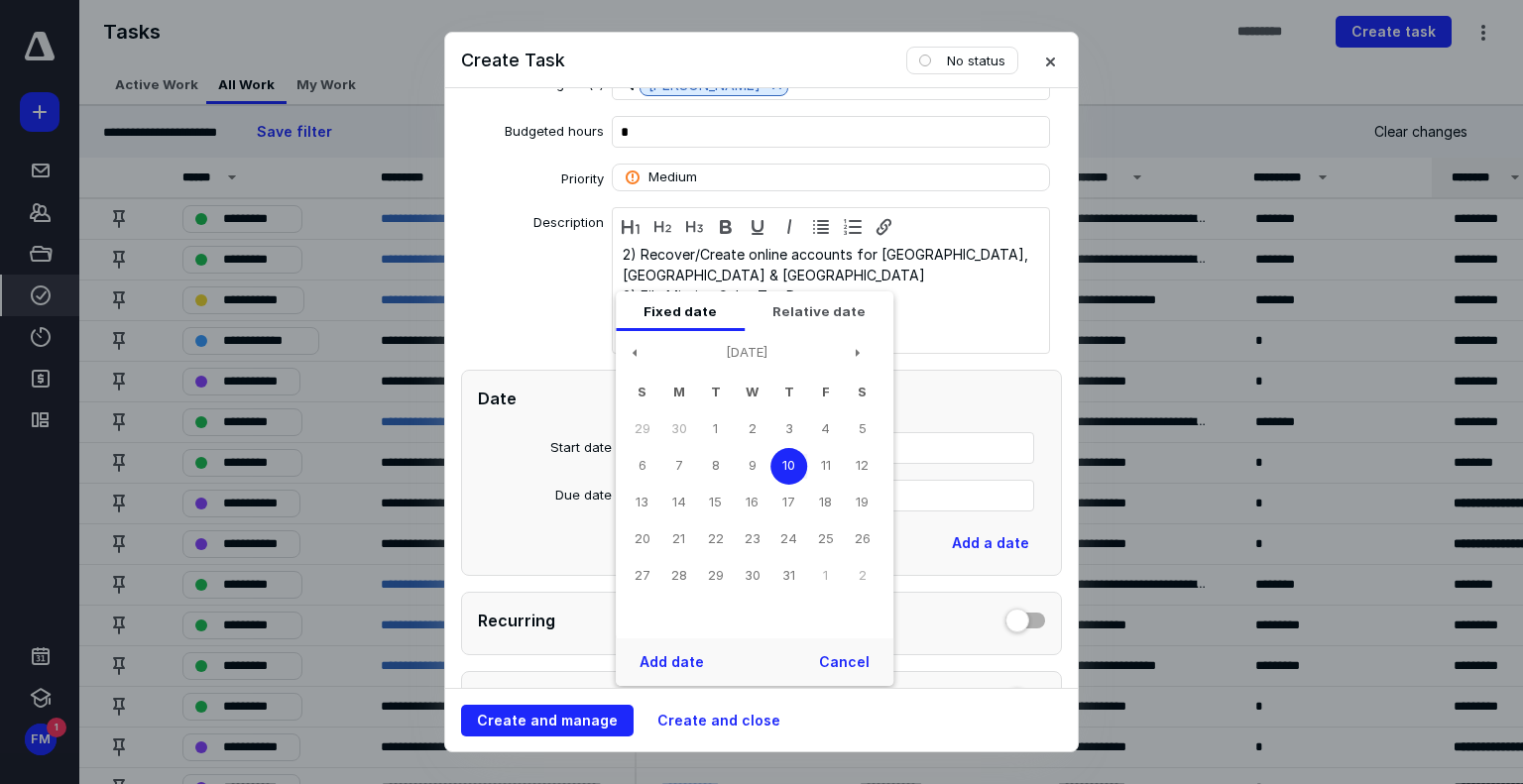 click on "10" at bounding box center (788, 466) 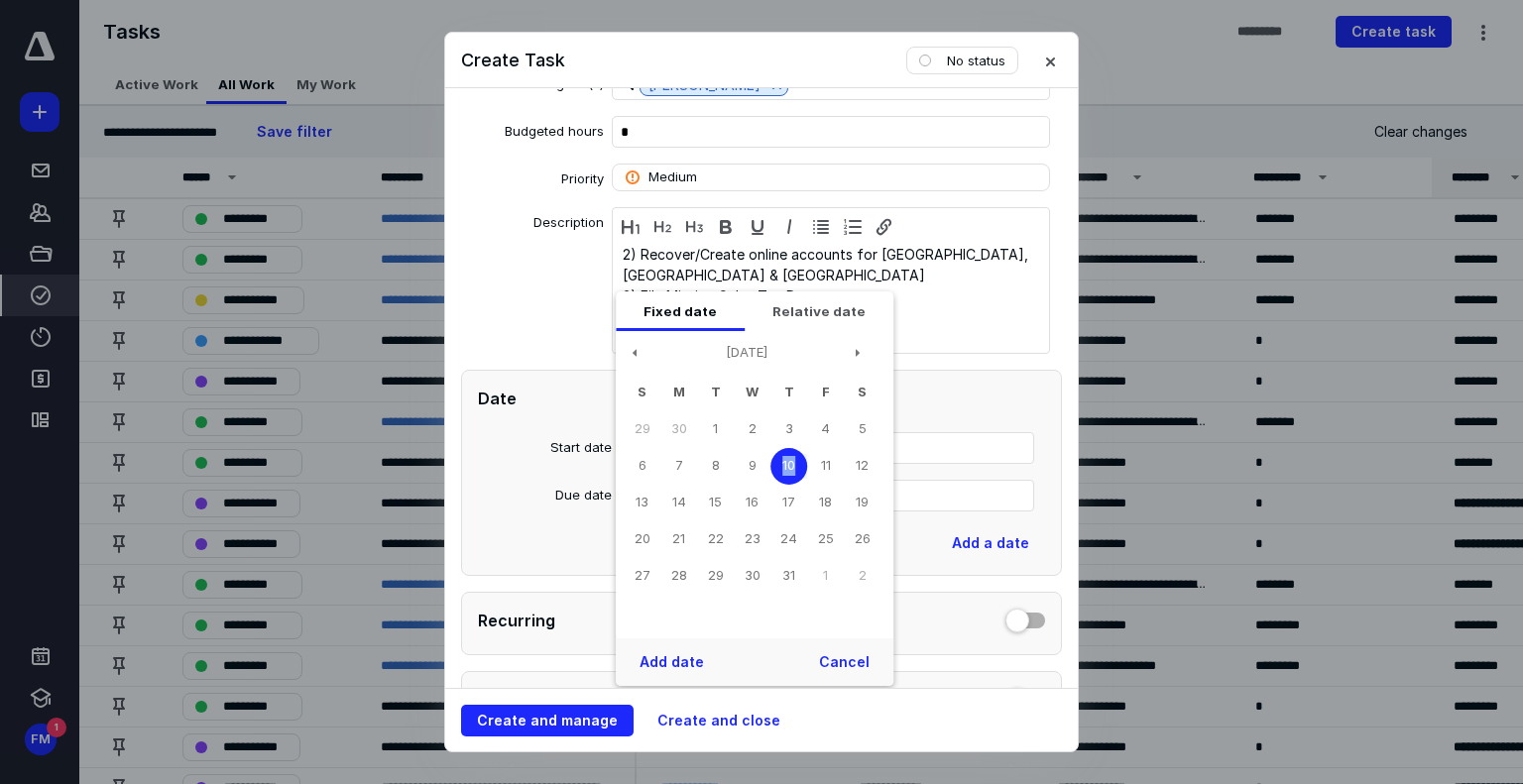 click on "10" at bounding box center (788, 466) 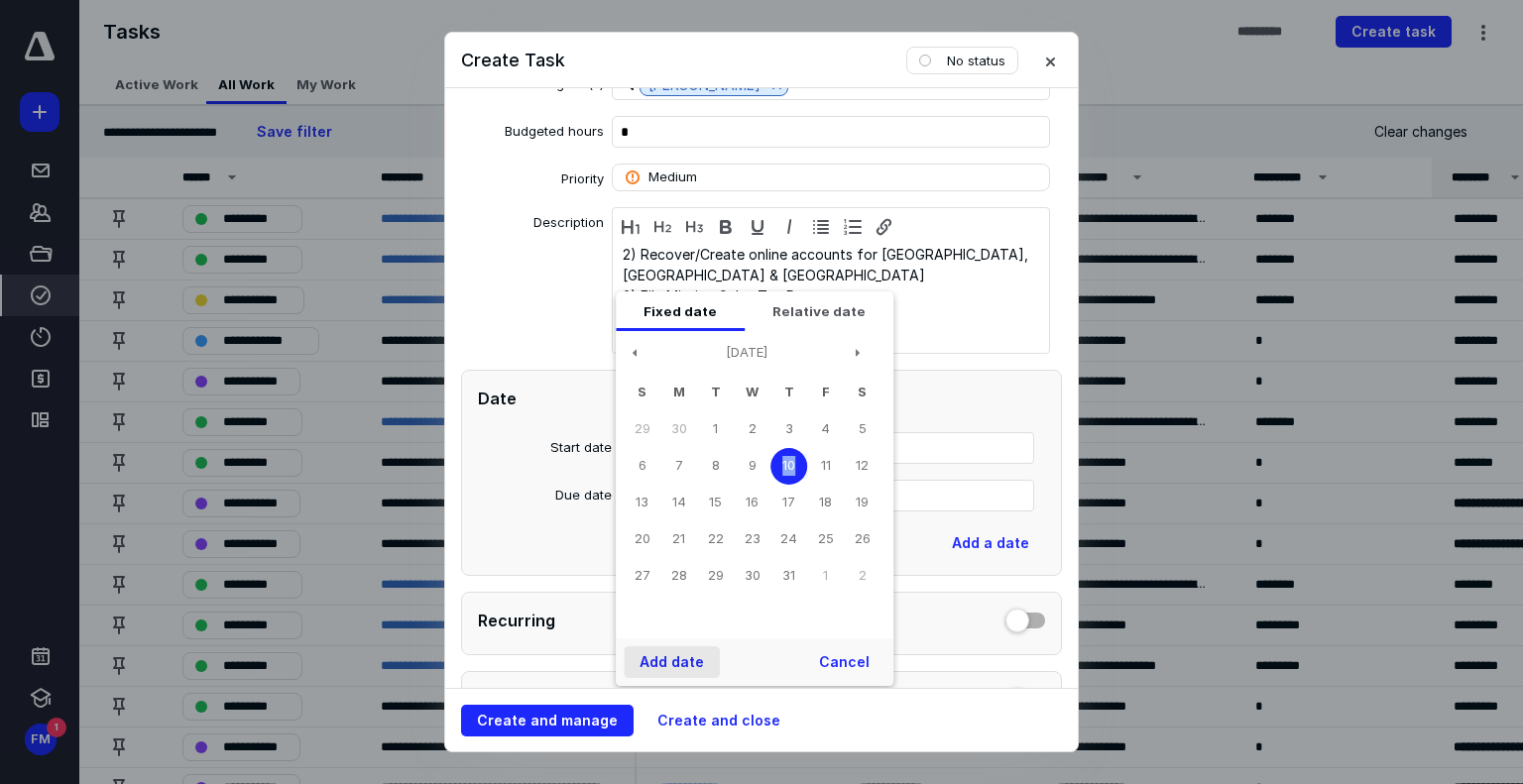 click on "Add date" at bounding box center (671, 662) 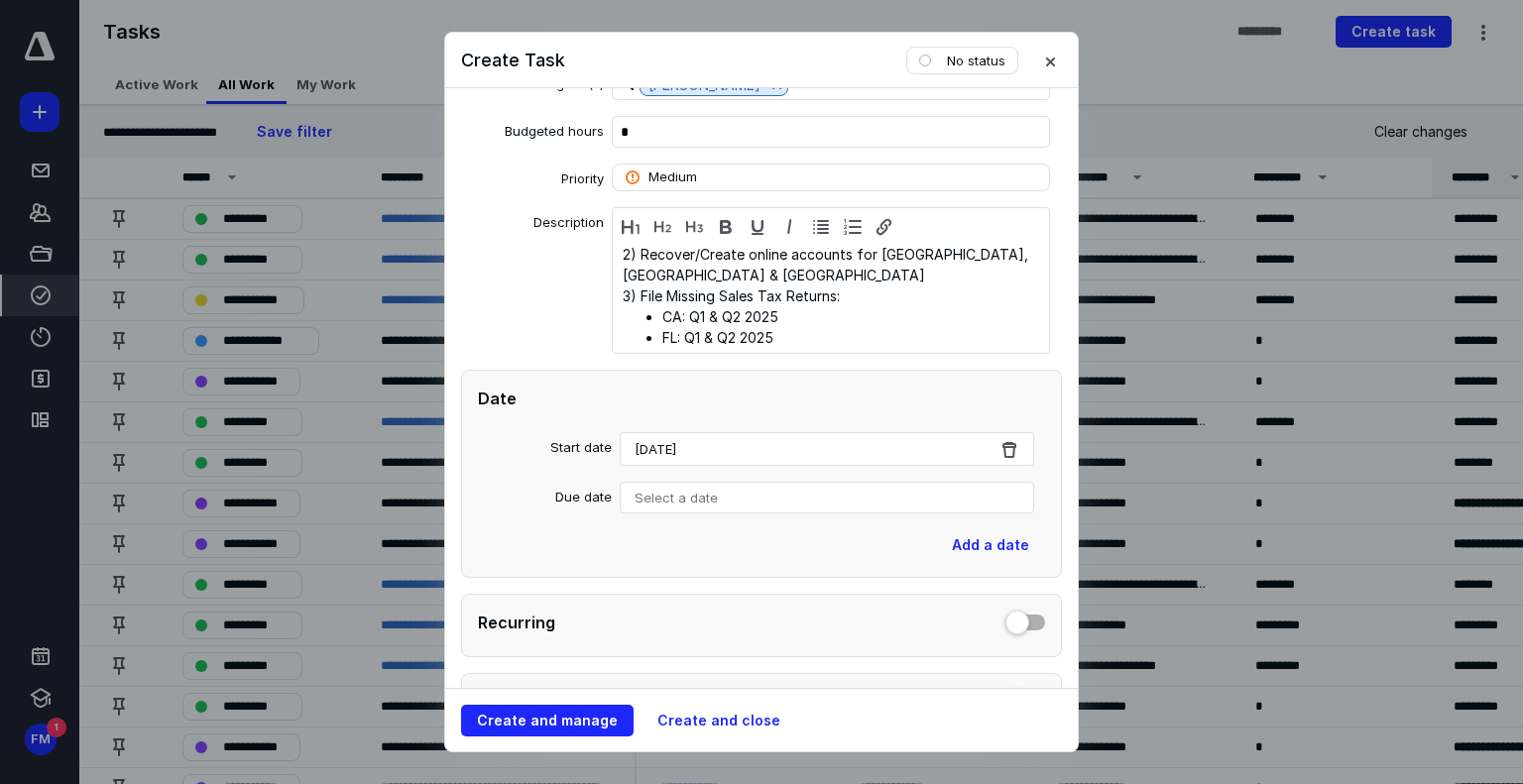 click on "Select a date" at bounding box center [827, 498] 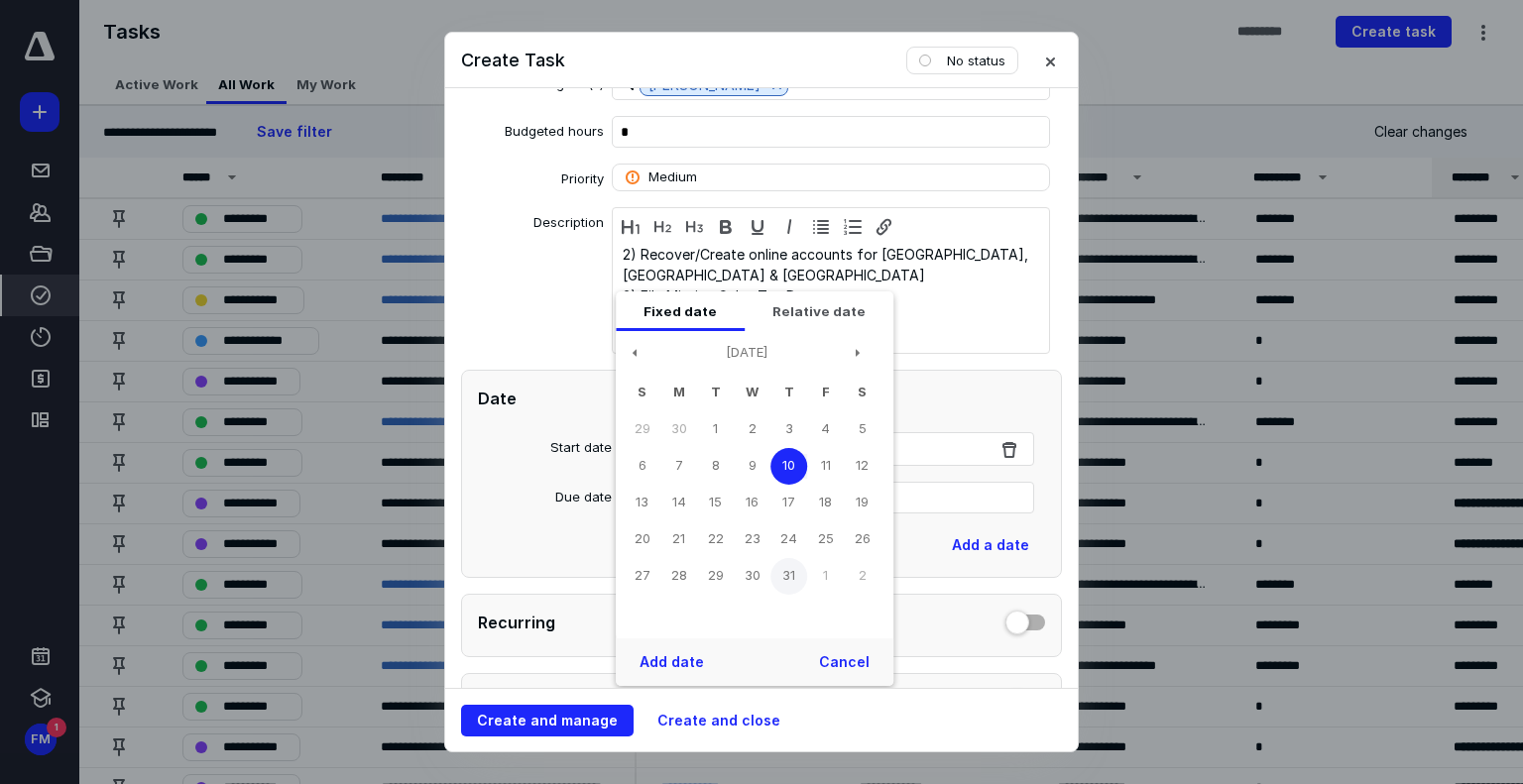 click on "31" at bounding box center (788, 576) 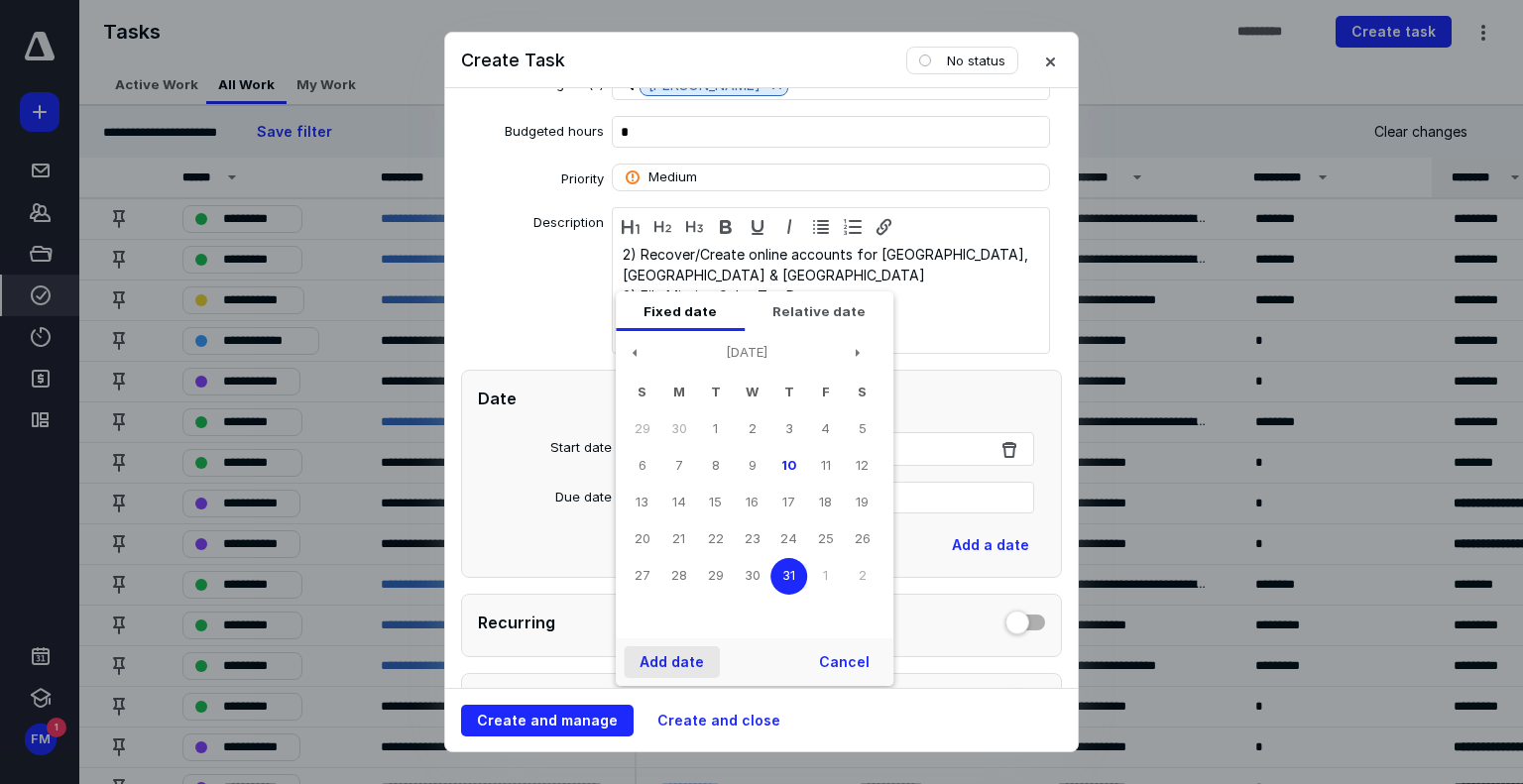 click on "Add date" at bounding box center [671, 662] 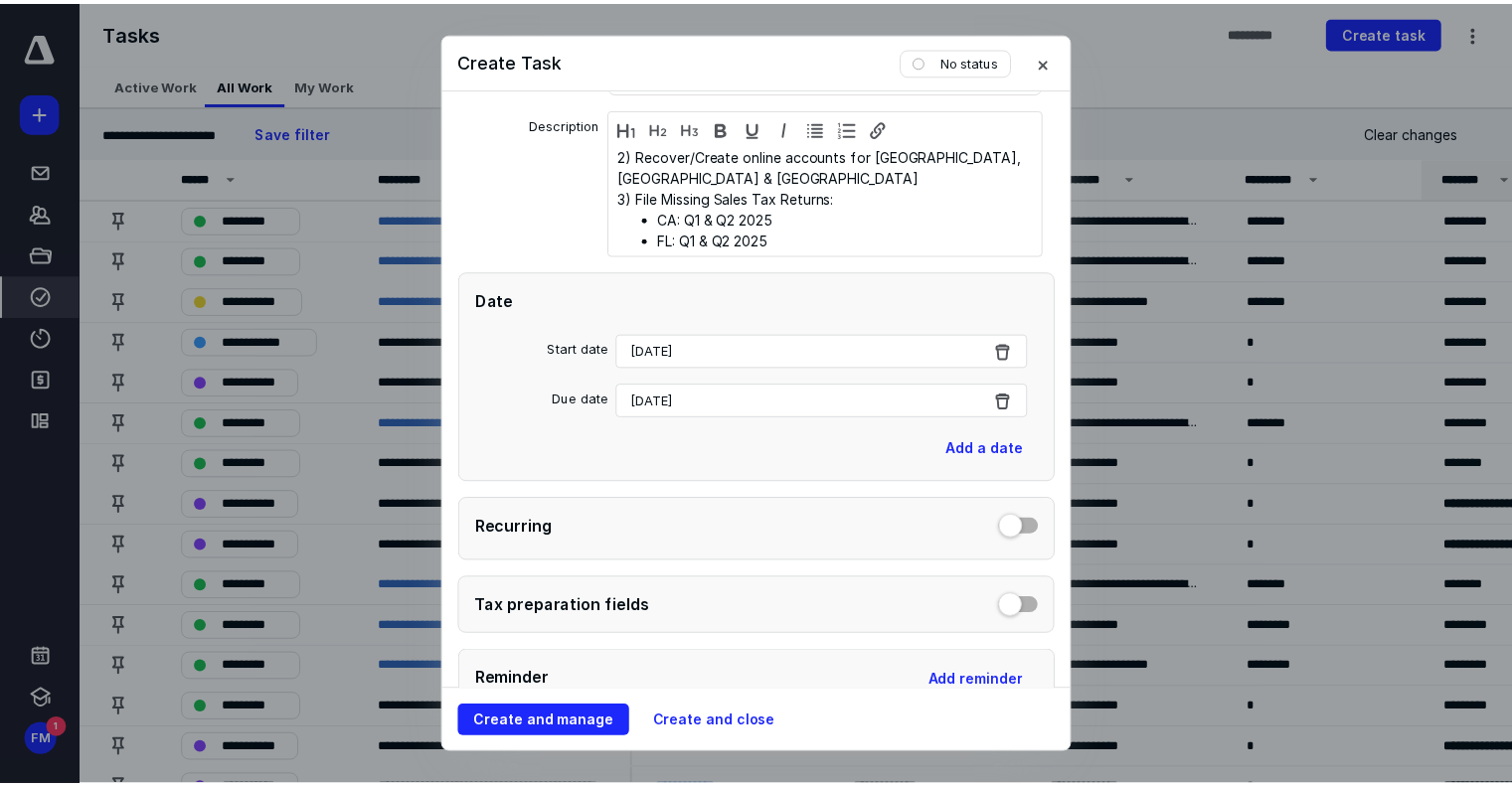 scroll, scrollTop: 497, scrollLeft: 0, axis: vertical 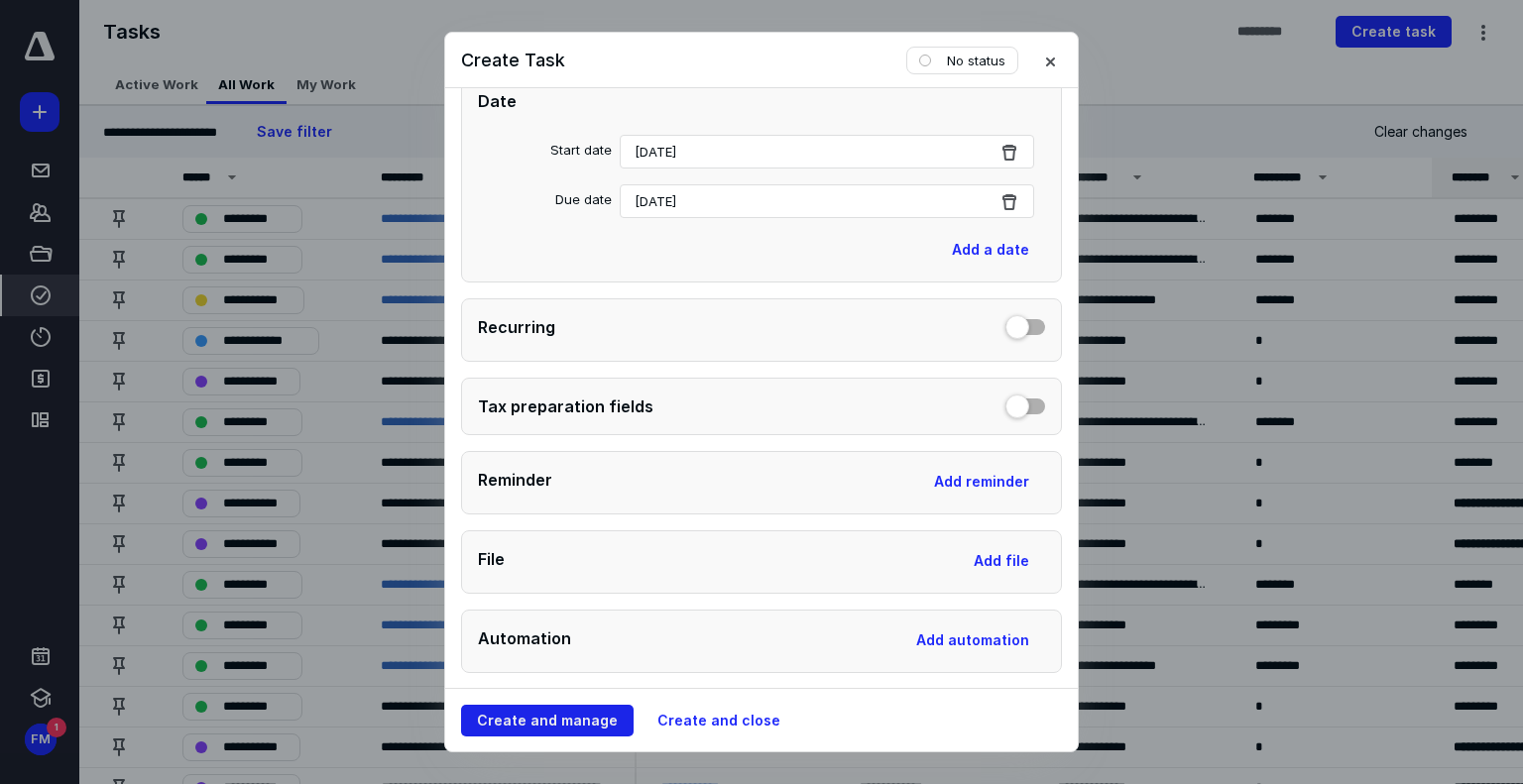 click on "Create and manage" at bounding box center [547, 721] 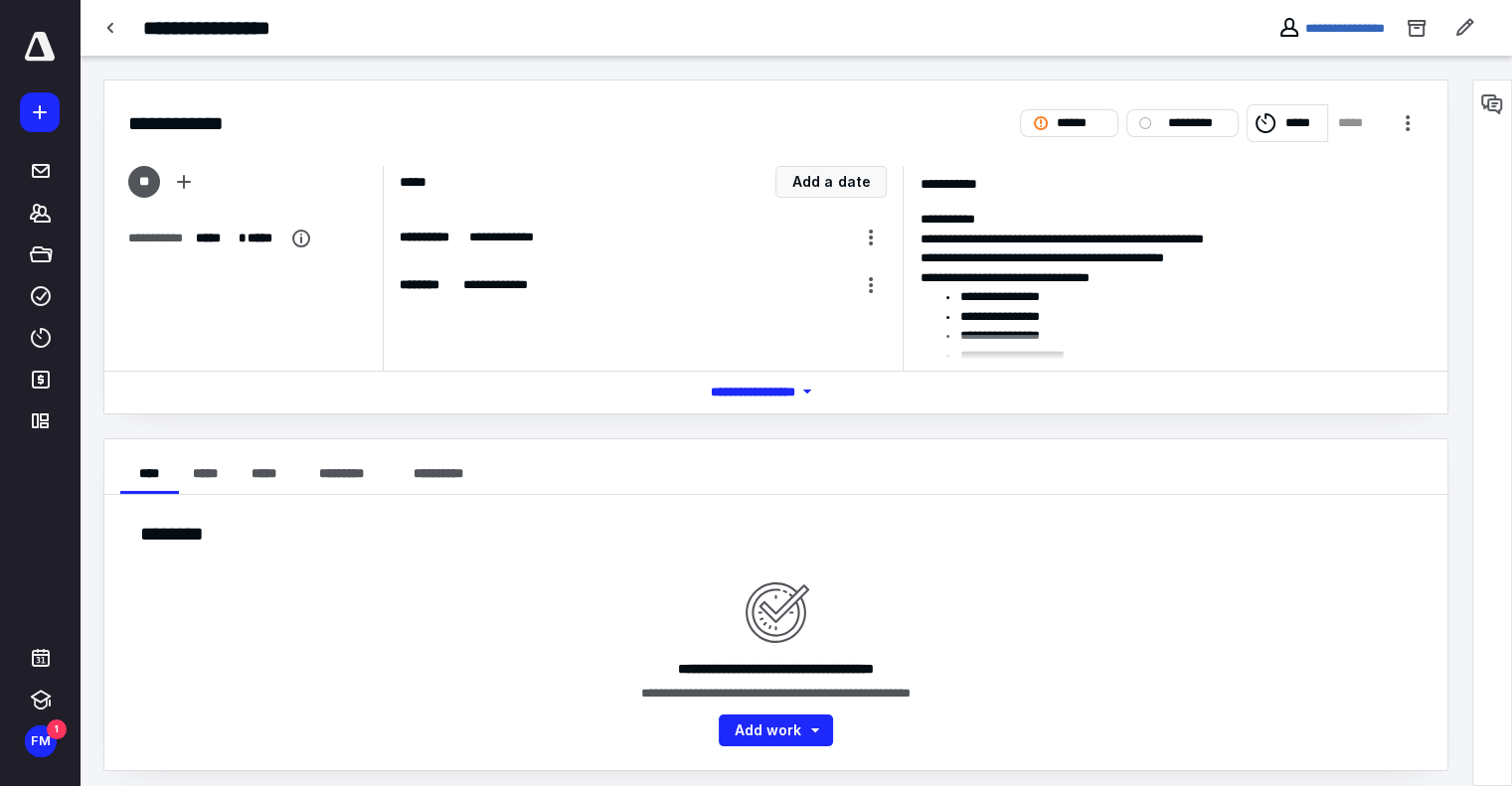 click on "*** **** *******" at bounding box center (776, 392) 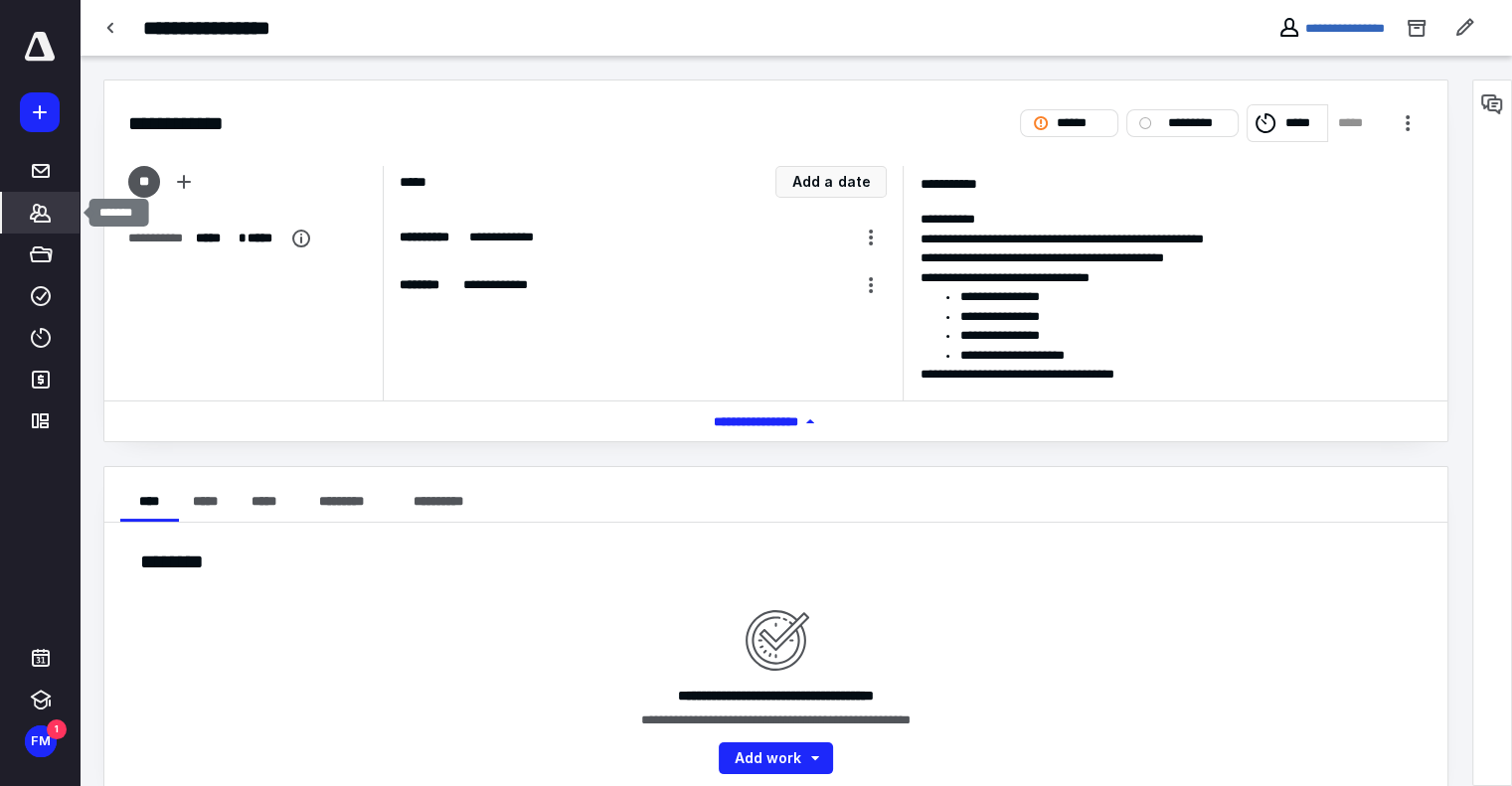 click 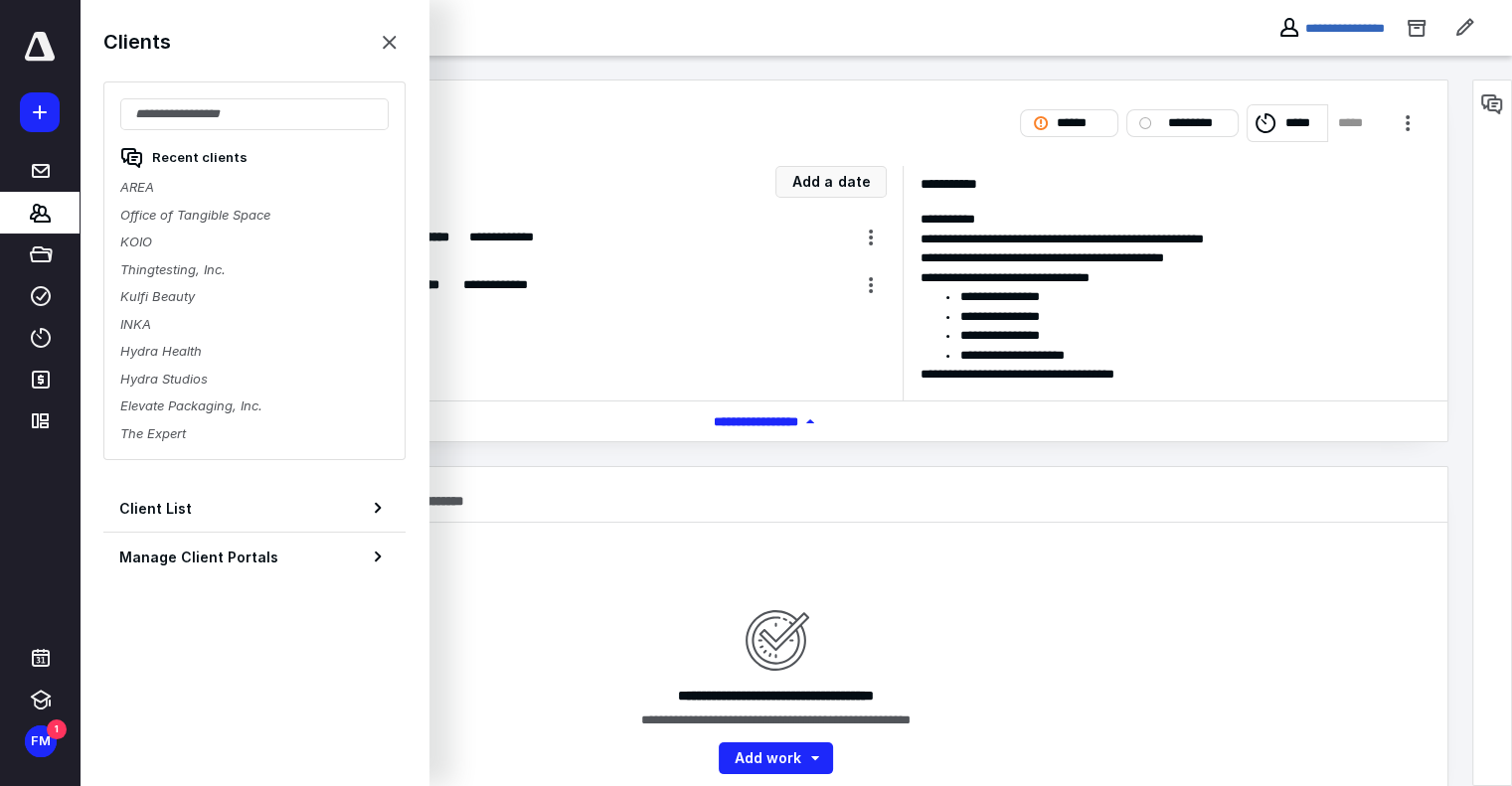 click on "Recent clients AREA Office of Tangible Space KOIO Thingtesting, Inc. Kulfi Beauty INKA Hydra Health Hydra Studios Elevate Packaging, Inc. The Expert" at bounding box center [254, 270] 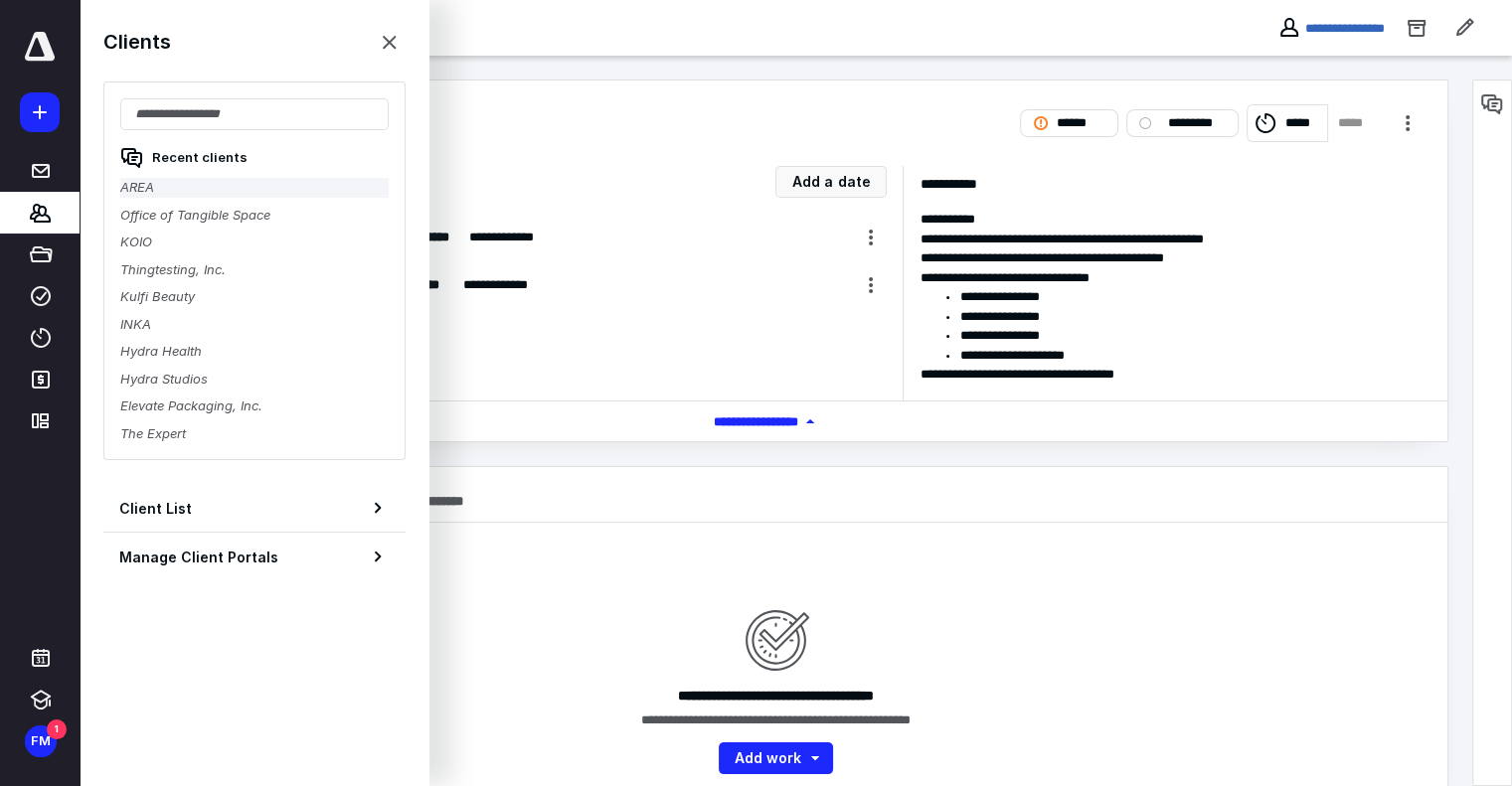 click on "AREA" at bounding box center (254, 188) 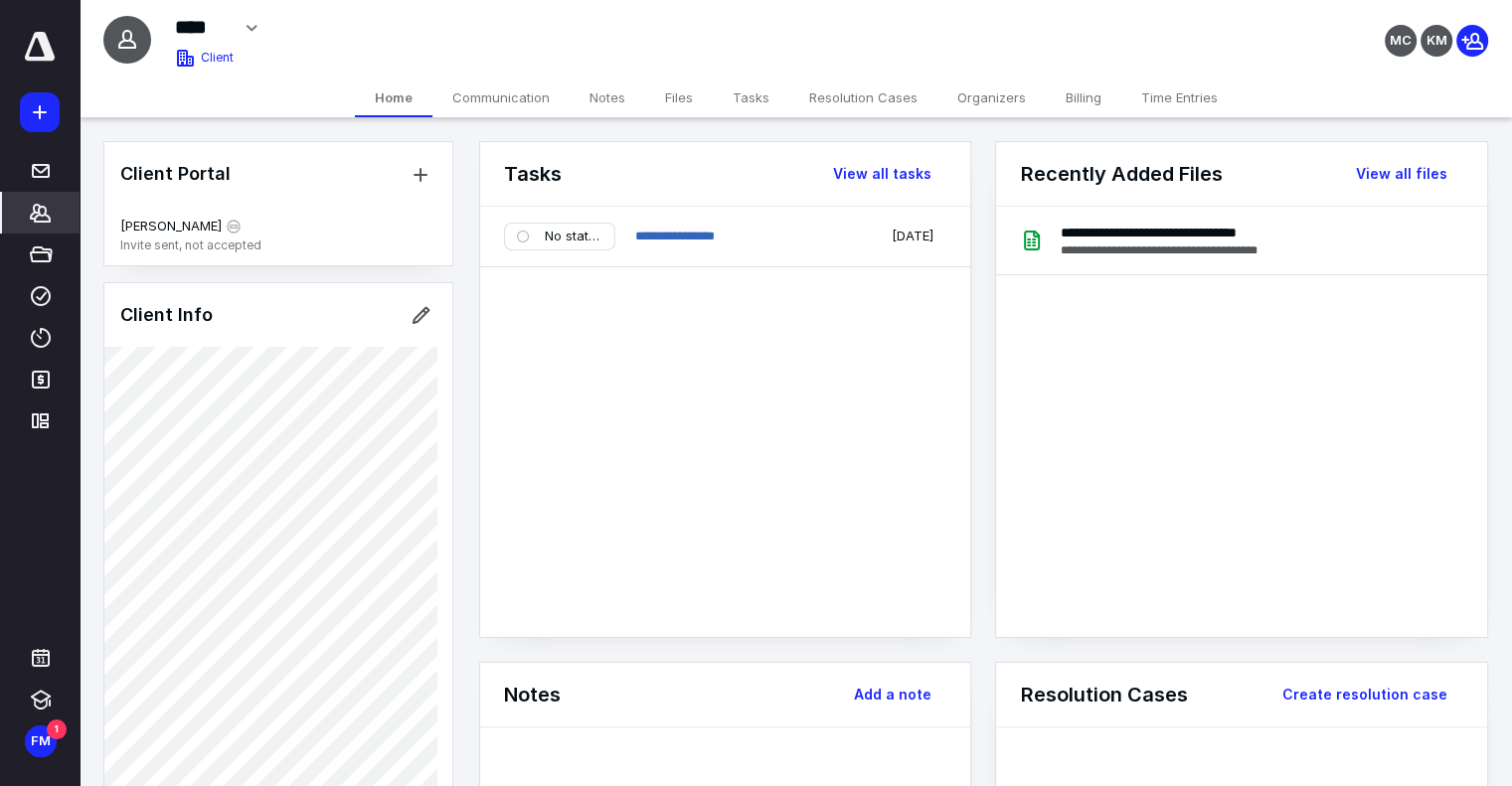 click on "Time Entries" at bounding box center [1179, 97] 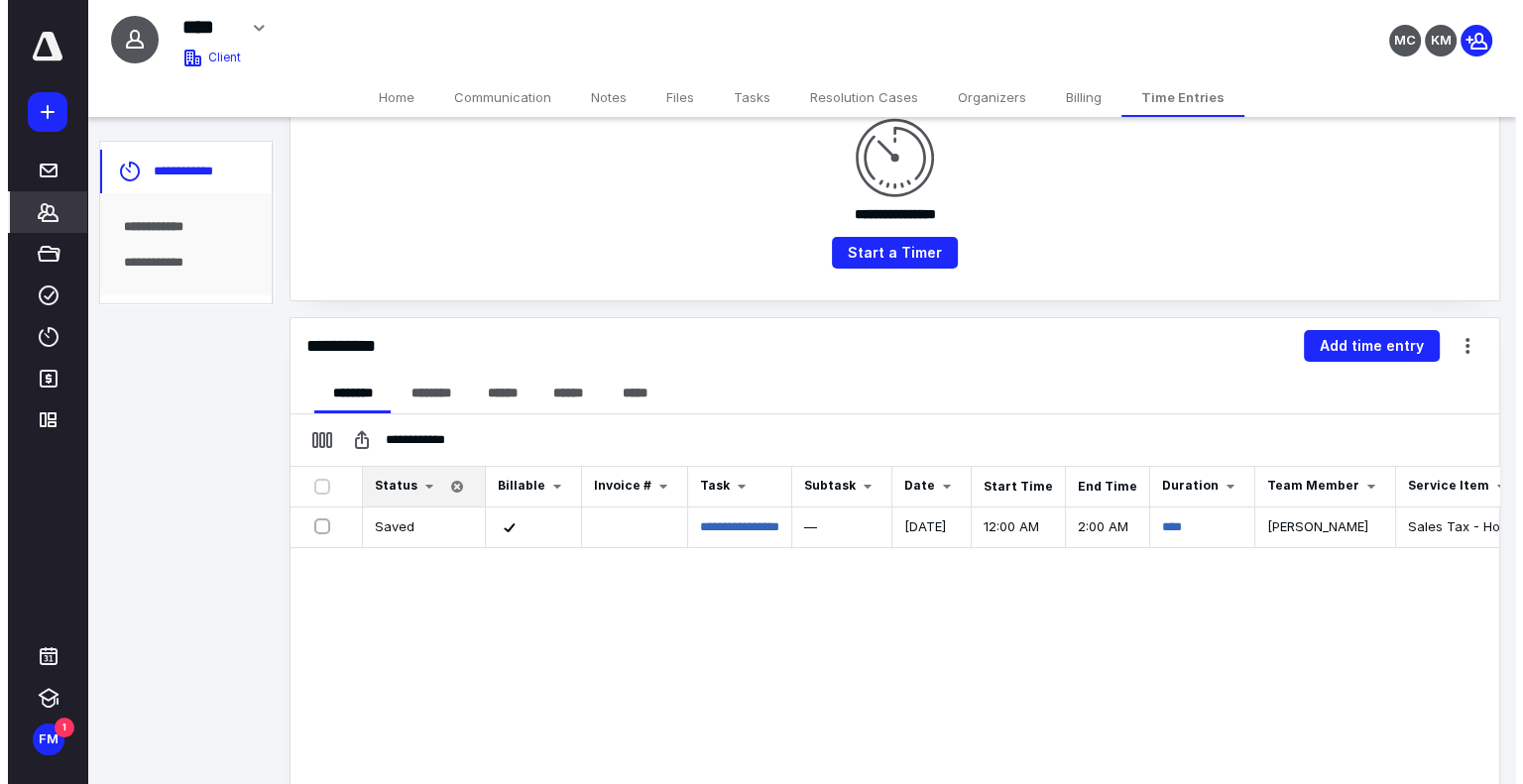 scroll, scrollTop: 297, scrollLeft: 0, axis: vertical 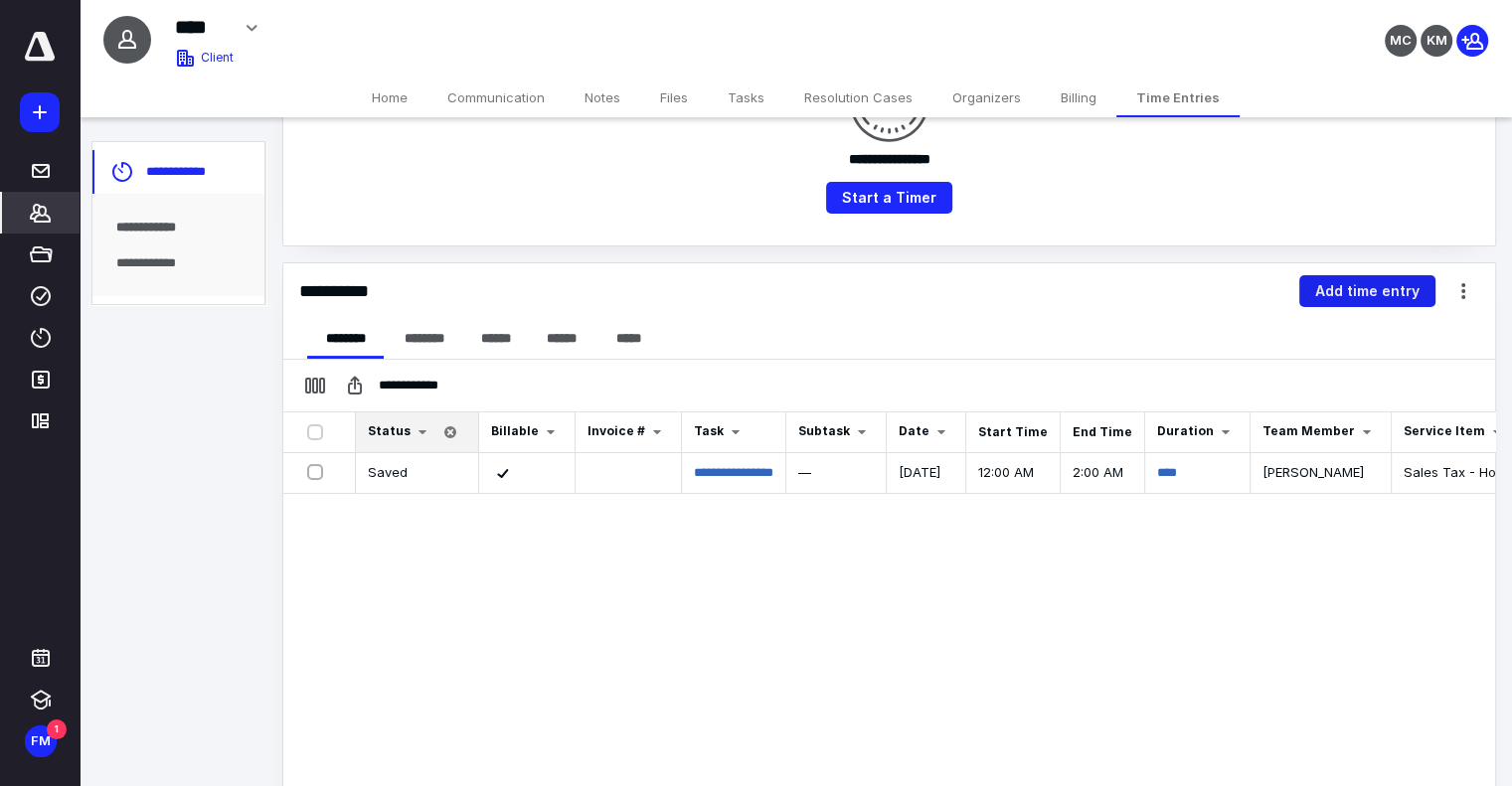 click on "Add time entry" at bounding box center (1367, 291) 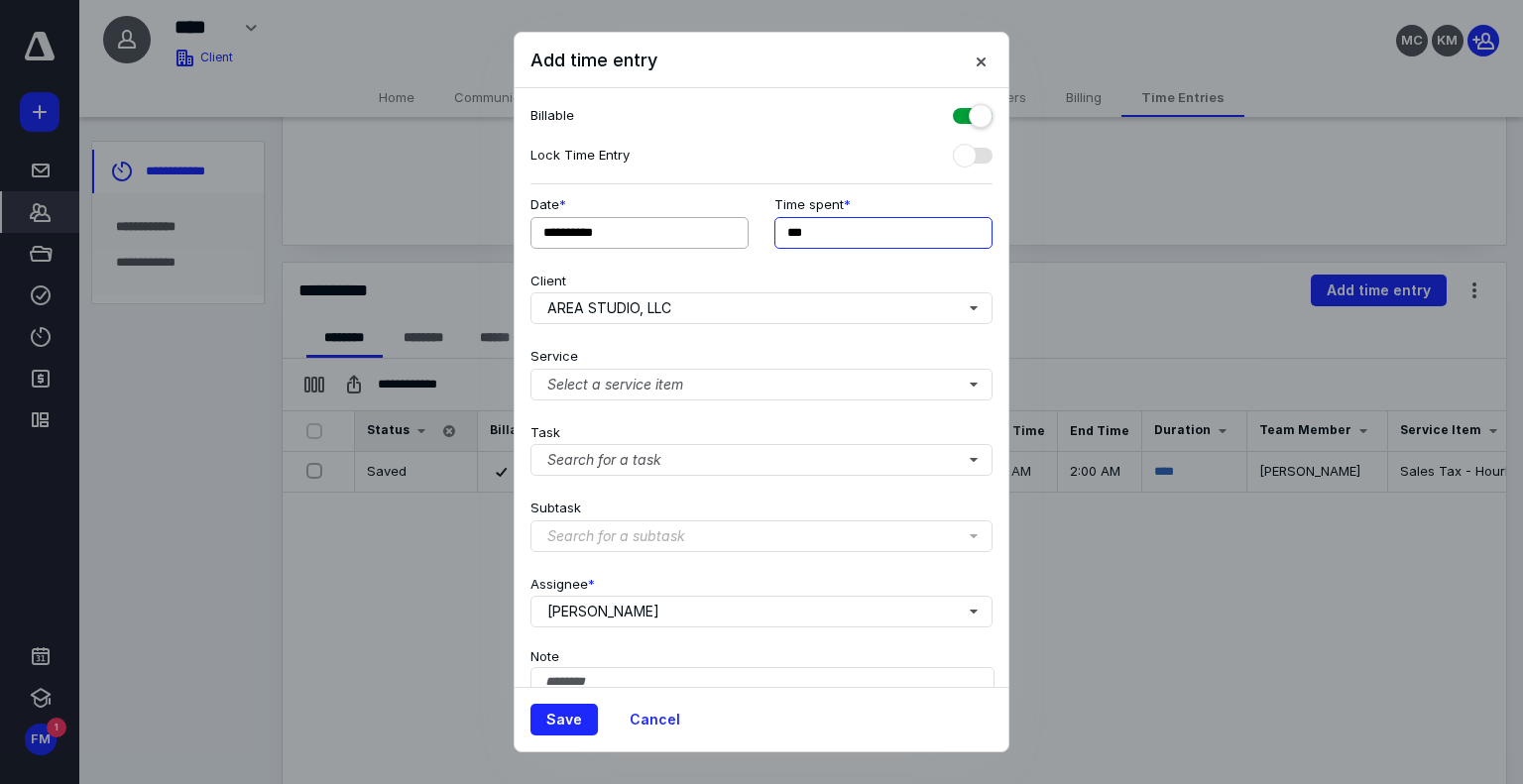drag, startPoint x: 829, startPoint y: 225, endPoint x: 680, endPoint y: 225, distance: 149 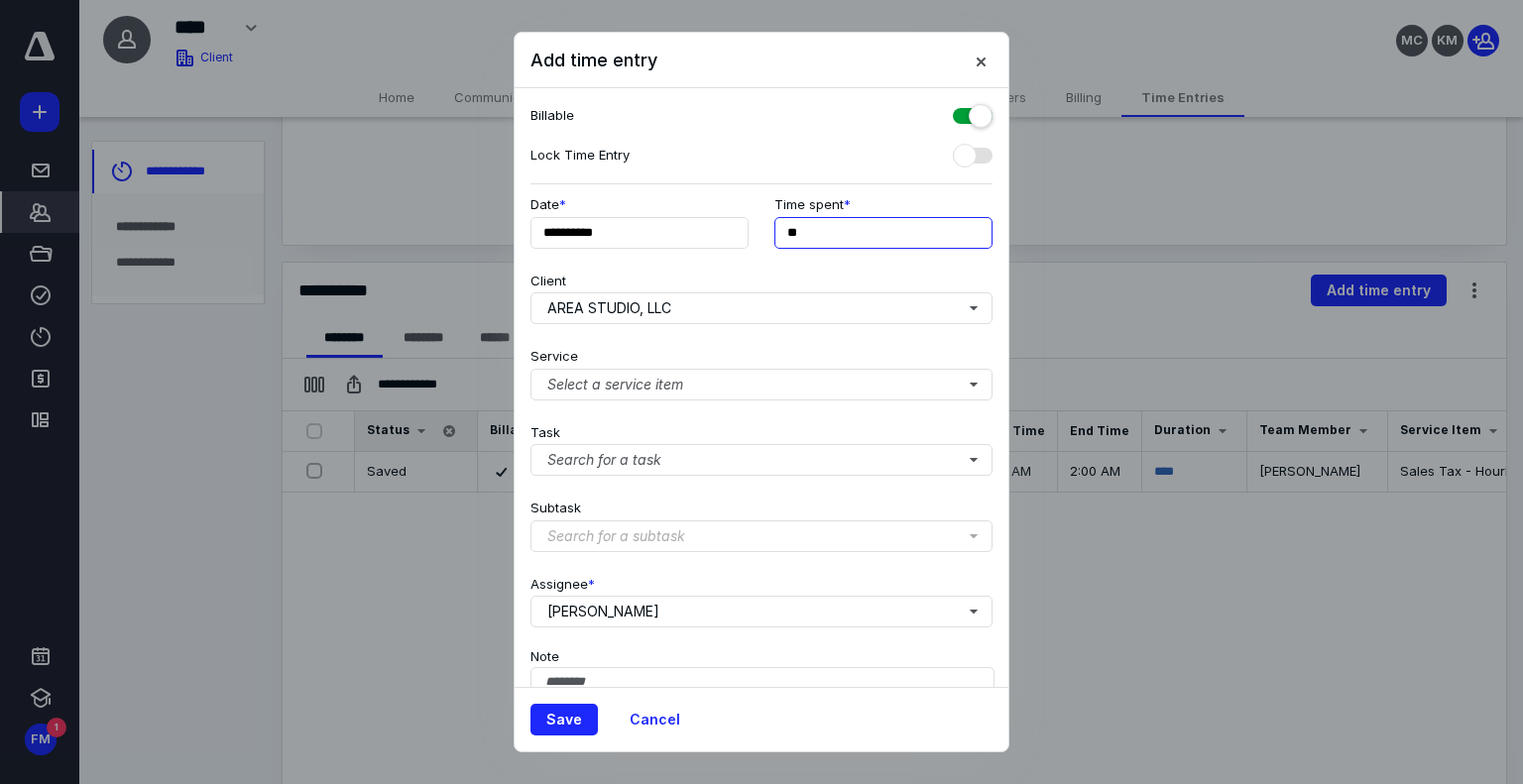 type on "**" 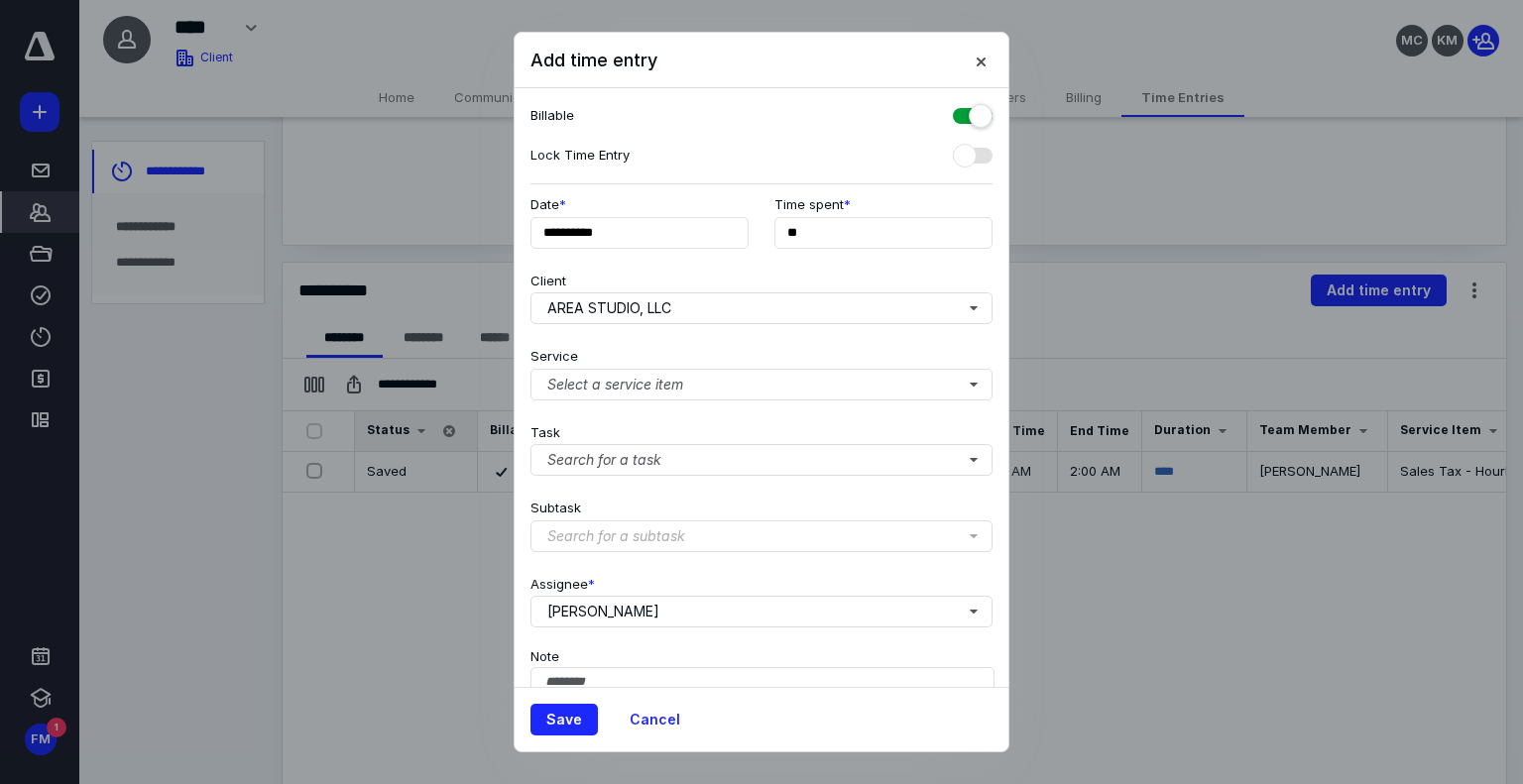 click on "Client AREA STUDIO, LLC" at bounding box center [762, 294] 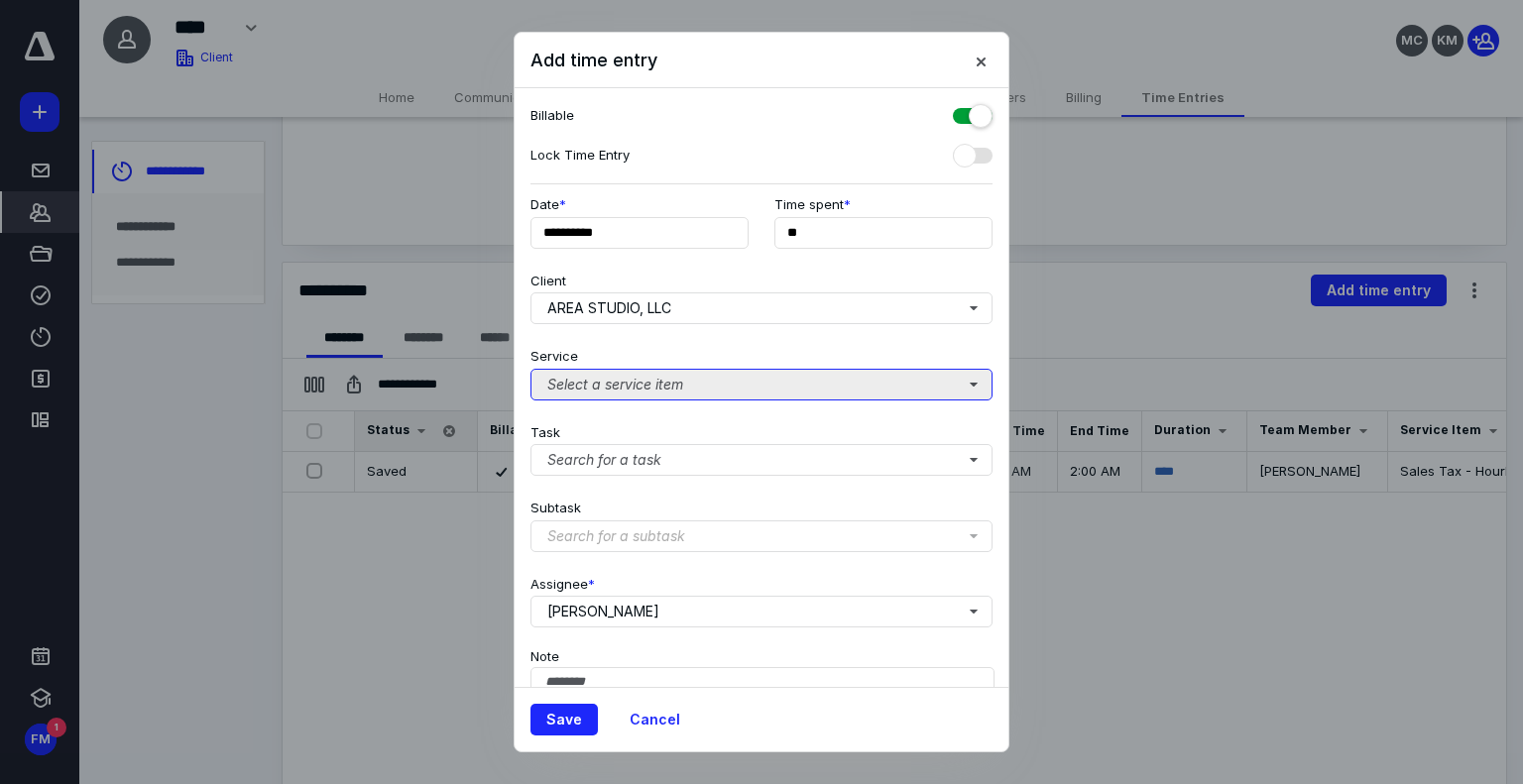click on "Select a service item" at bounding box center [762, 385] 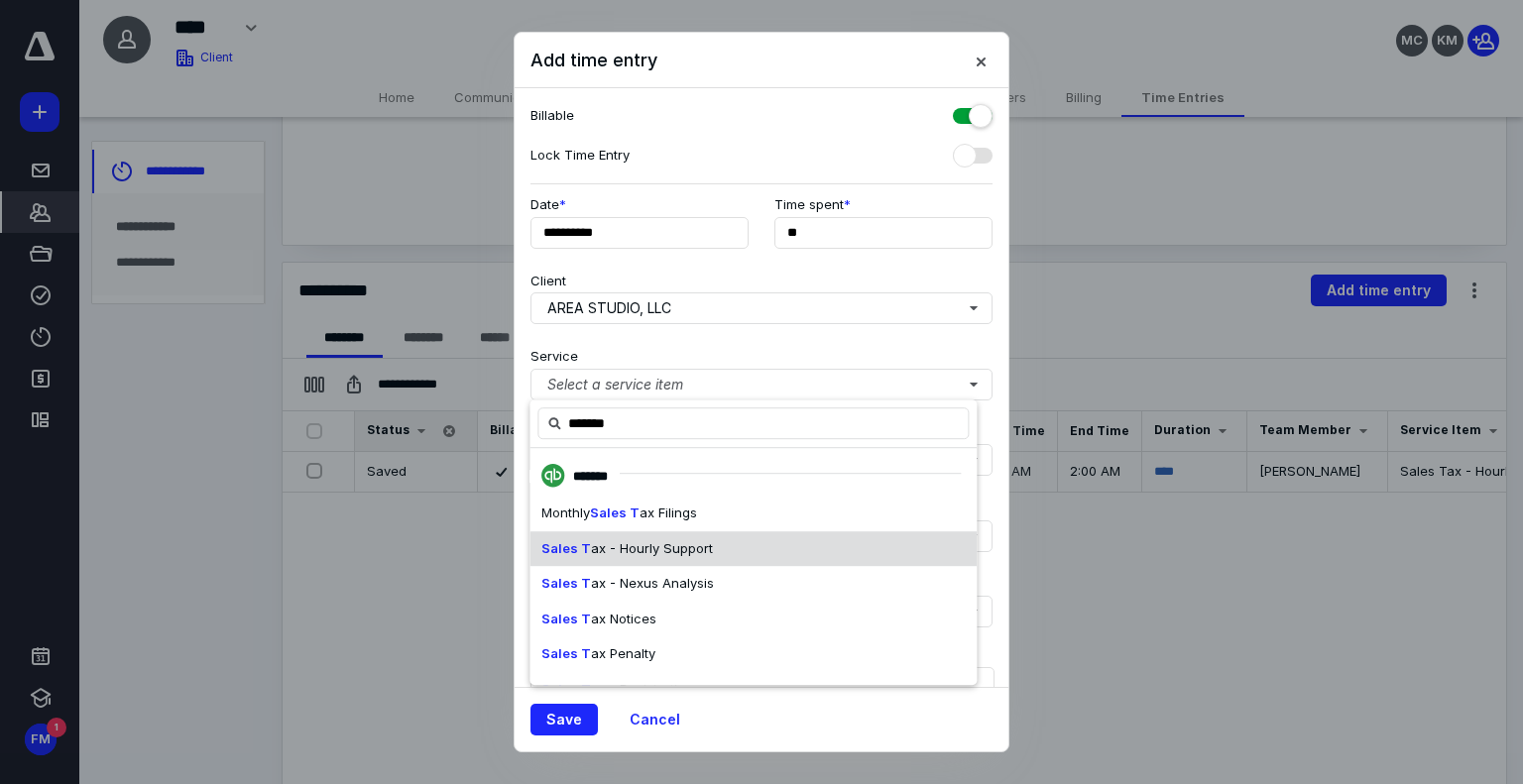 click on "Sales T ax - Hourly Support" at bounding box center [753, 549] 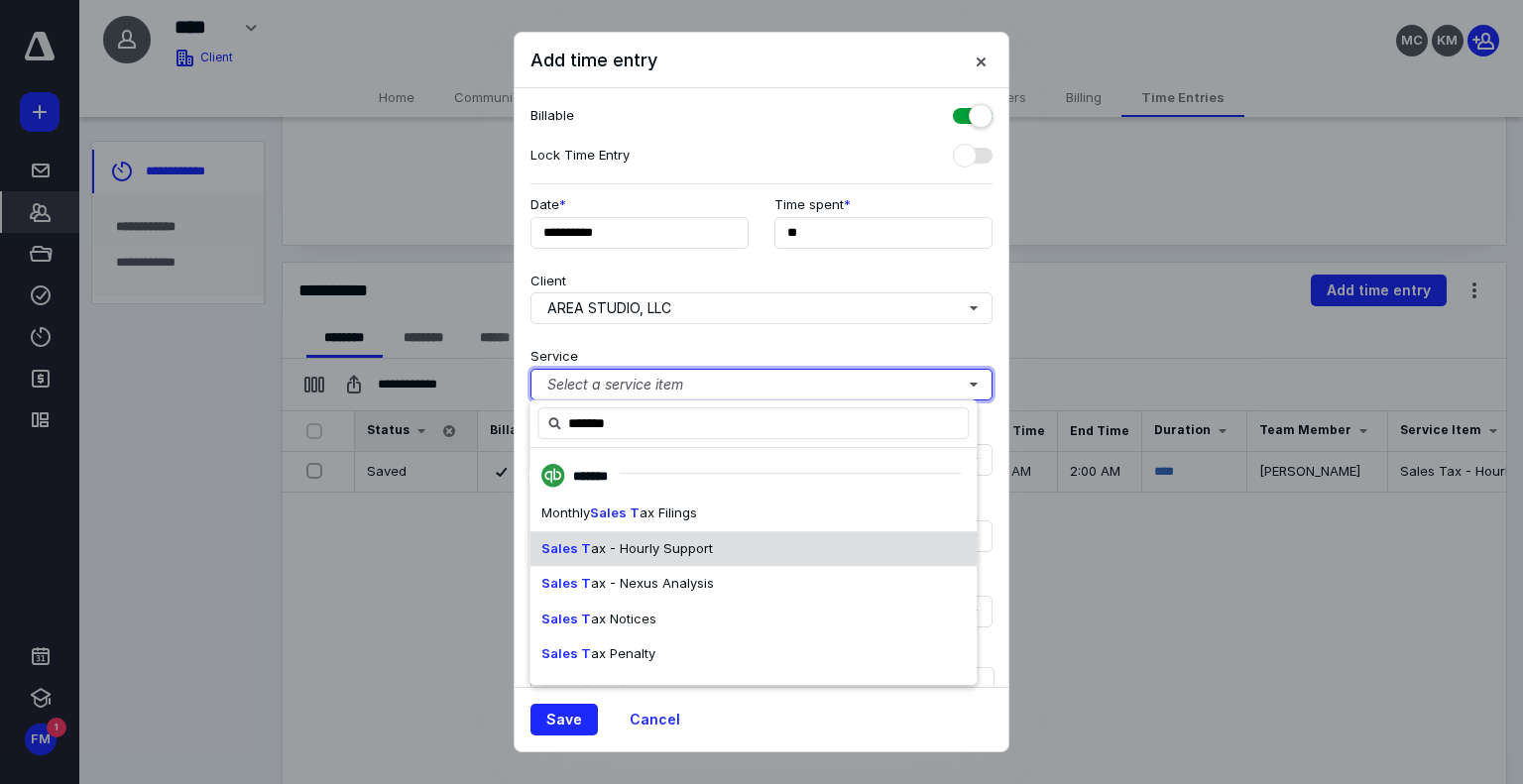 type 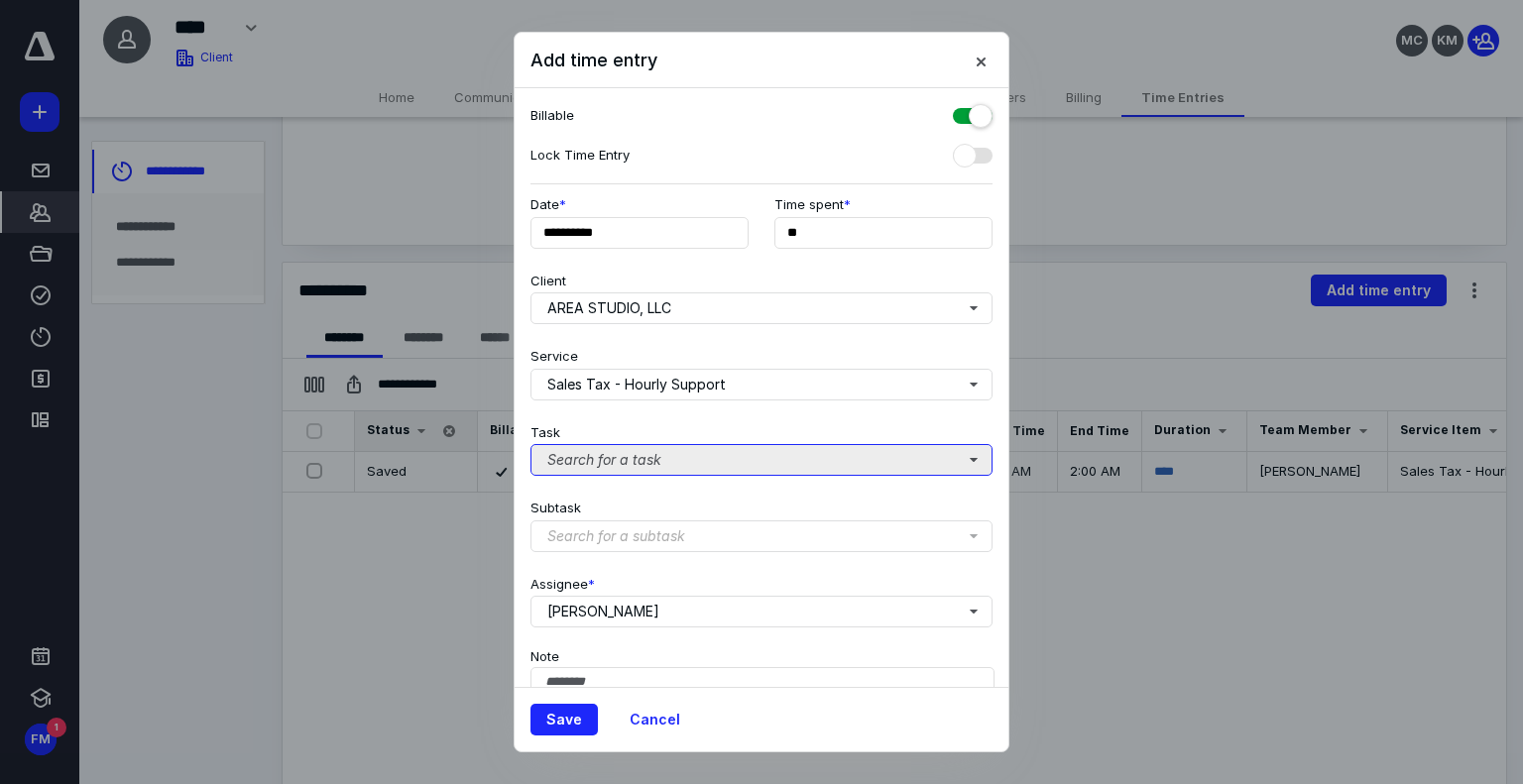 click on "Search for a task" at bounding box center [762, 460] 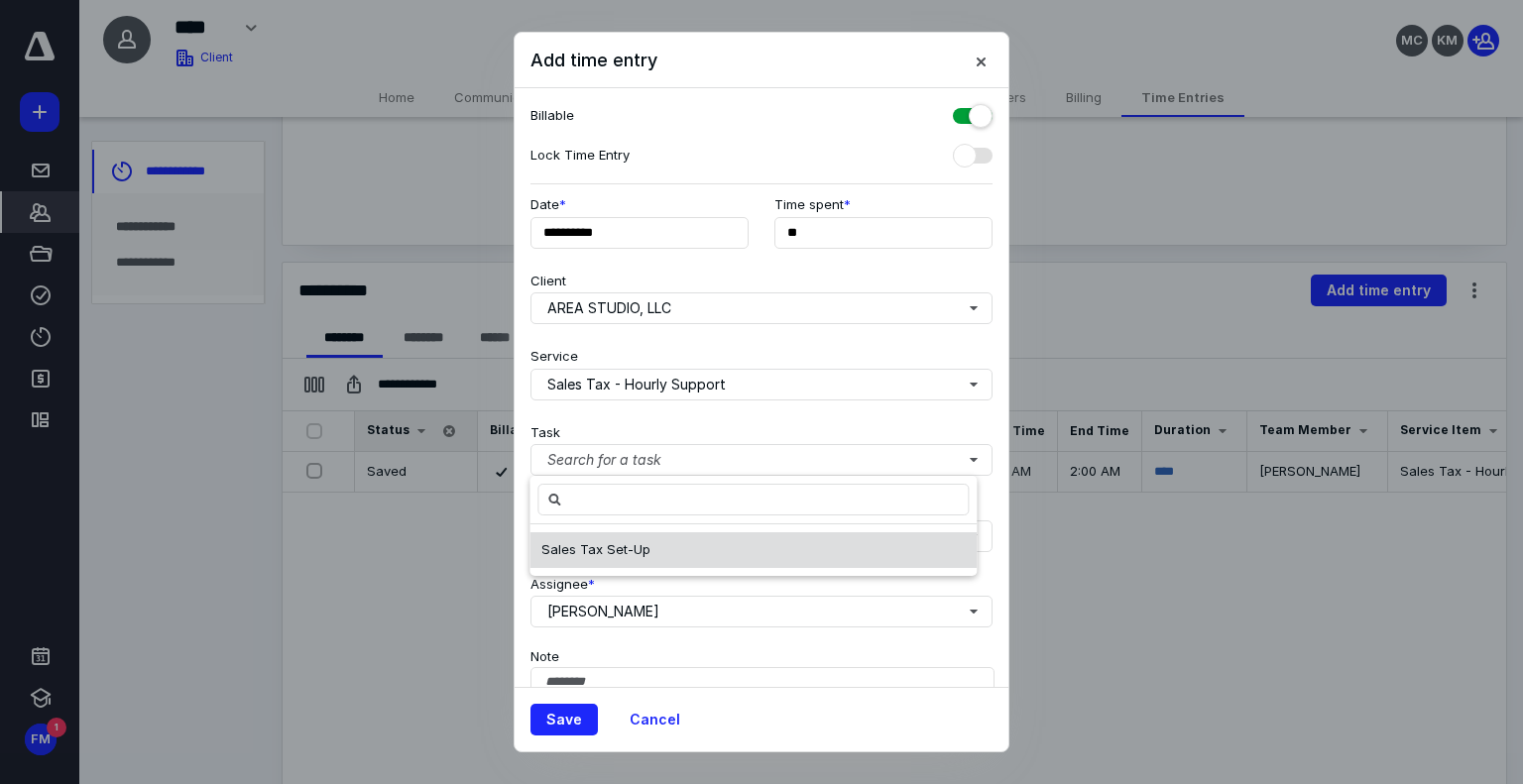 click on "Sales Tax Set-Up" at bounding box center (596, 549) 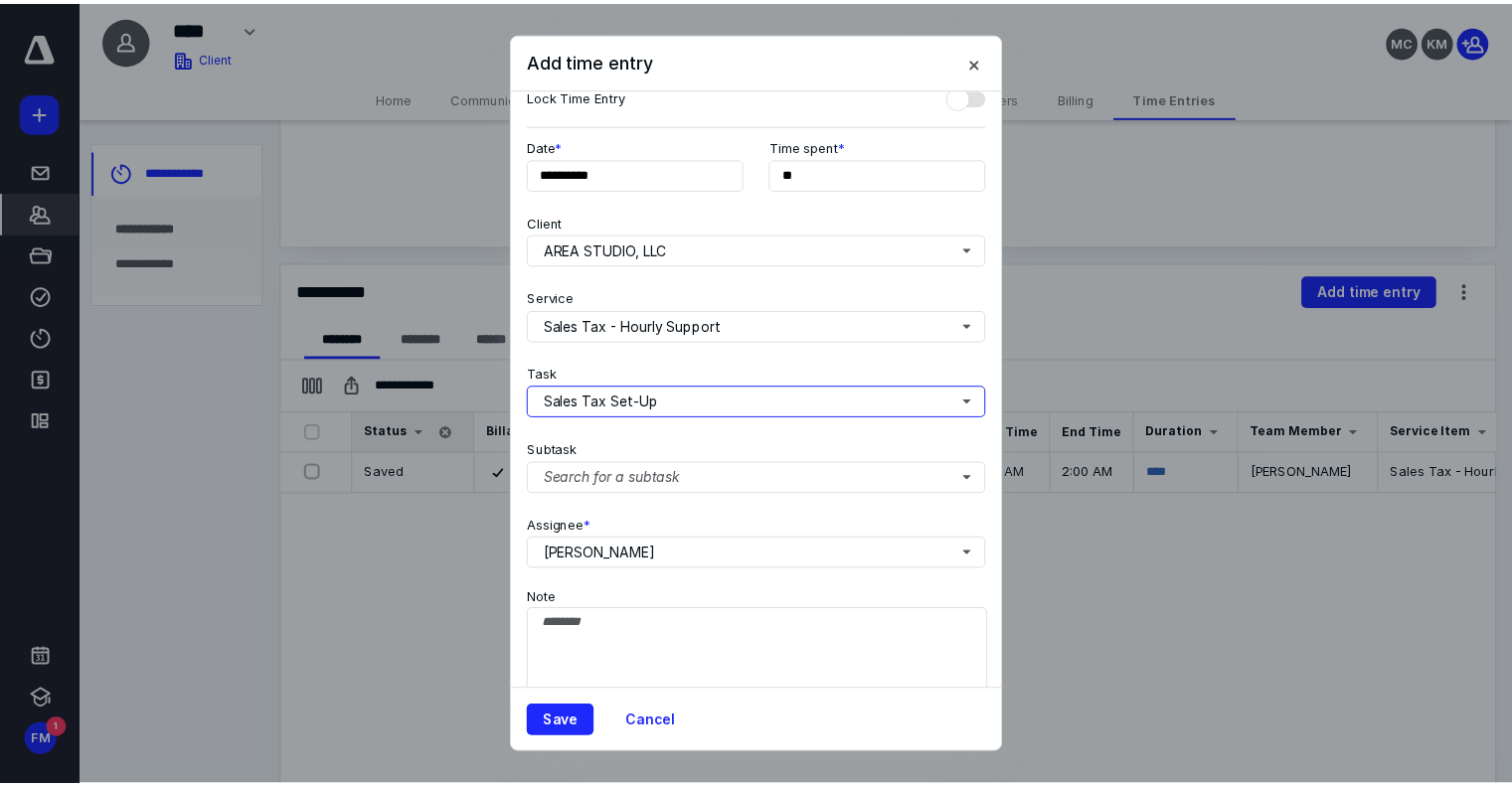 scroll, scrollTop: 108, scrollLeft: 0, axis: vertical 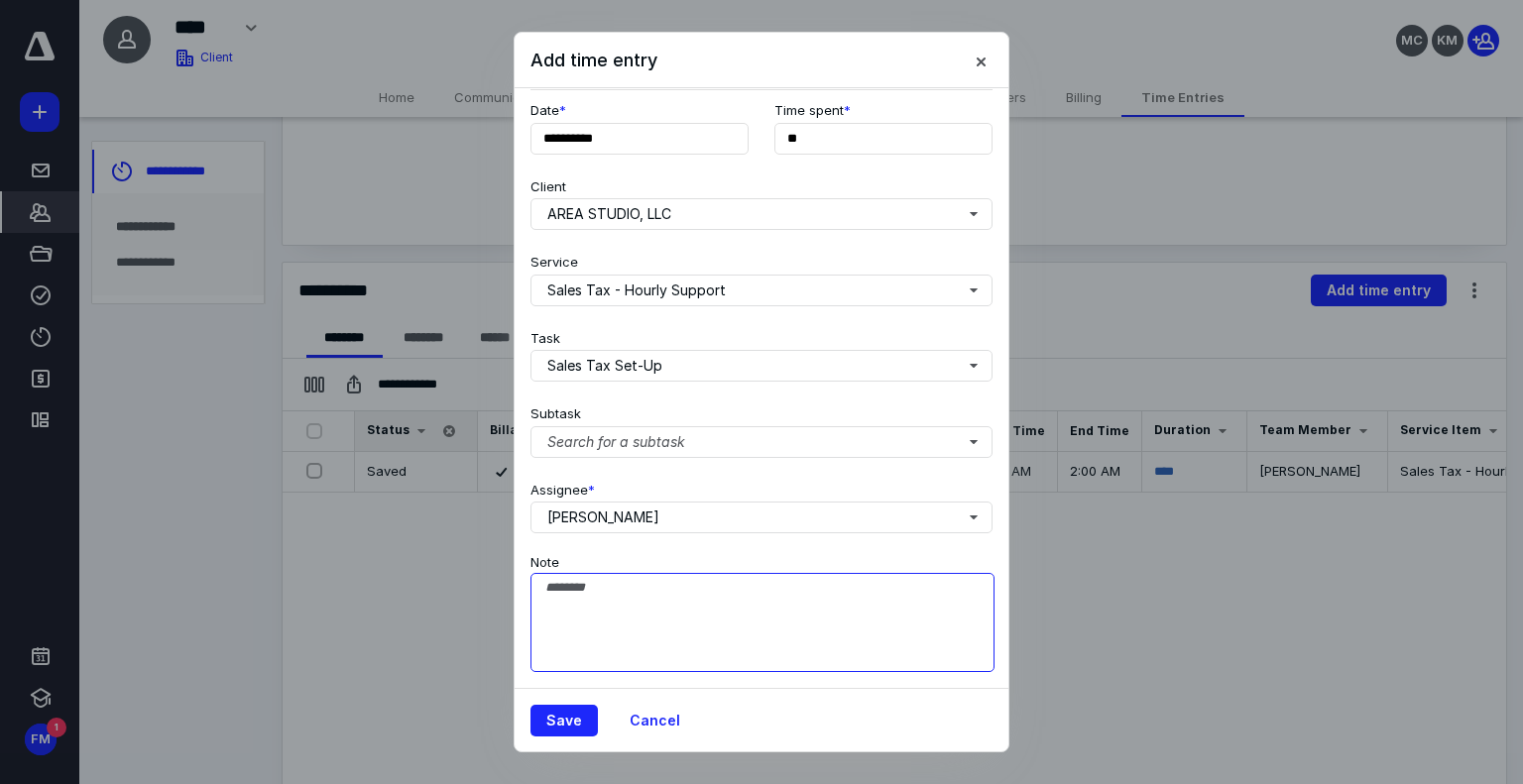 click on "Note" at bounding box center (762, 622) 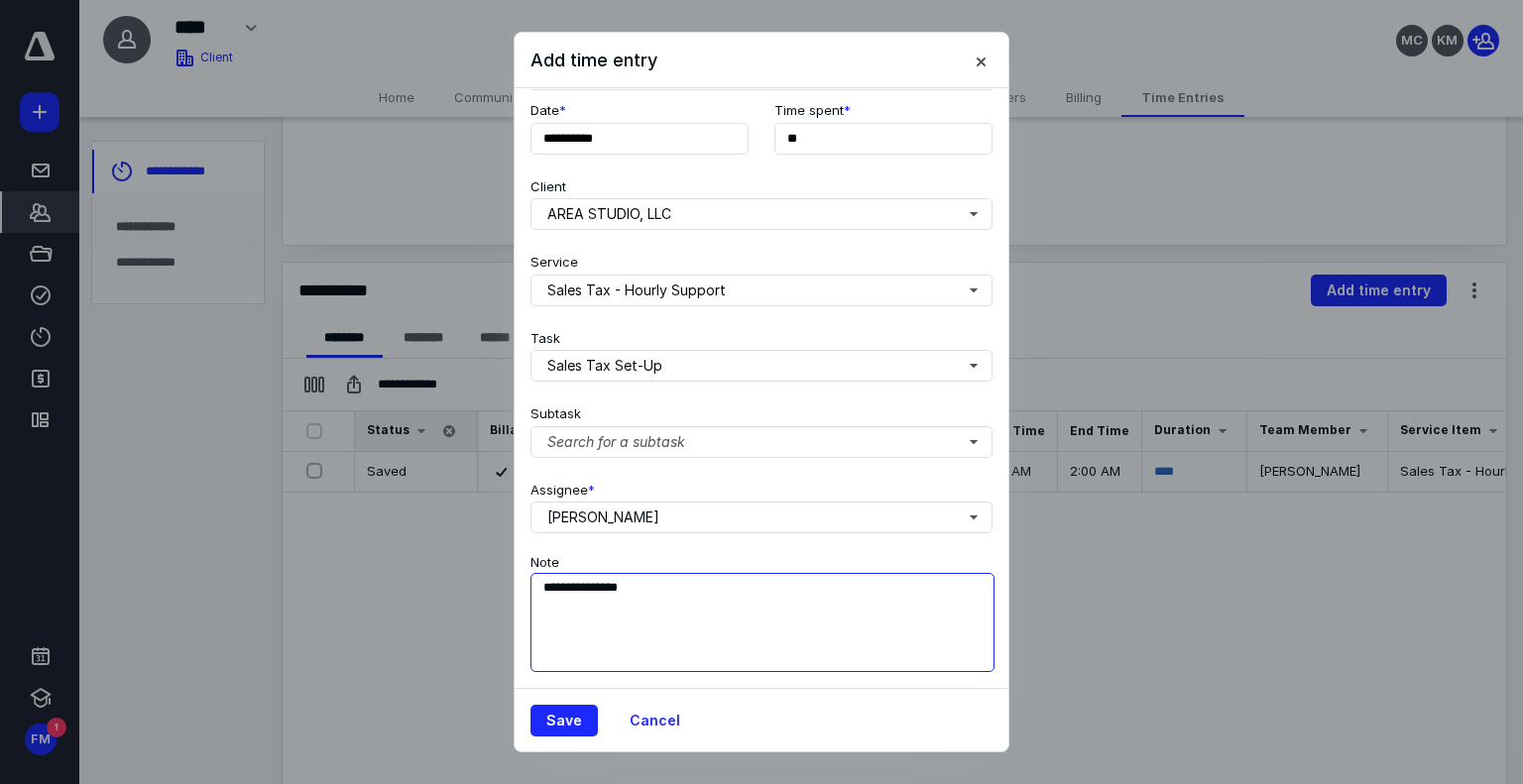 drag, startPoint x: 645, startPoint y: 564, endPoint x: 364, endPoint y: 526, distance: 283.55775 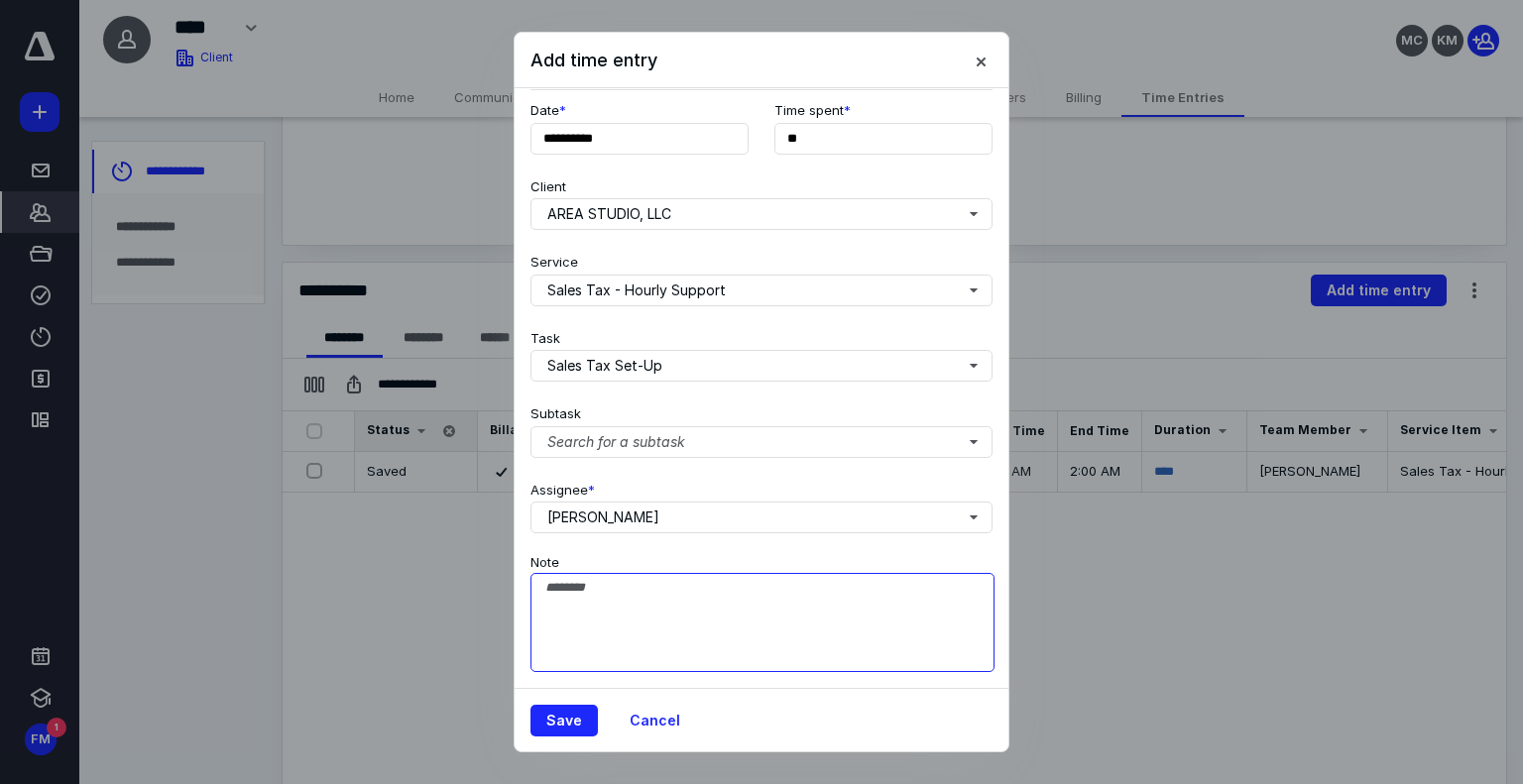click on "Note" at bounding box center (762, 622) 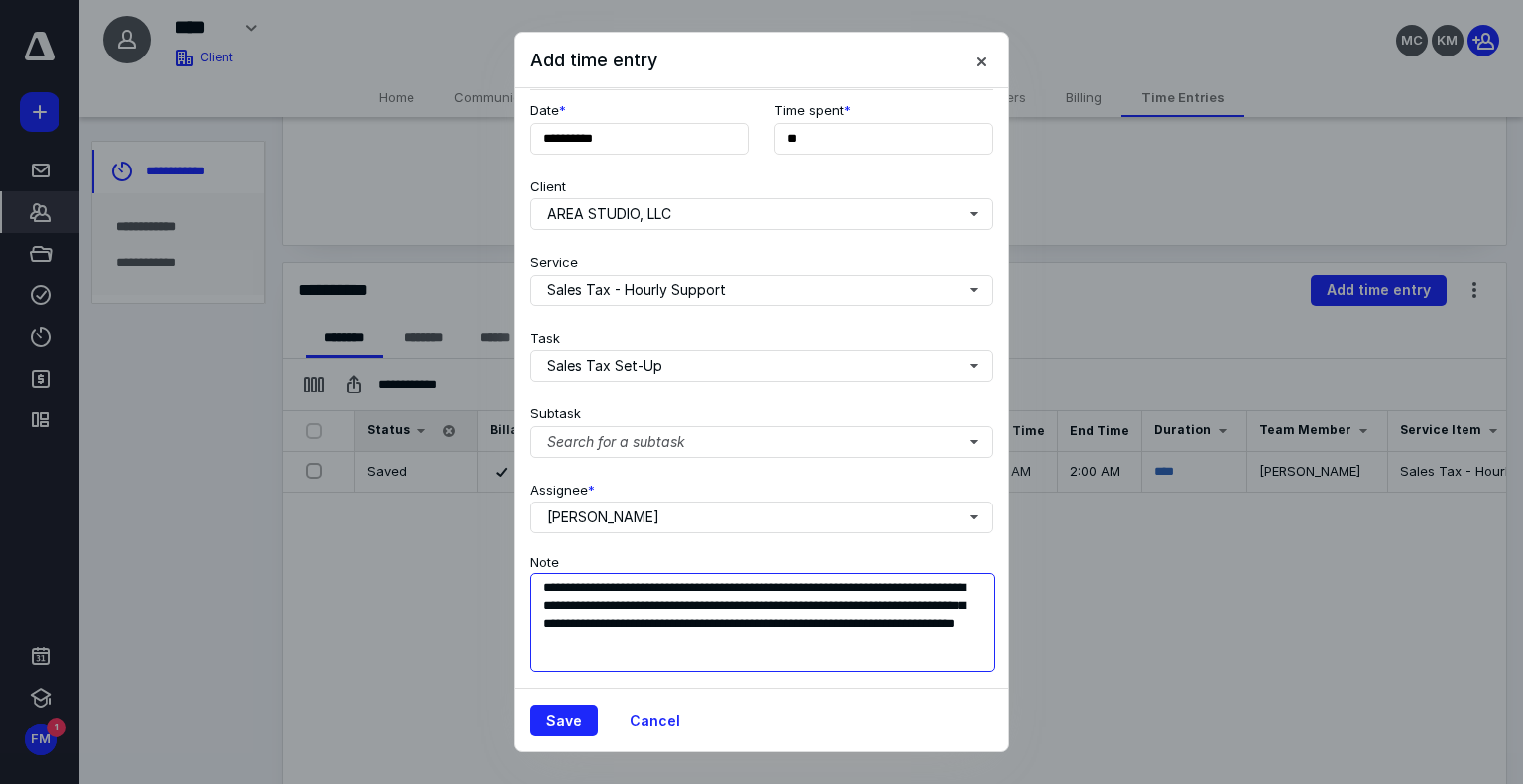 drag, startPoint x: 547, startPoint y: 589, endPoint x: 536, endPoint y: 585, distance: 11.7046999 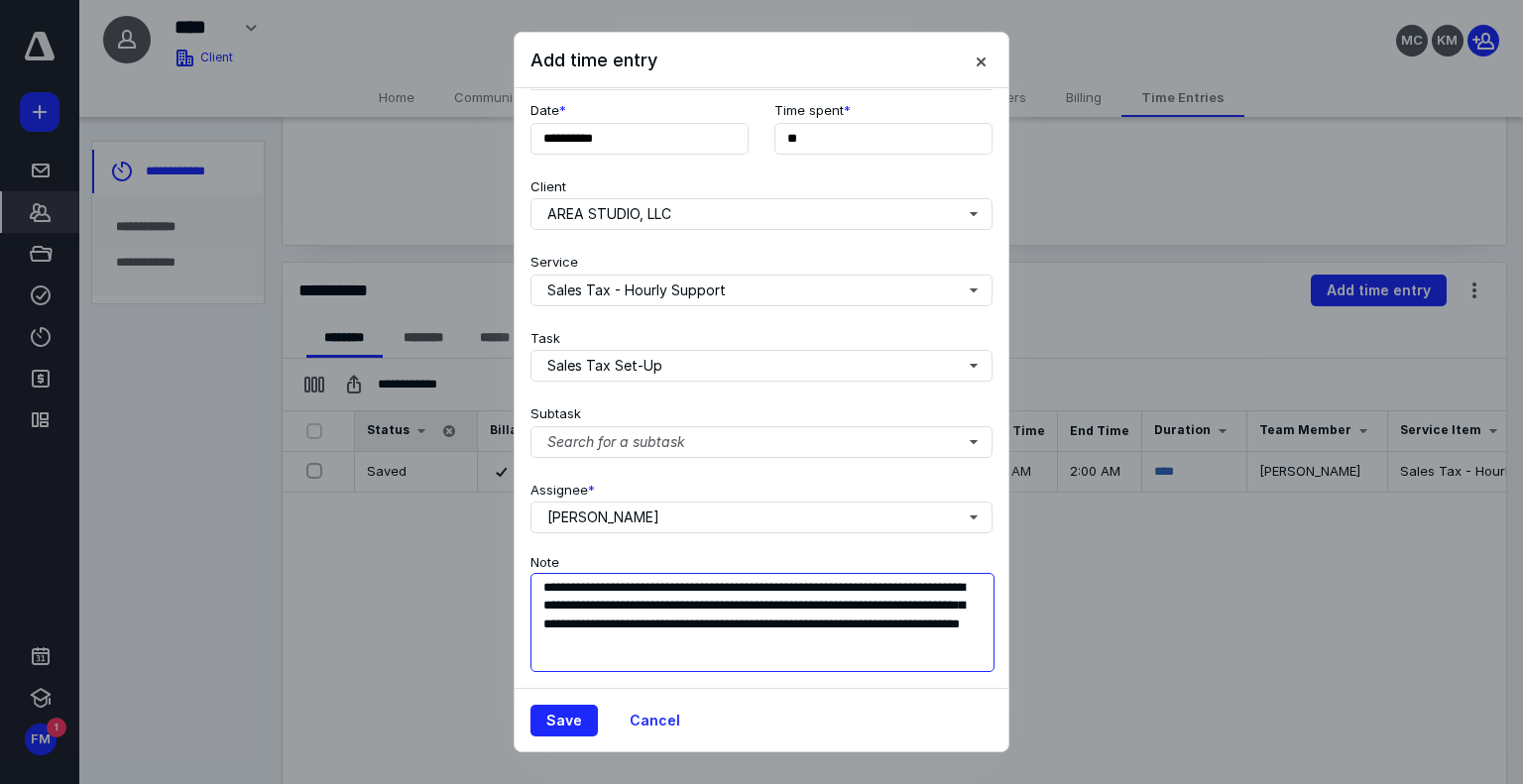 click on "**********" at bounding box center [762, 622] 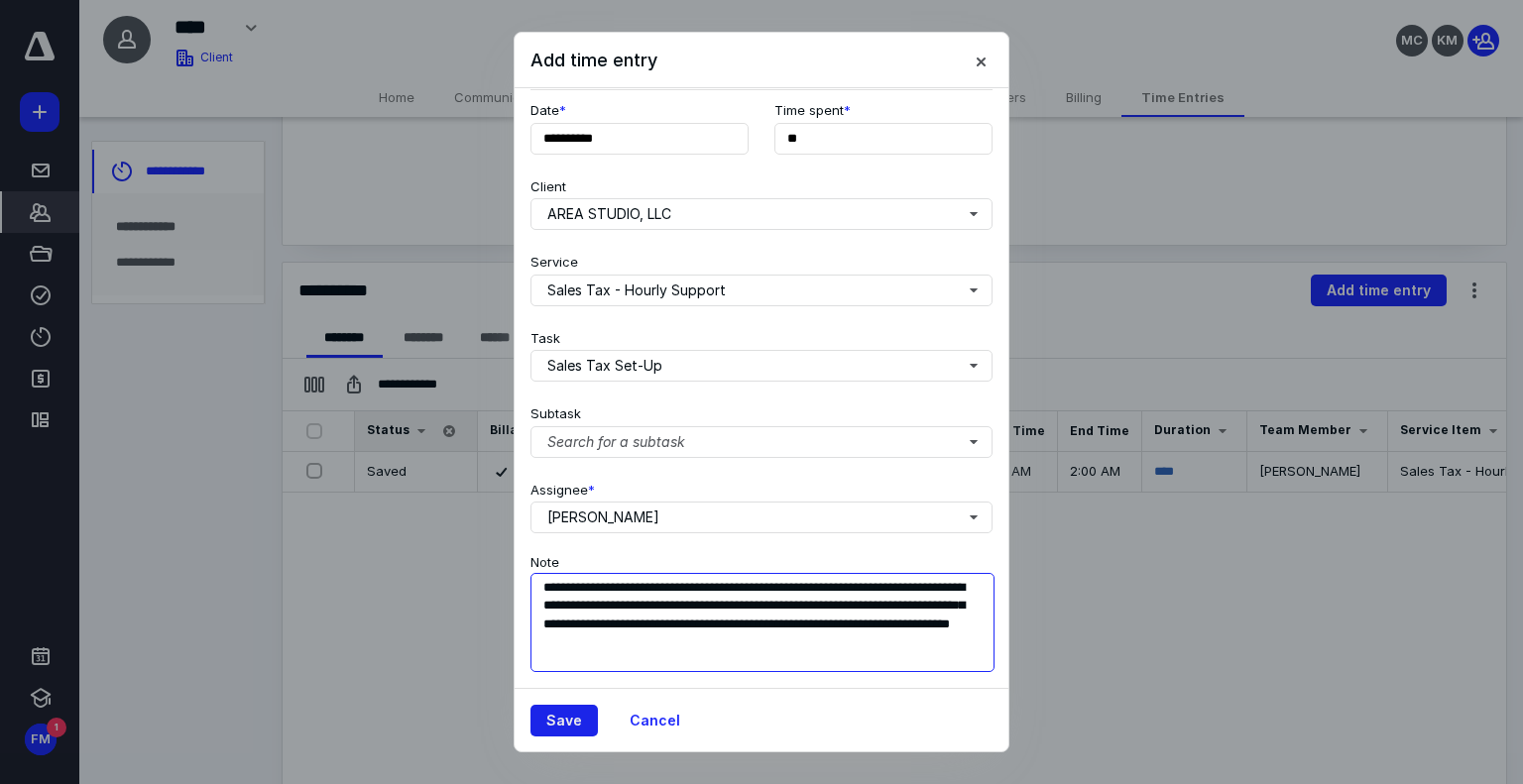 type on "**********" 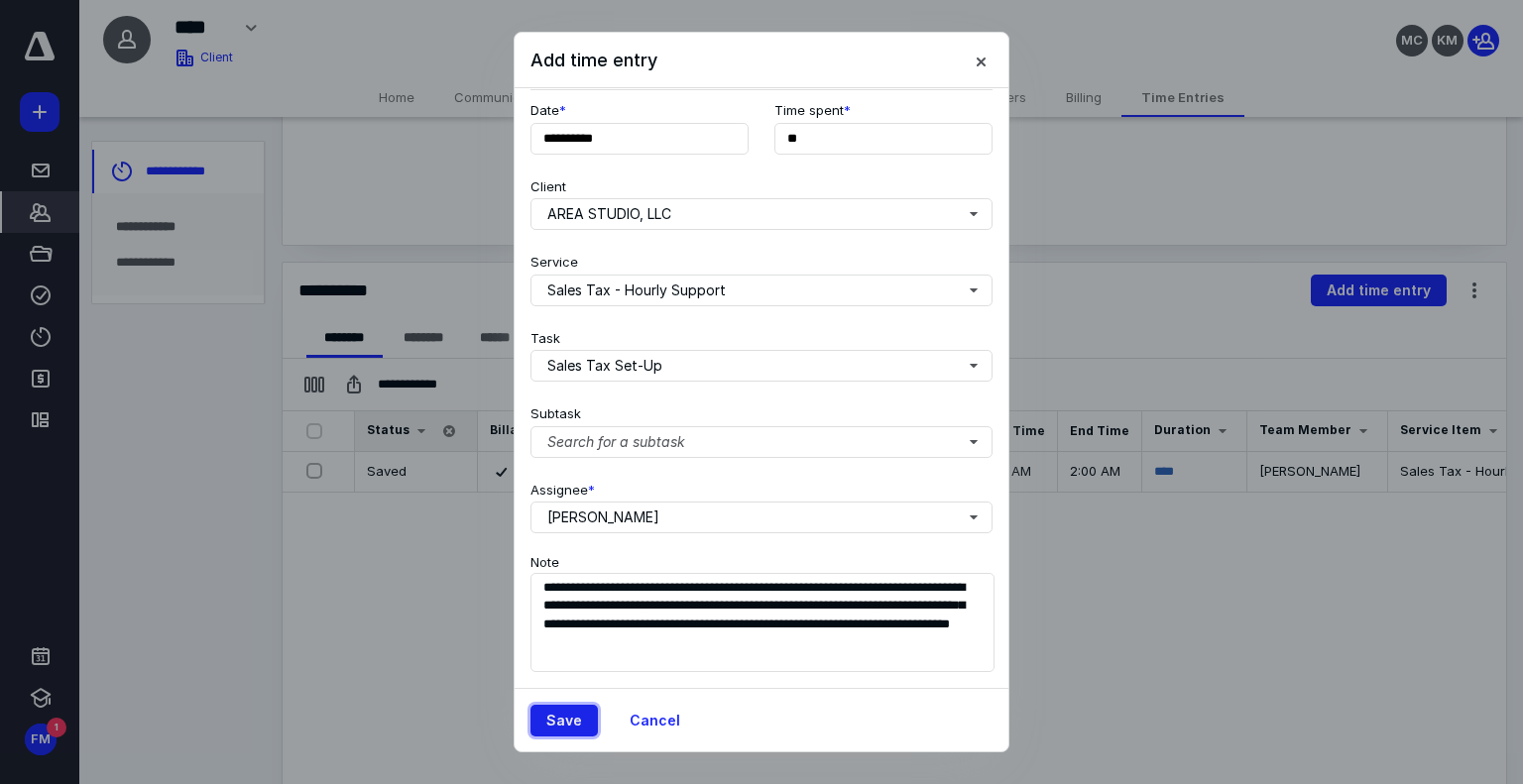 click on "Save" at bounding box center (564, 721) 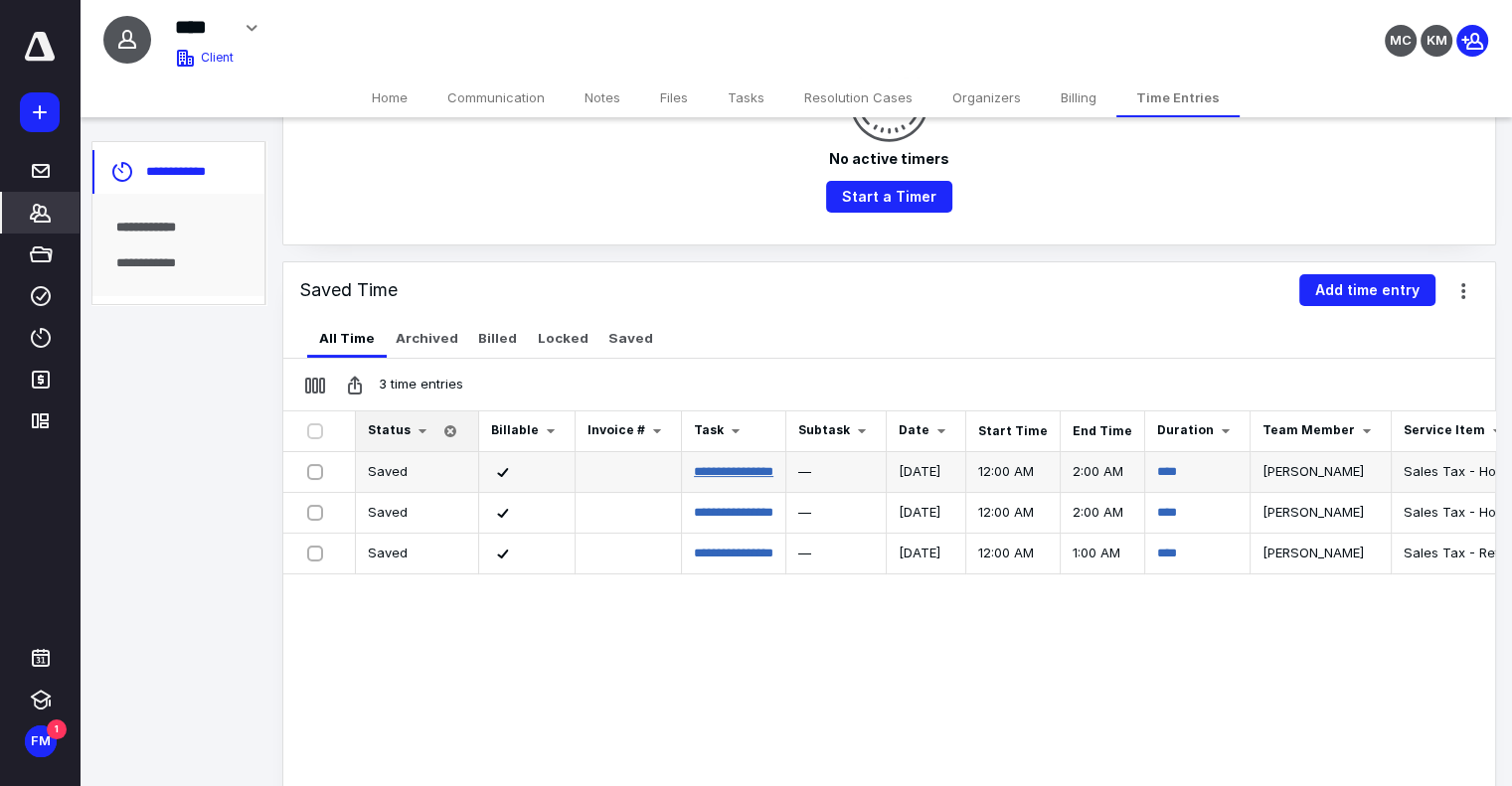click on "**********" at bounding box center (734, 471) 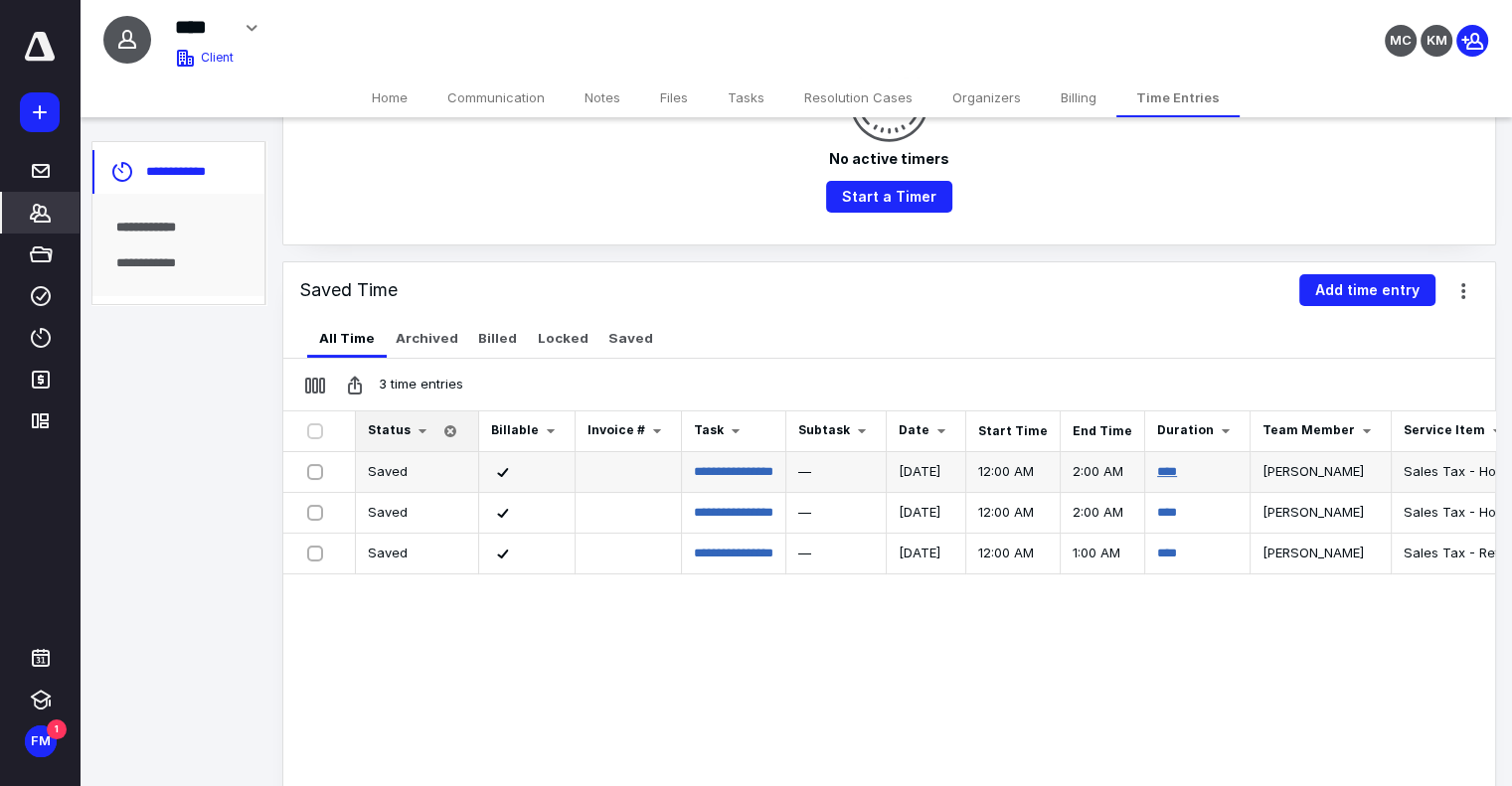 click on "****" at bounding box center (1167, 471) 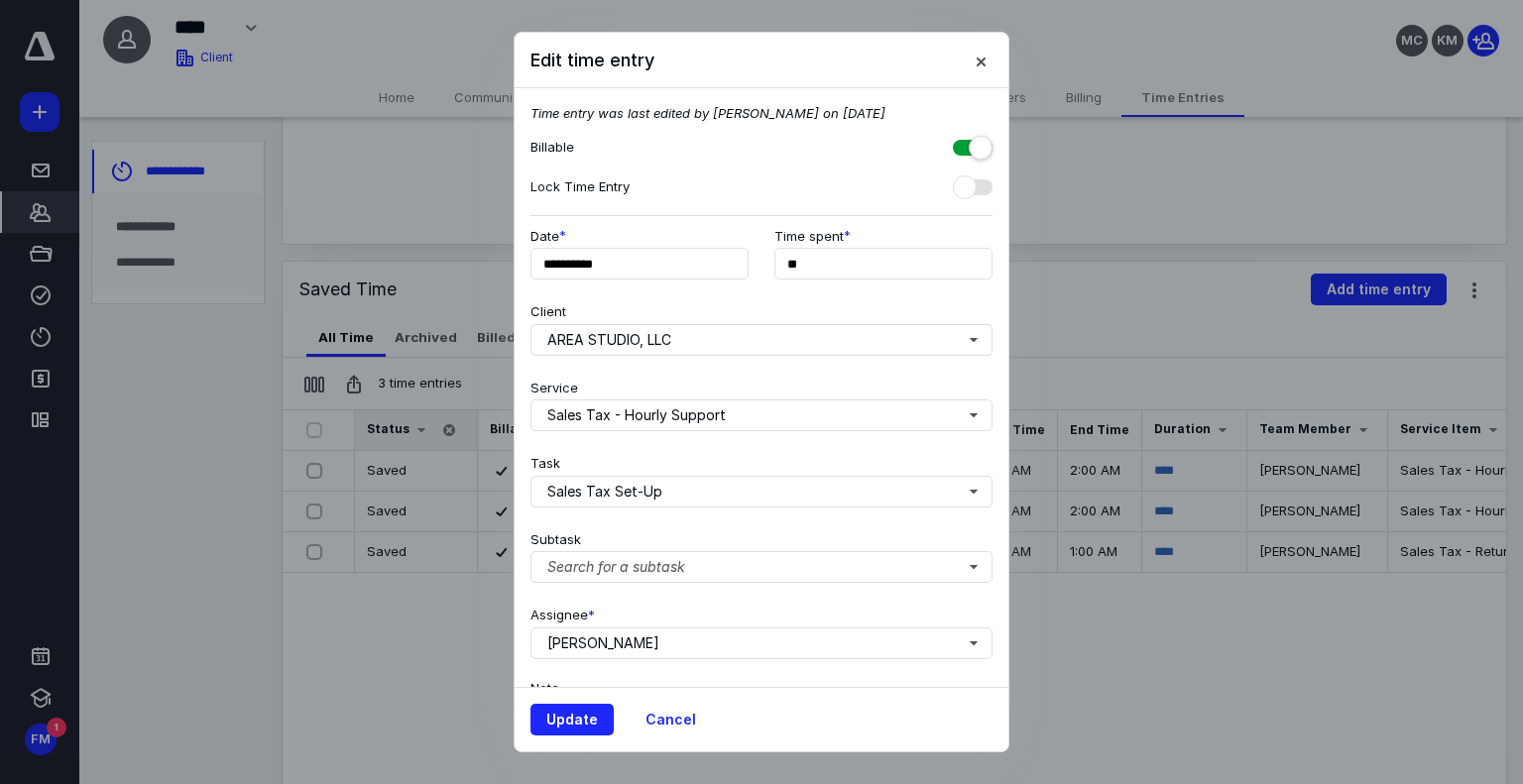 click at bounding box center (973, 144) 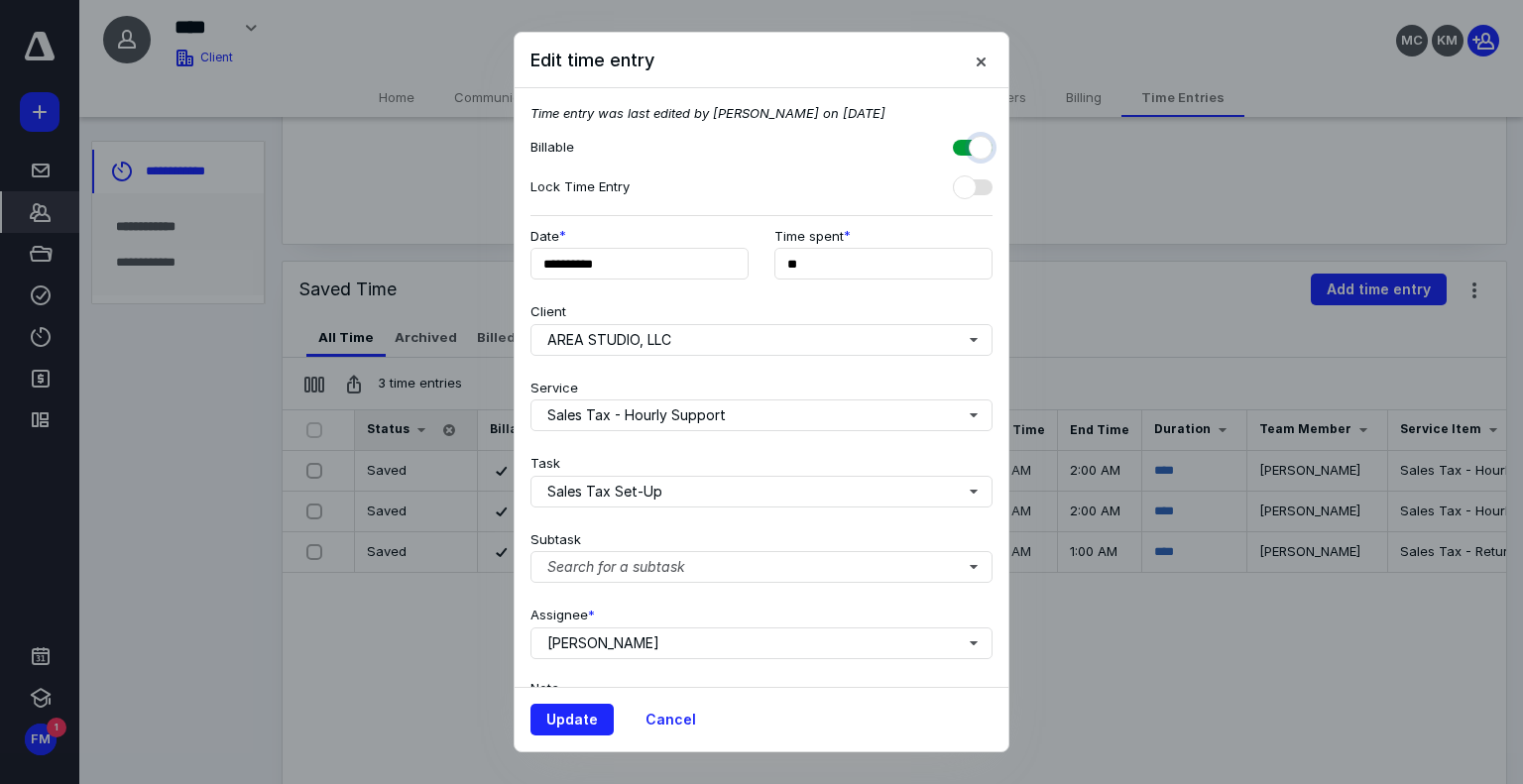 click at bounding box center [963, 145] 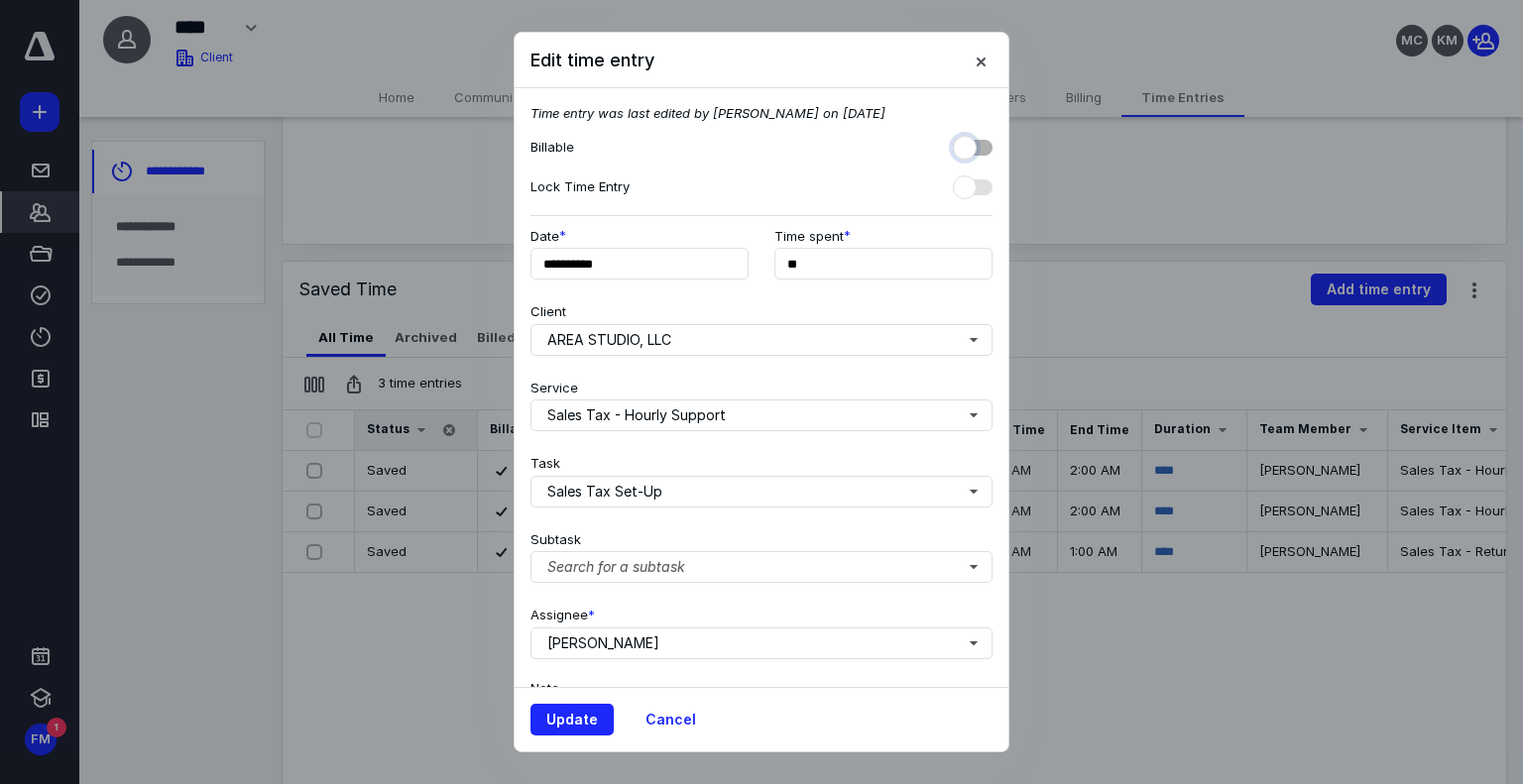 checkbox on "false" 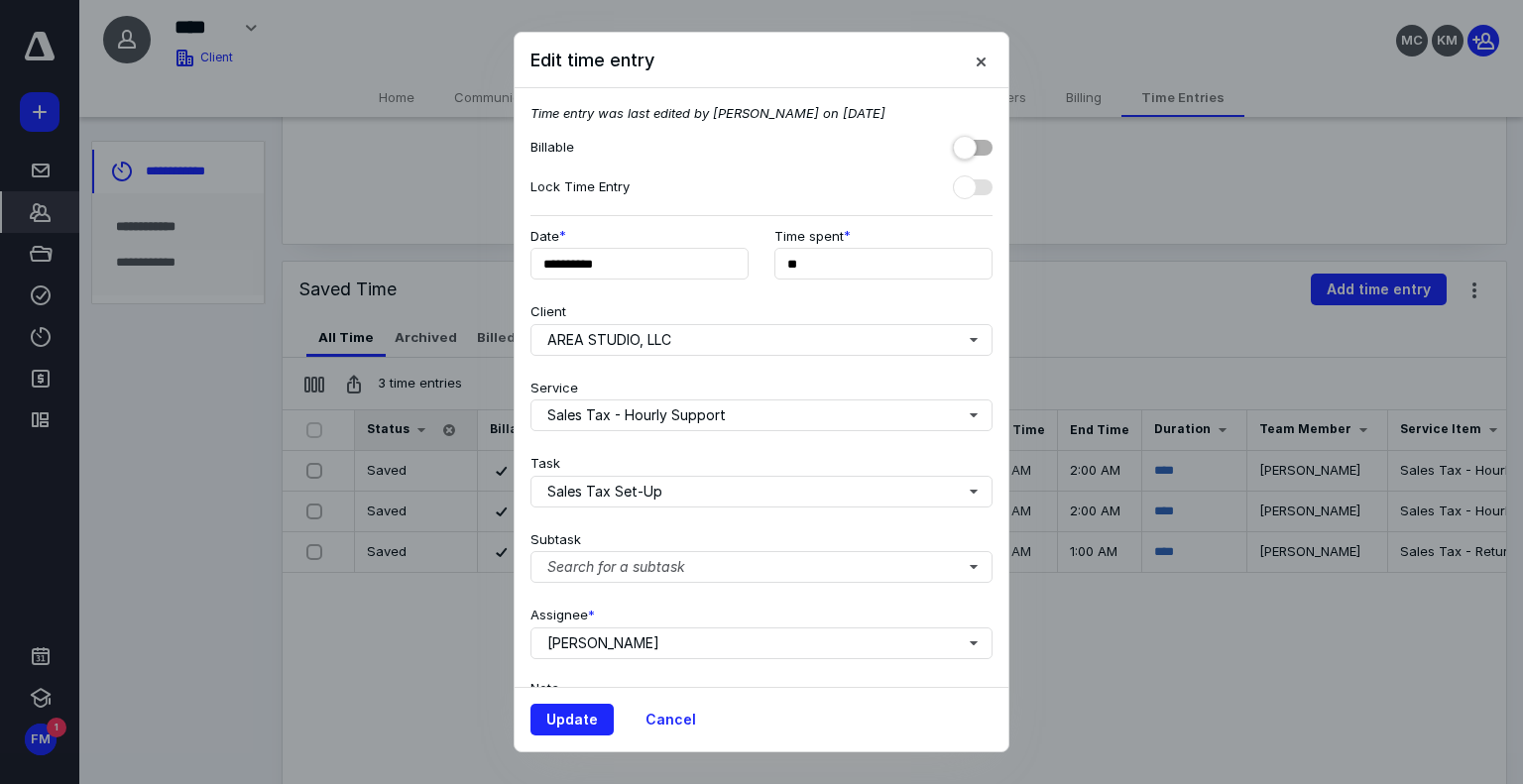 drag, startPoint x: 579, startPoint y: 719, endPoint x: 694, endPoint y: 669, distance: 125.39936 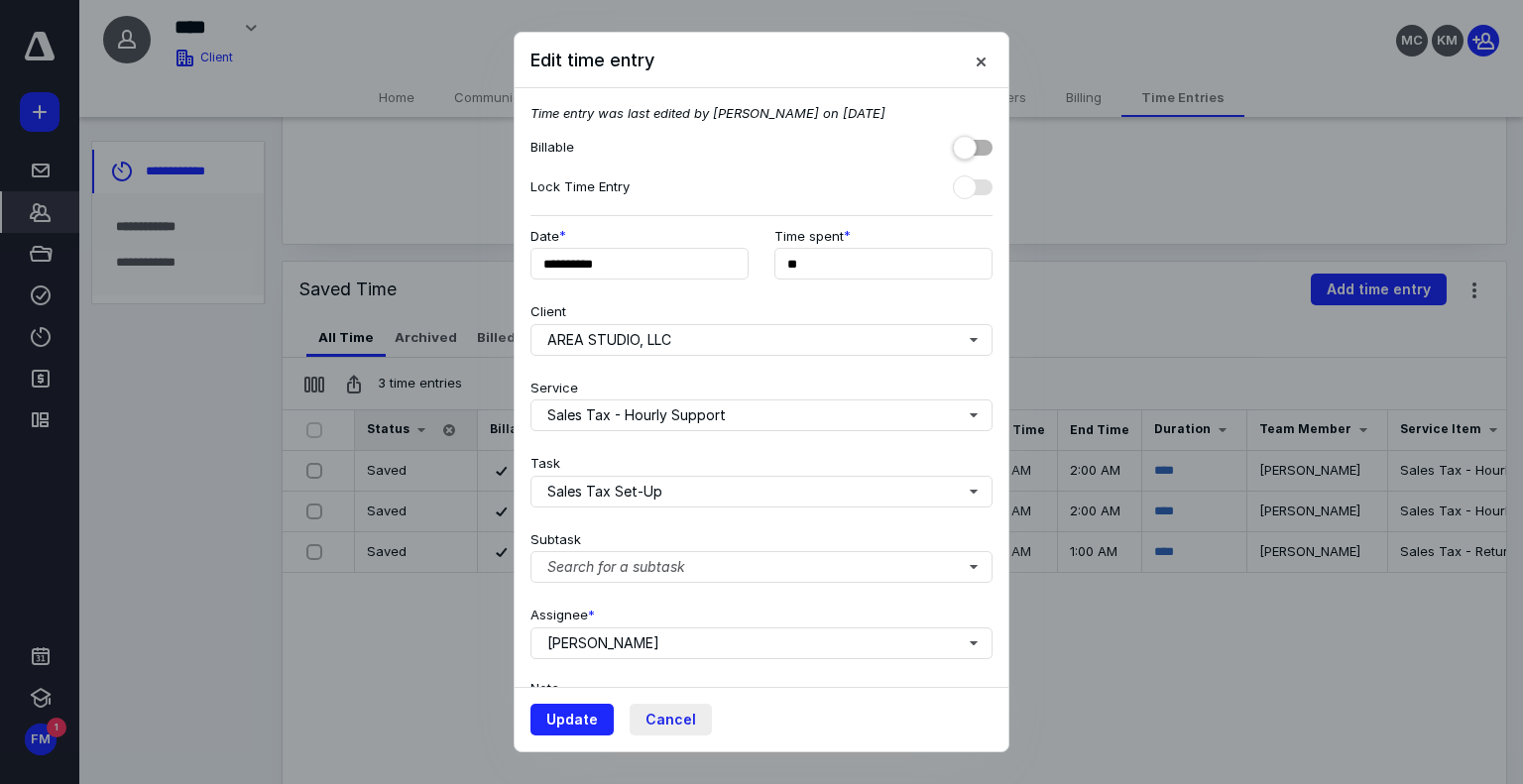 click on "Cancel" at bounding box center (670, 720) 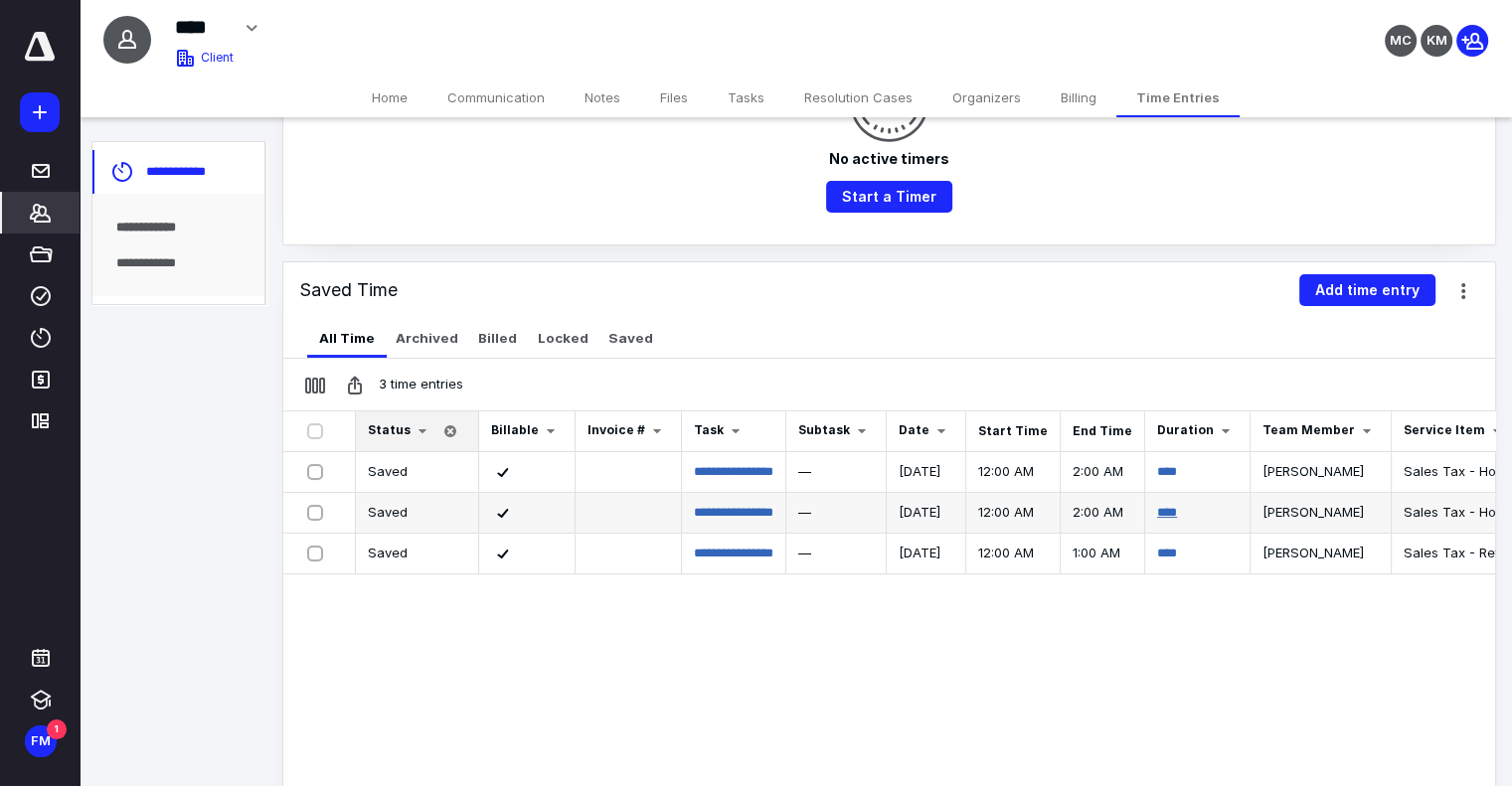 click on "****" at bounding box center (1167, 512) 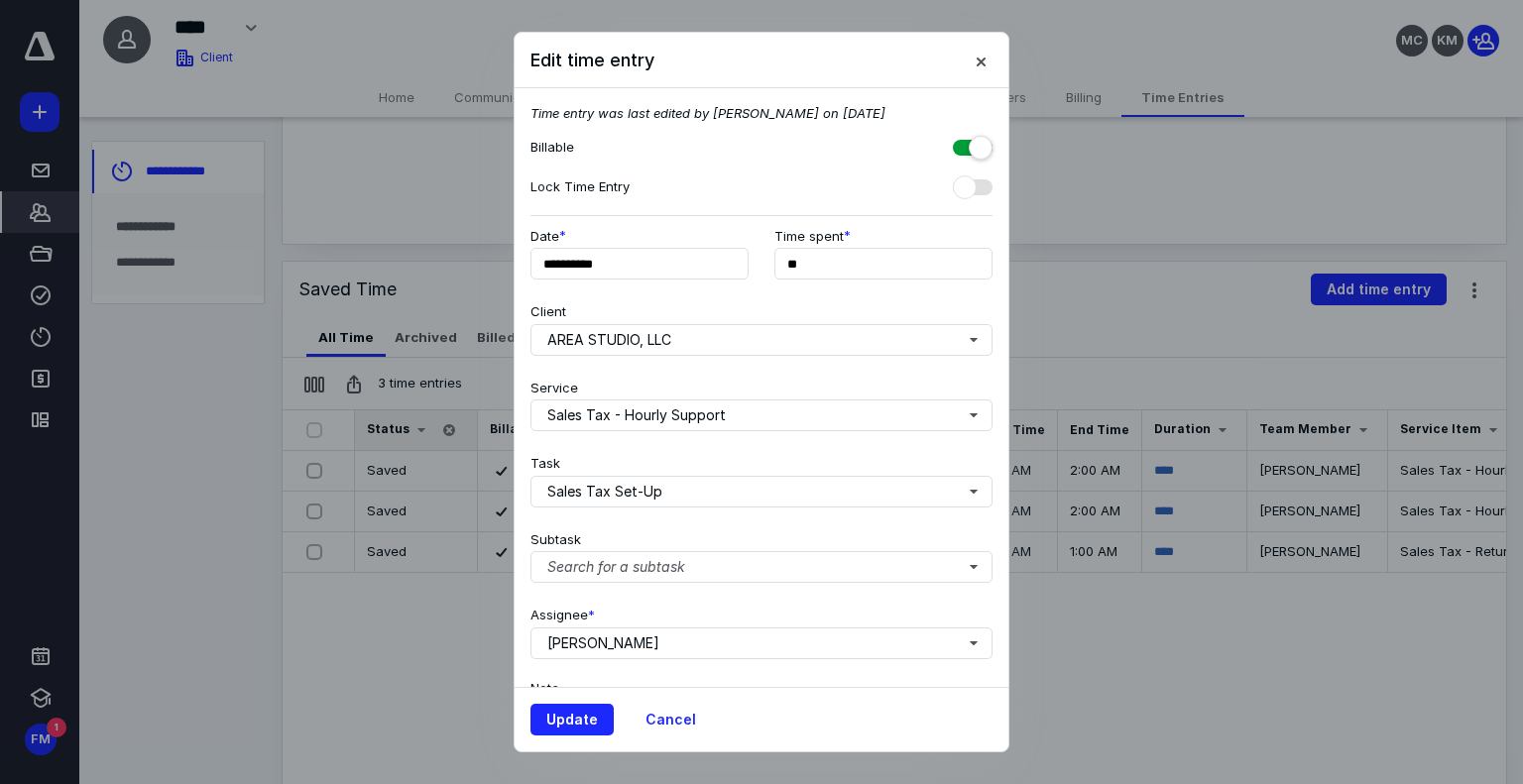 click at bounding box center [973, 144] 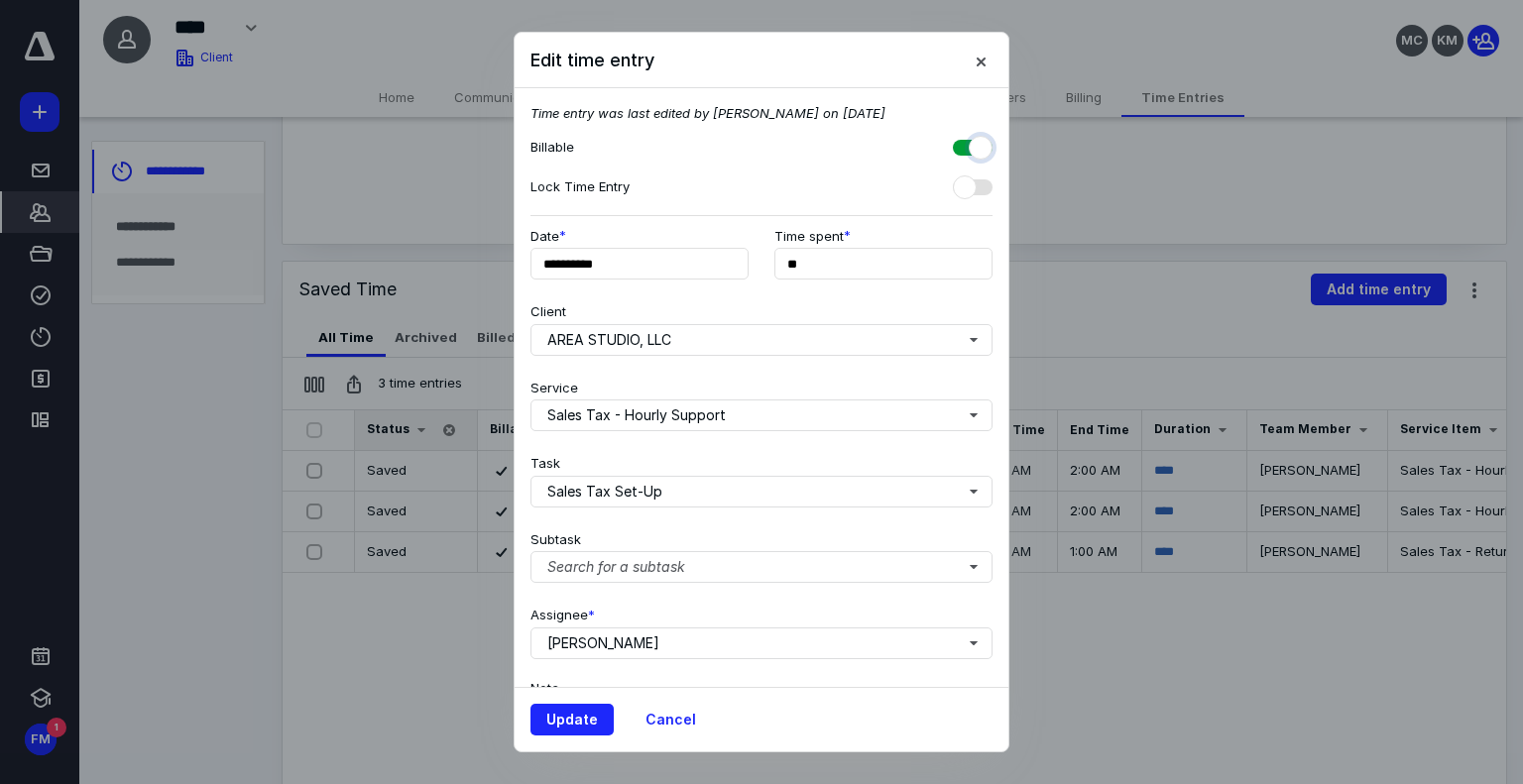 click at bounding box center [963, 145] 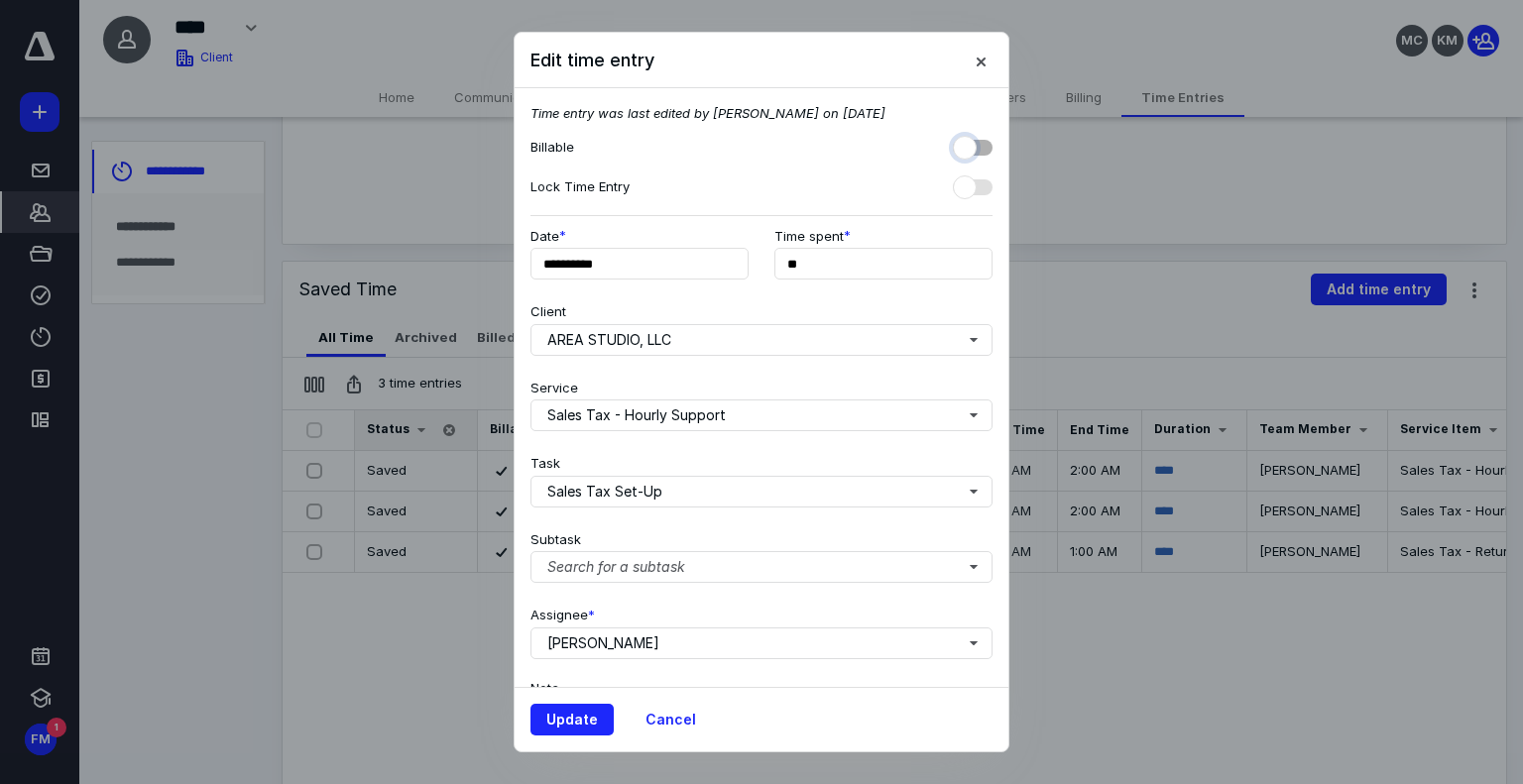 checkbox on "false" 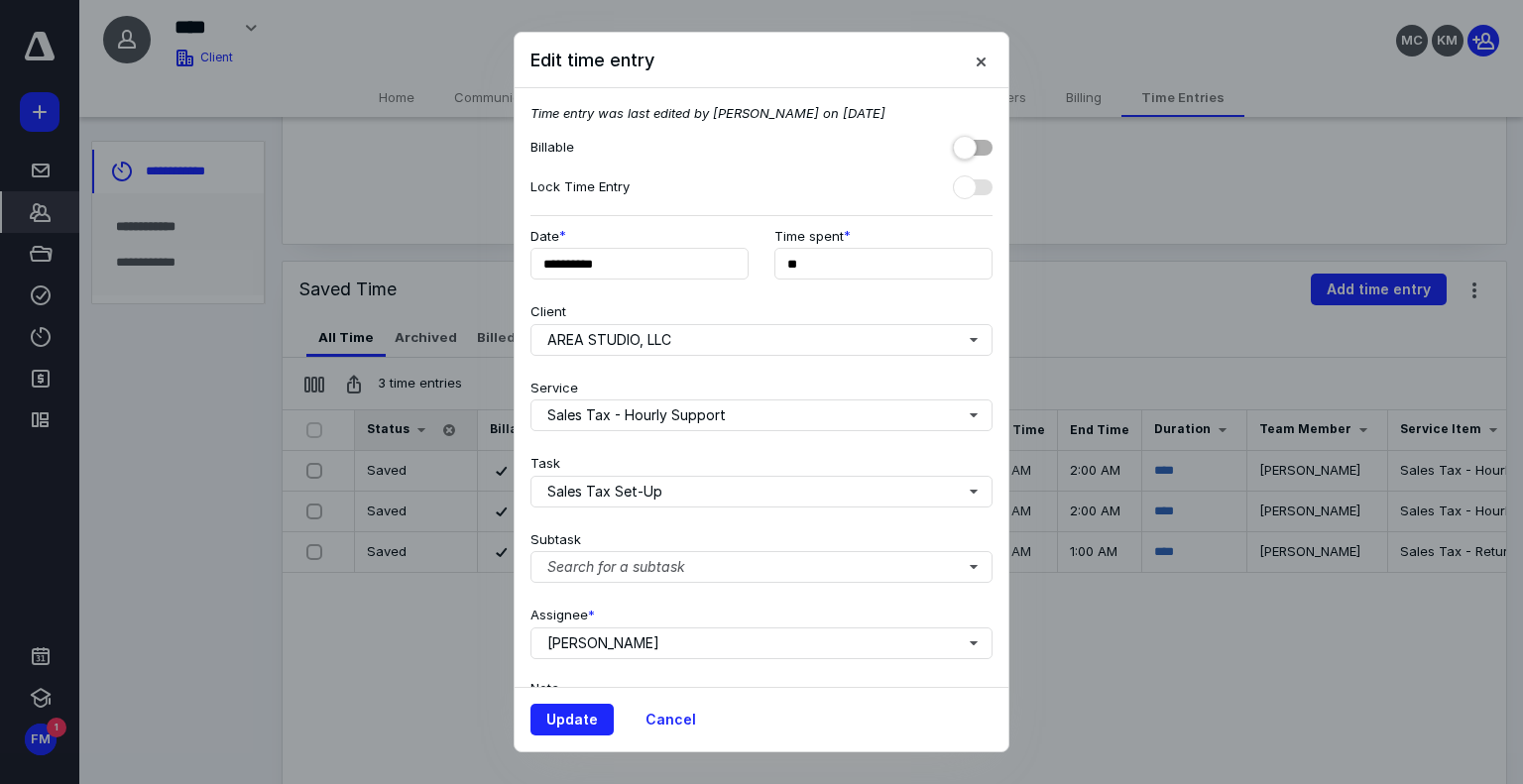 click on "Update Cancel" at bounding box center [762, 719] 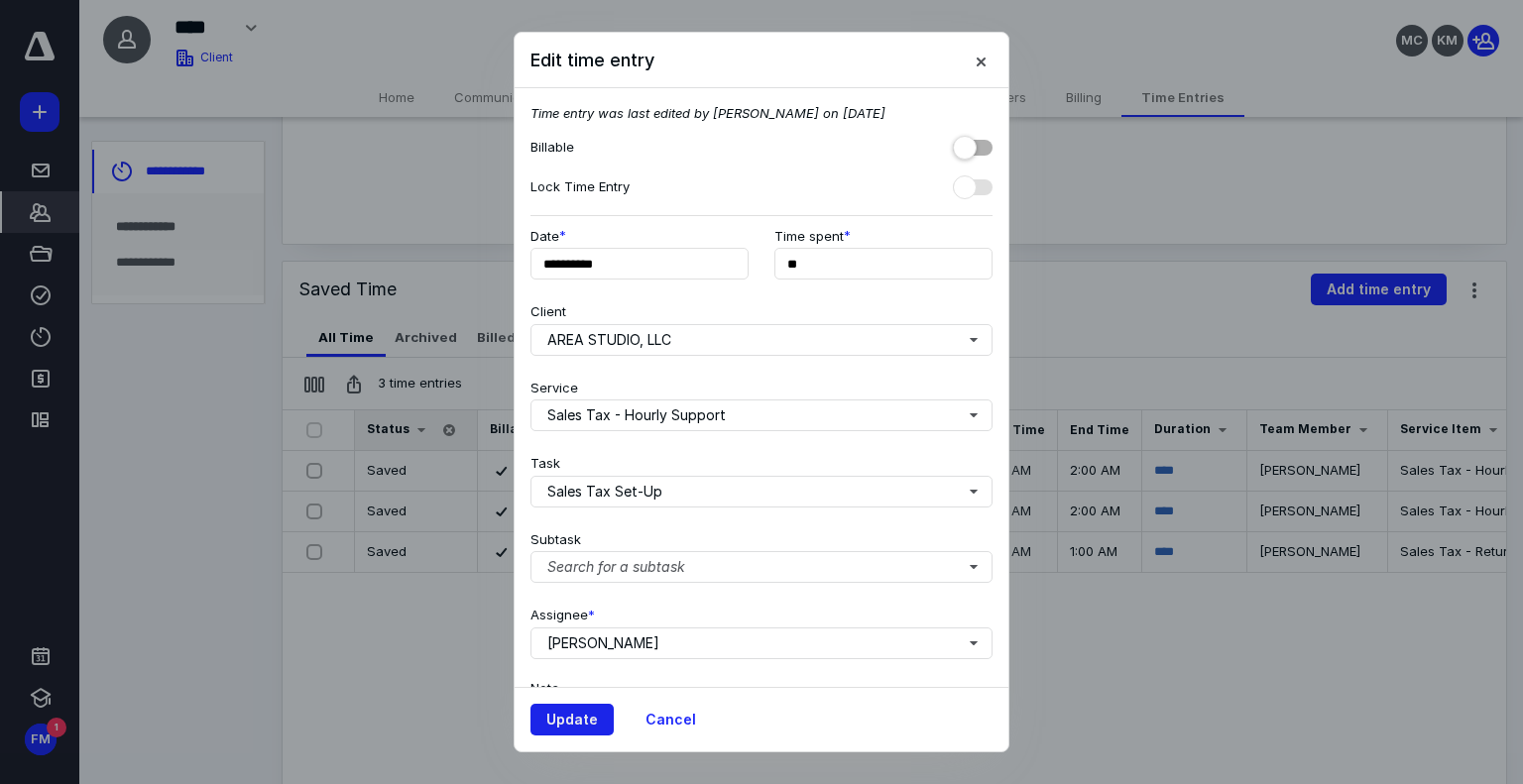click on "Update" at bounding box center [572, 720] 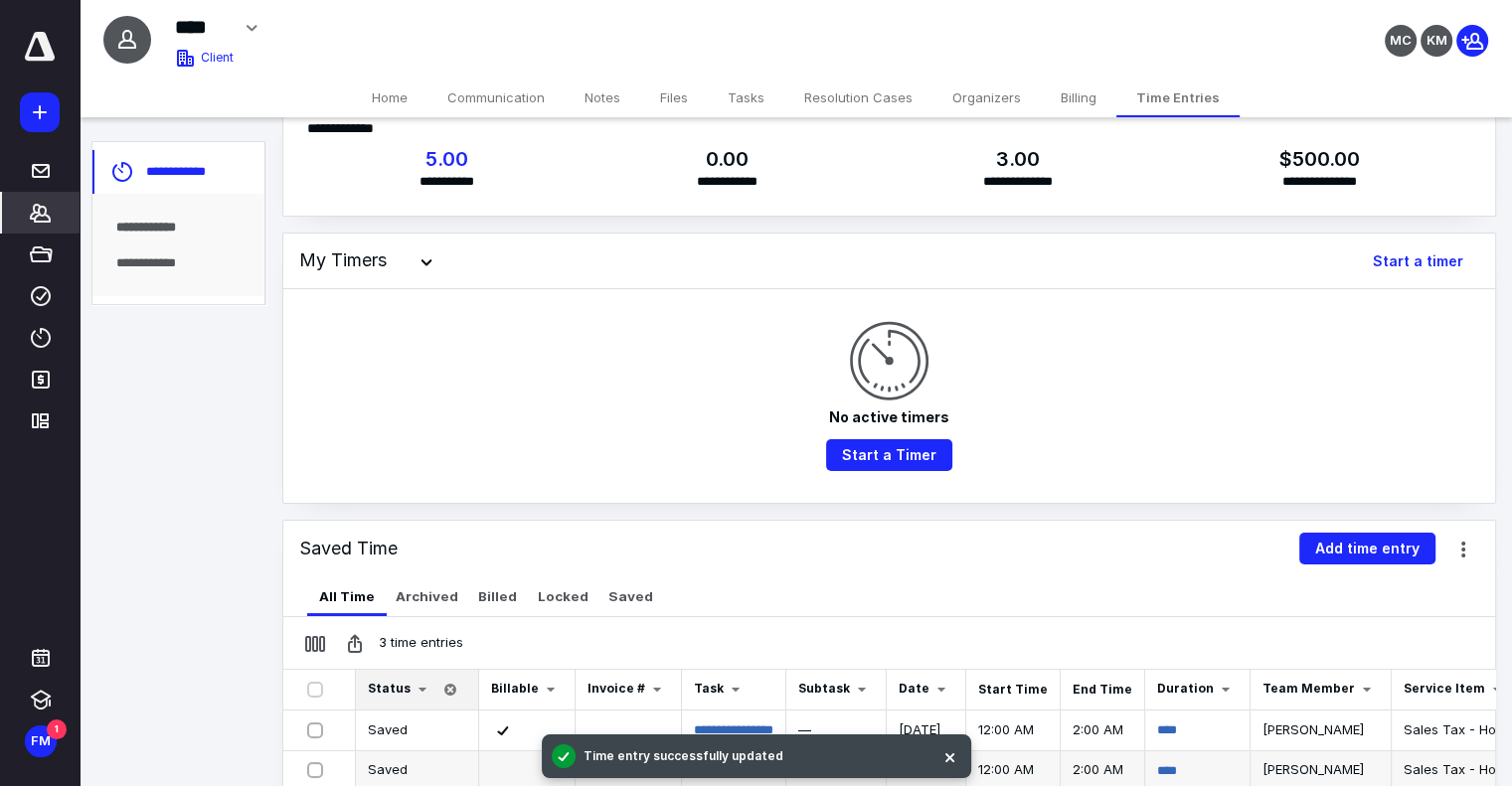 scroll, scrollTop: 0, scrollLeft: 0, axis: both 